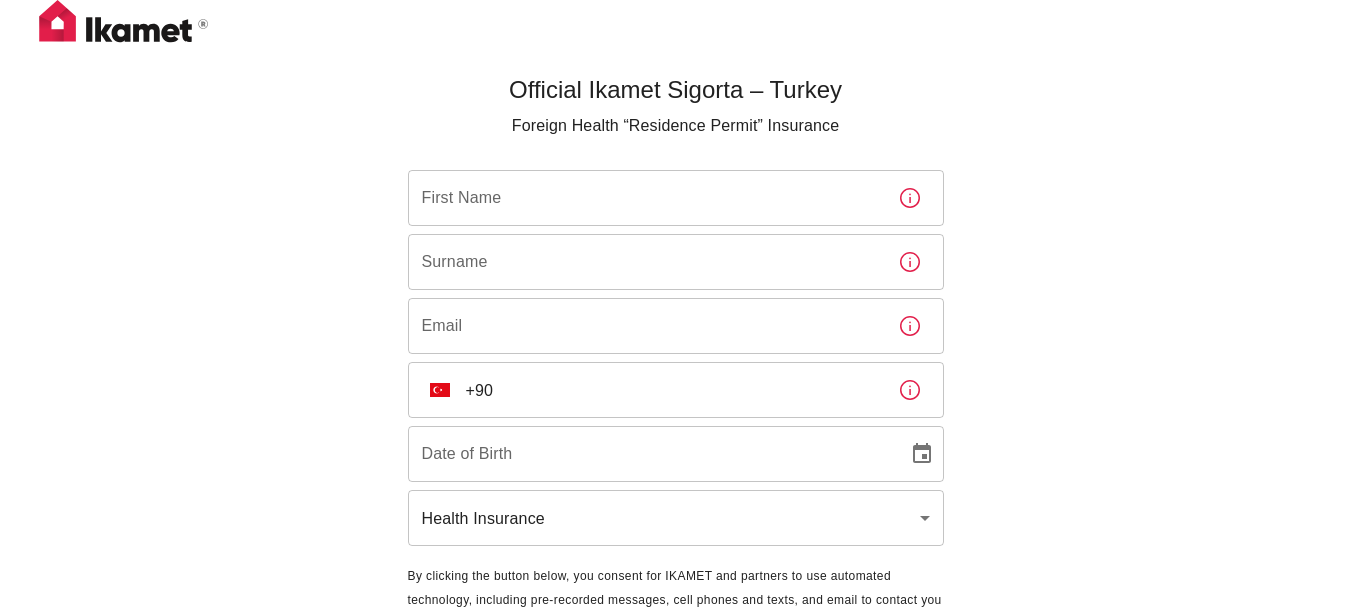 scroll, scrollTop: 0, scrollLeft: 0, axis: both 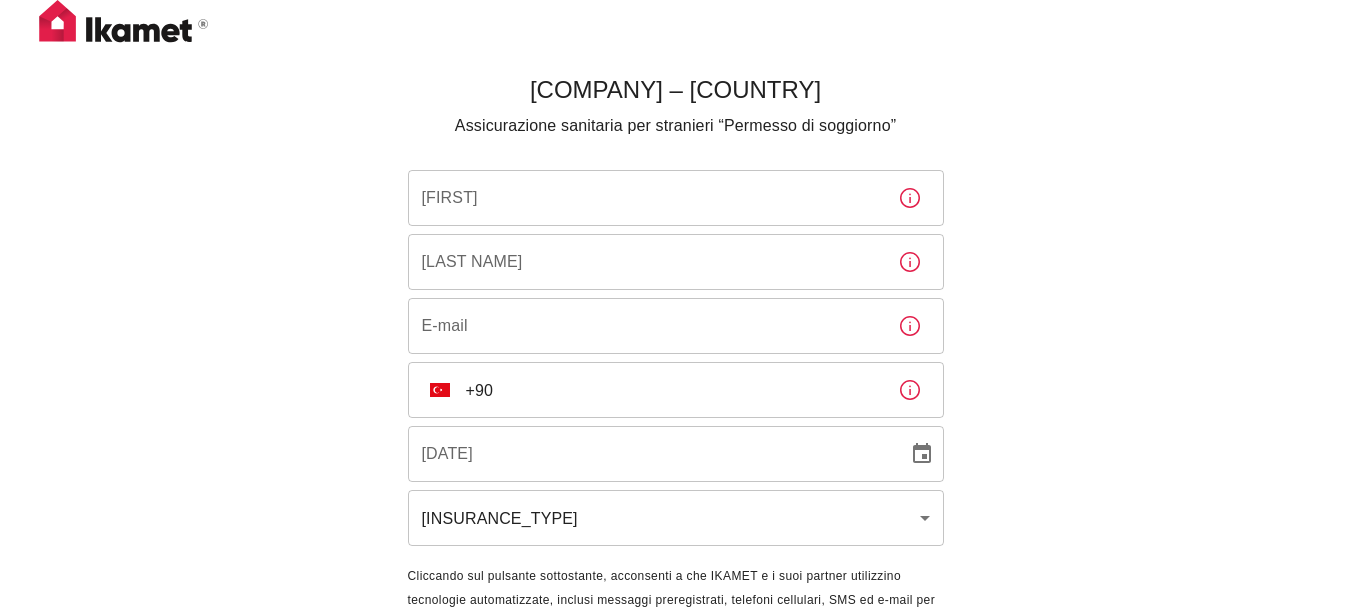 click on "[FIRST] [FIRST]" at bounding box center [676, 198] 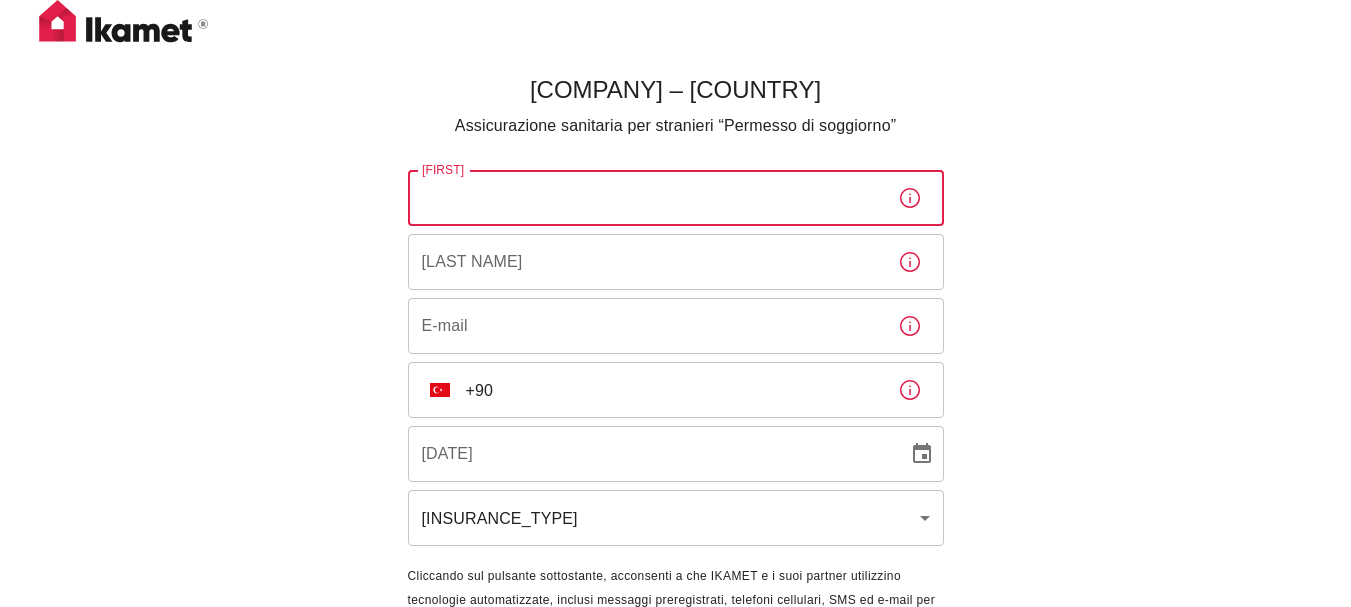 type on "[FIRST]" 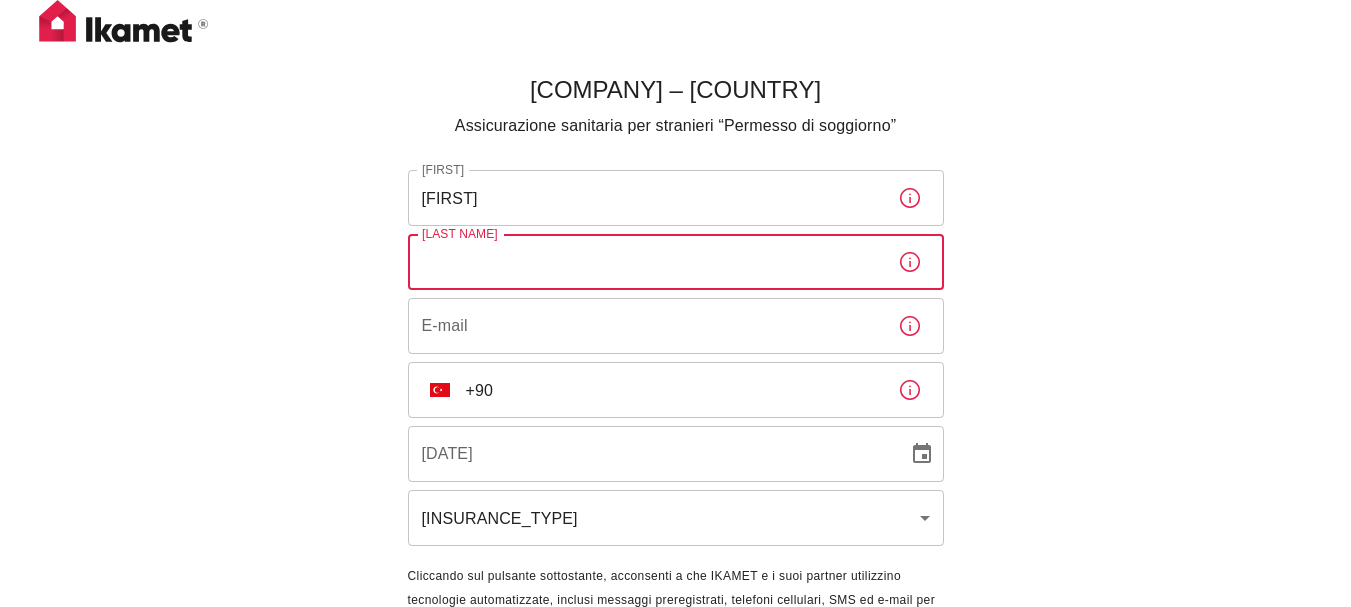 click on "[LAST NAME]" at bounding box center [645, 262] 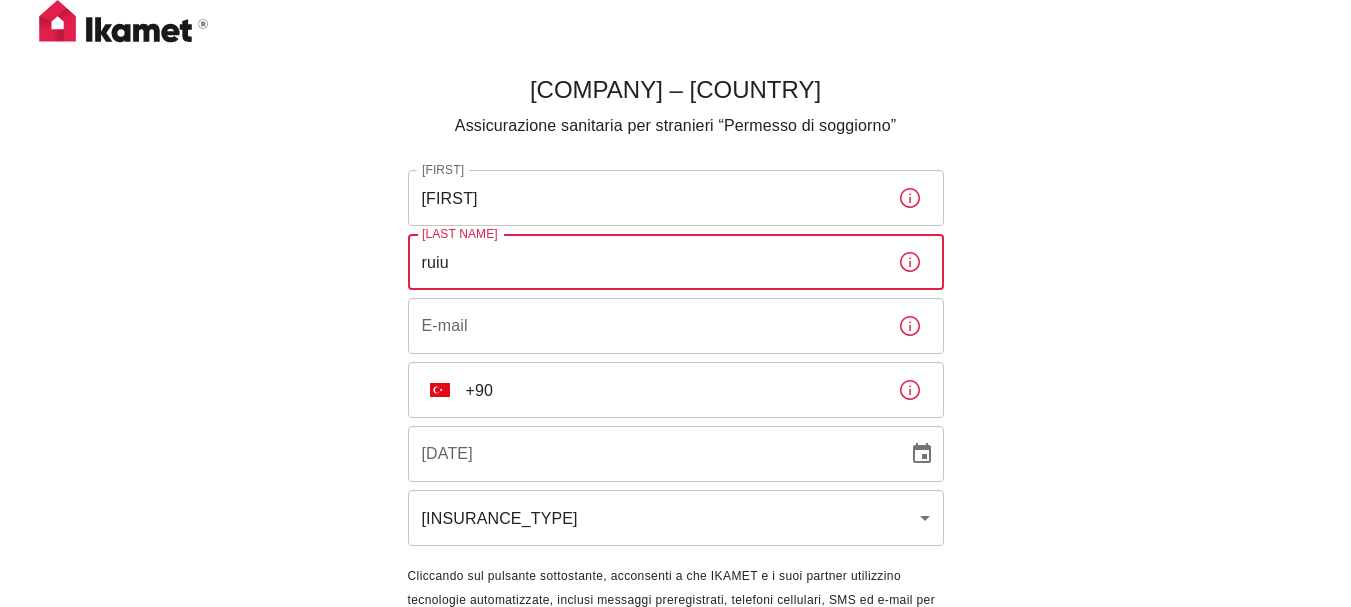 type on "ruiu" 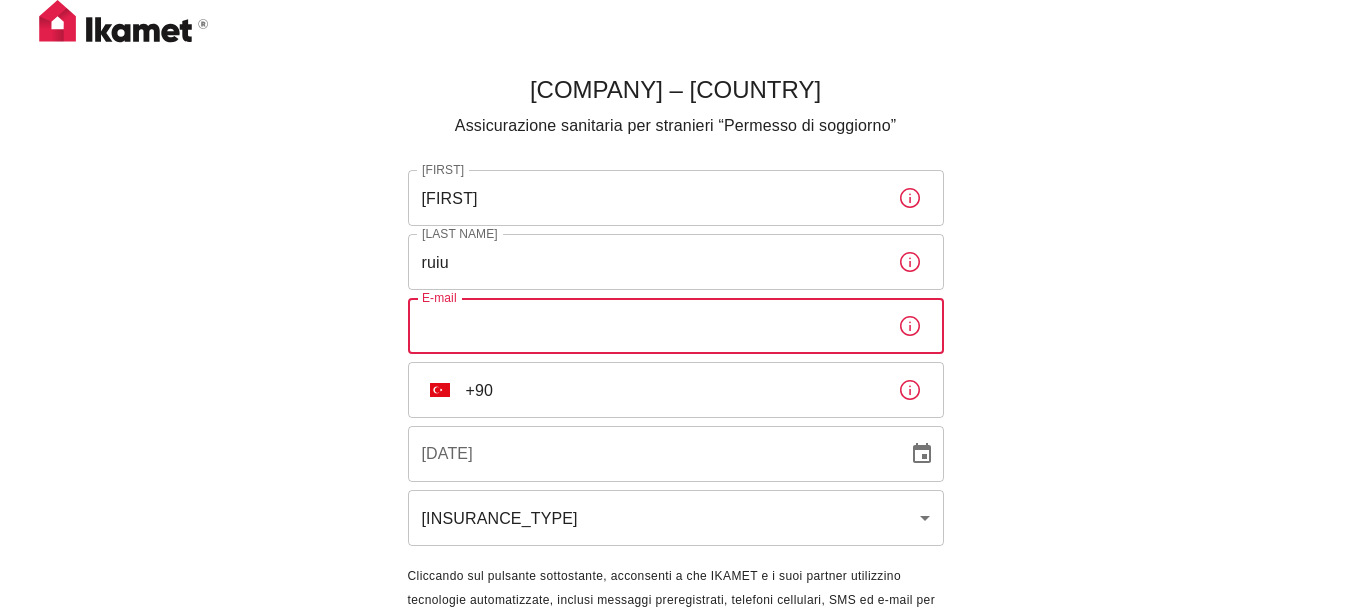 click on "E-mail" at bounding box center [645, 326] 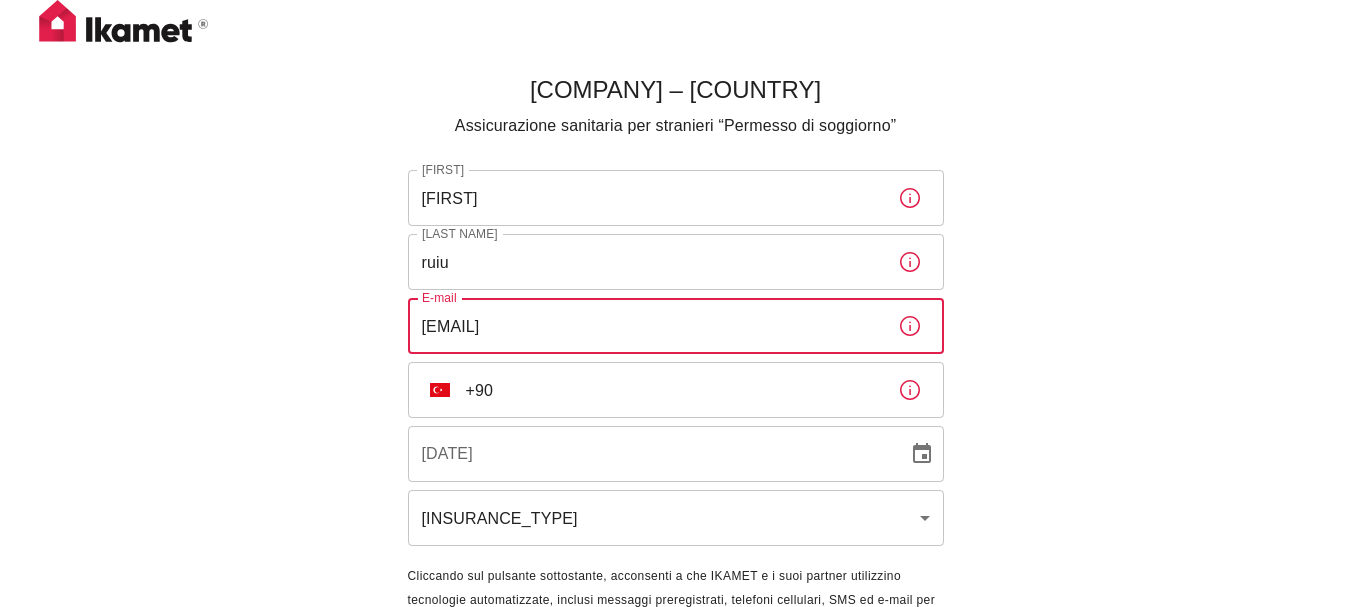type on "[EMAIL]" 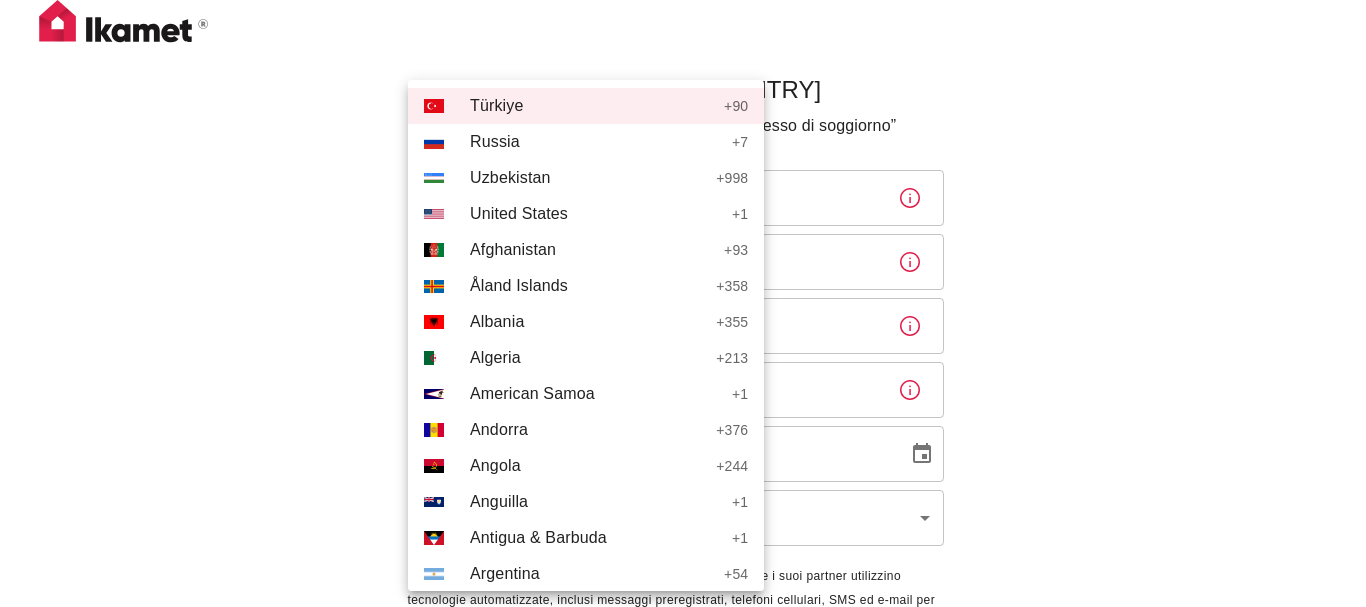 type 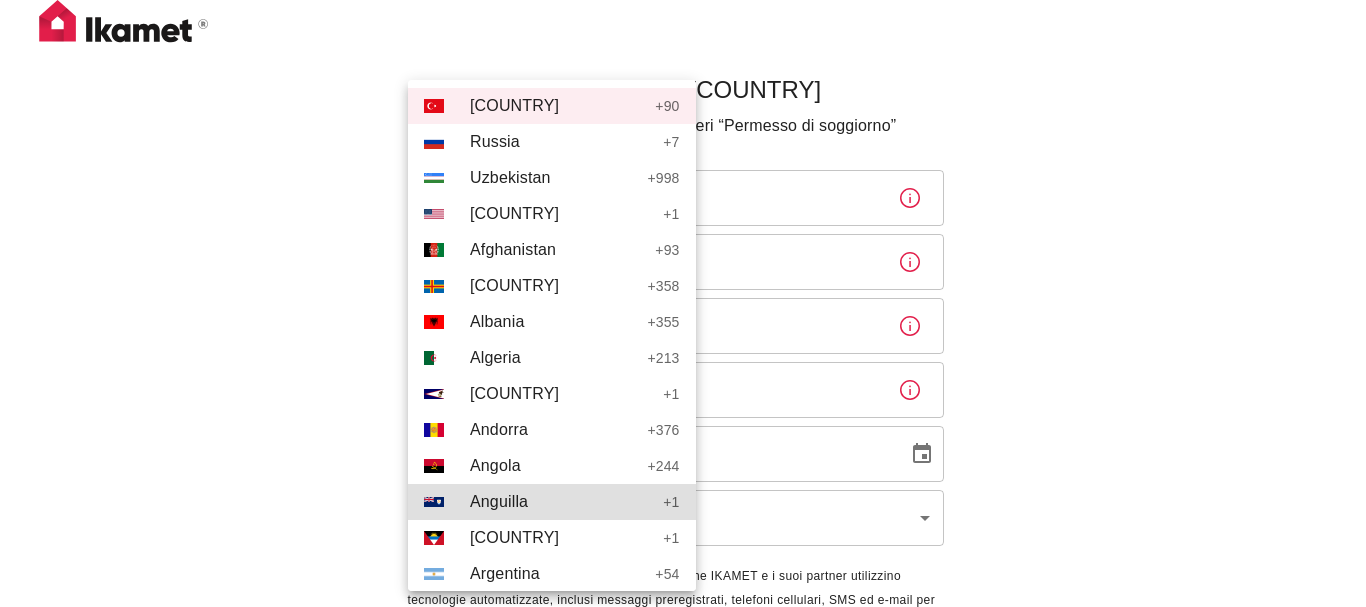 type 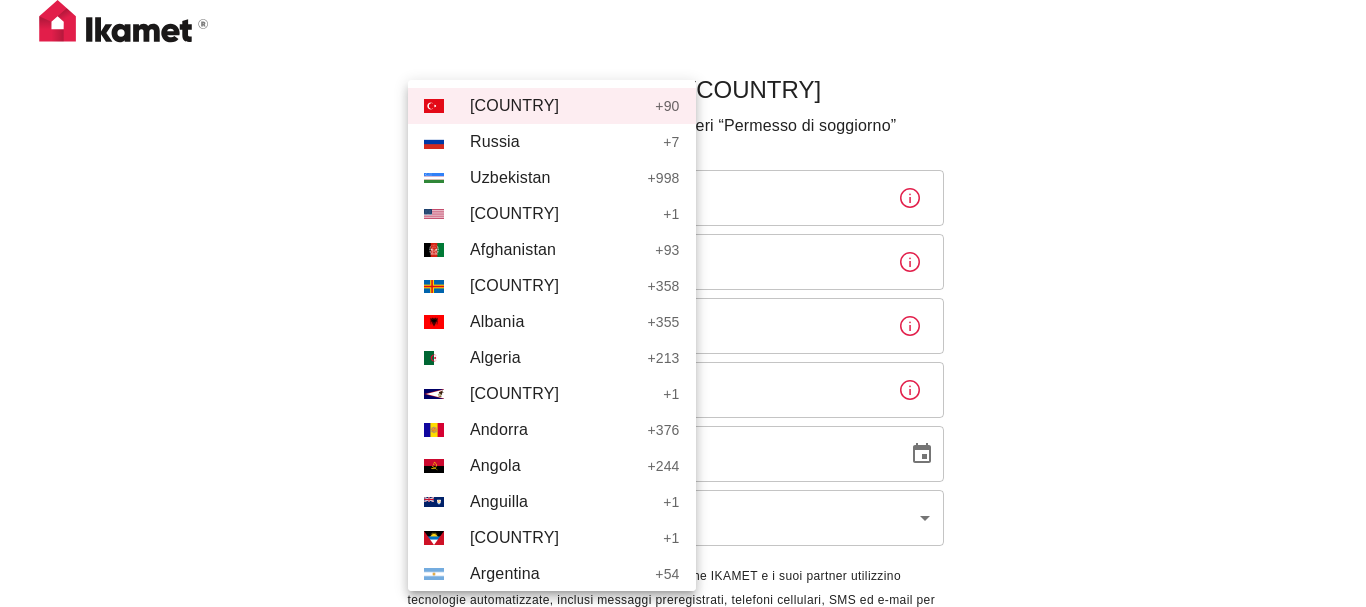 scroll, scrollTop: 1463, scrollLeft: 0, axis: vertical 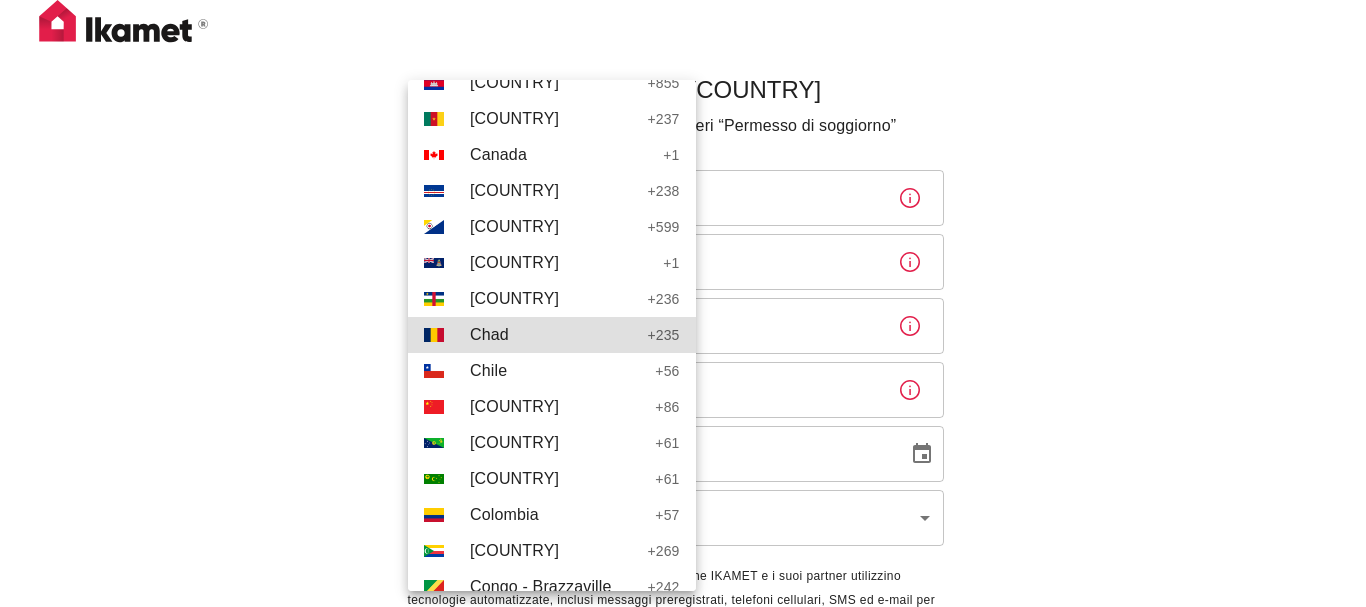 type 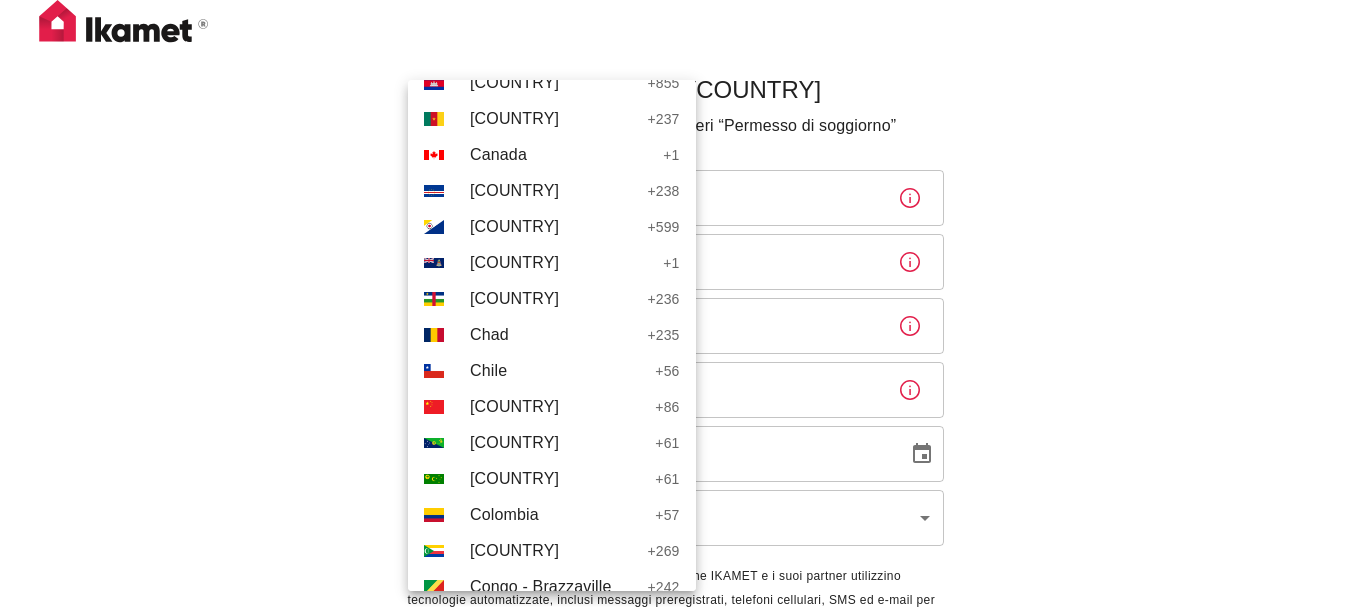 scroll, scrollTop: 7799, scrollLeft: 0, axis: vertical 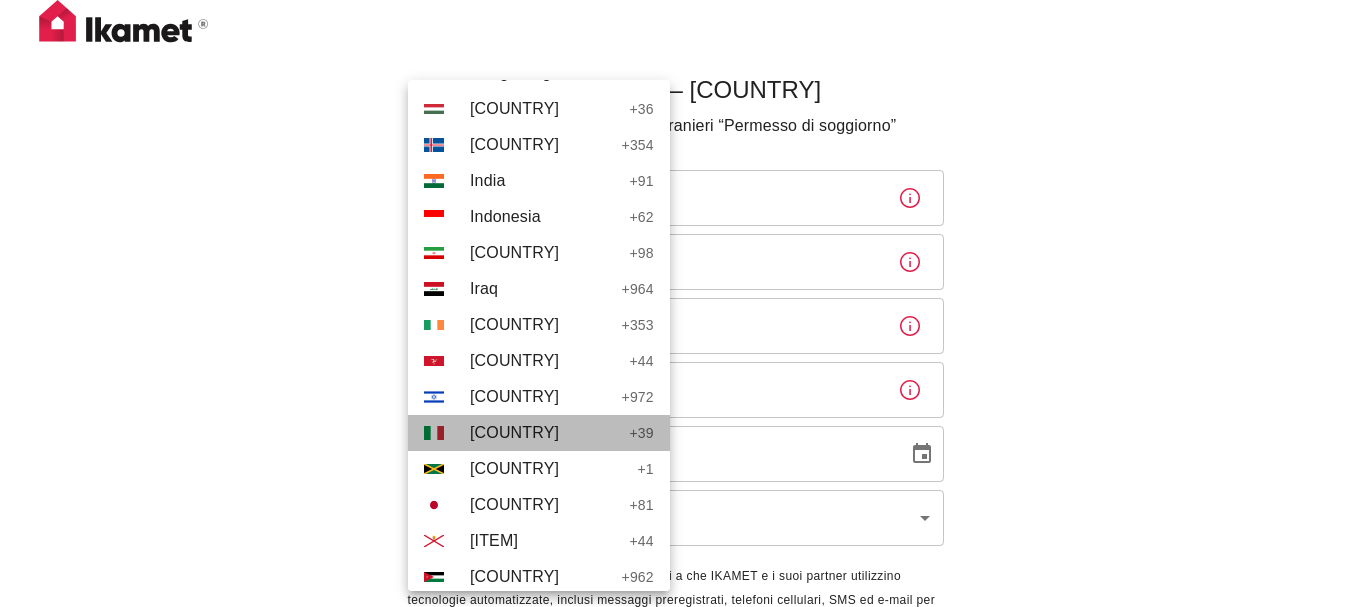 click on "[COUNTRY]" at bounding box center [514, 432] 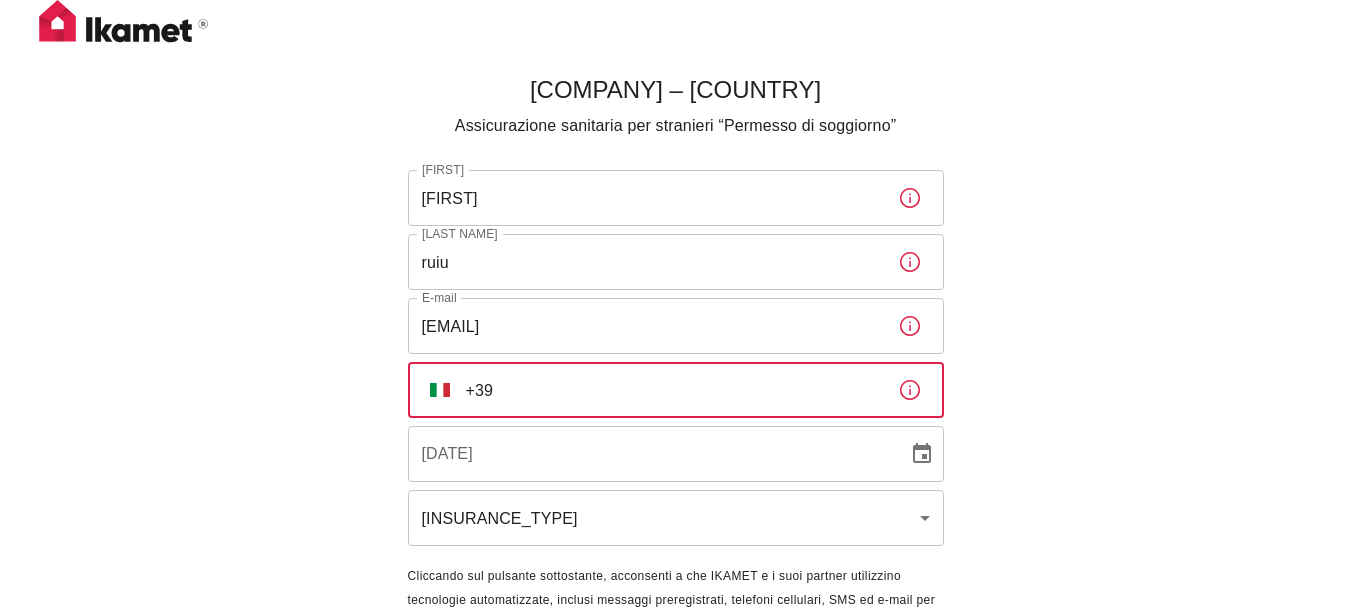 click on "+39" at bounding box center [674, 390] 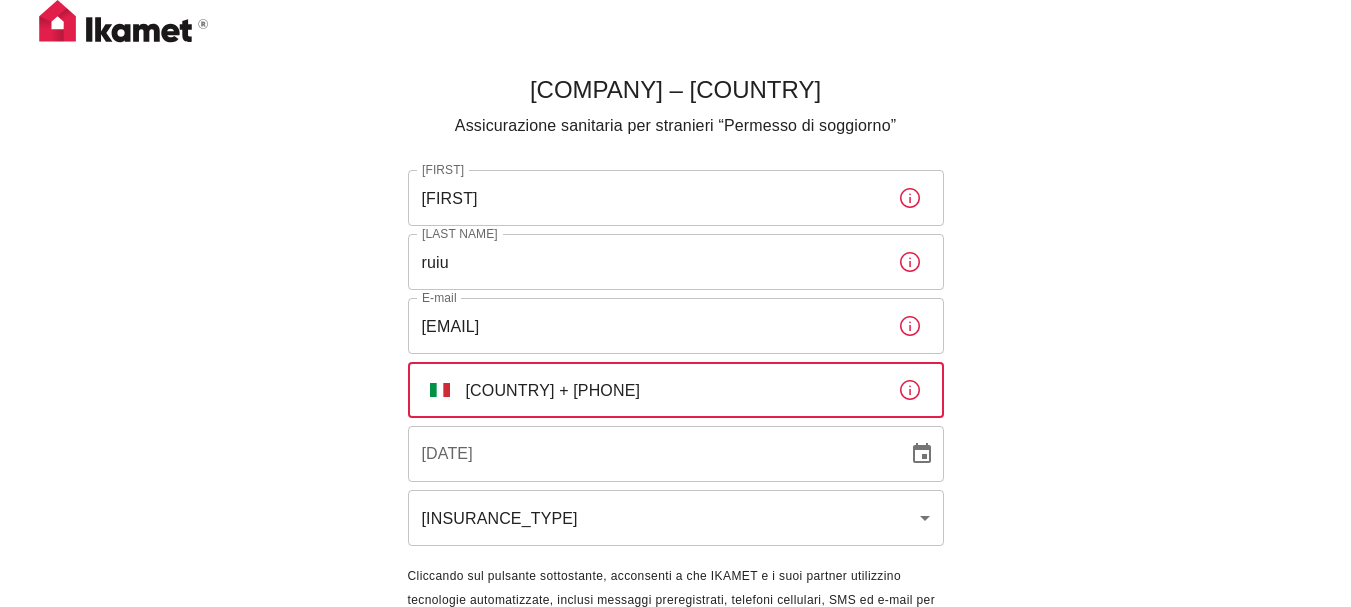 type on "[COUNTRY] + [PHONE]" 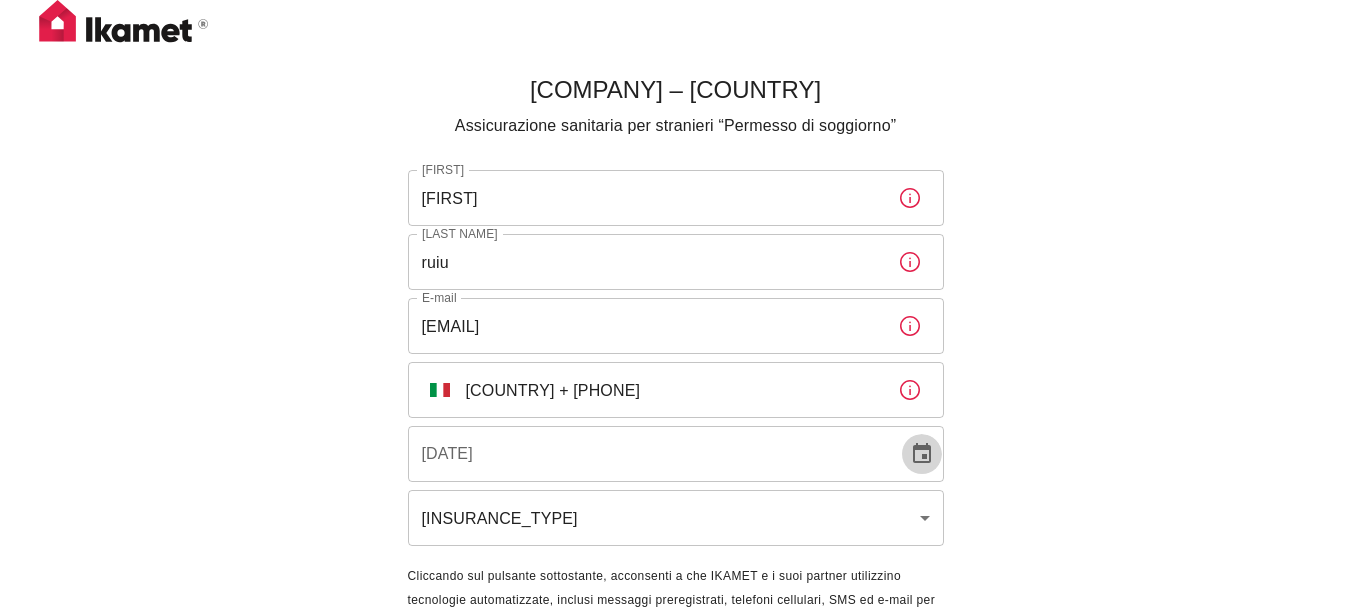 click 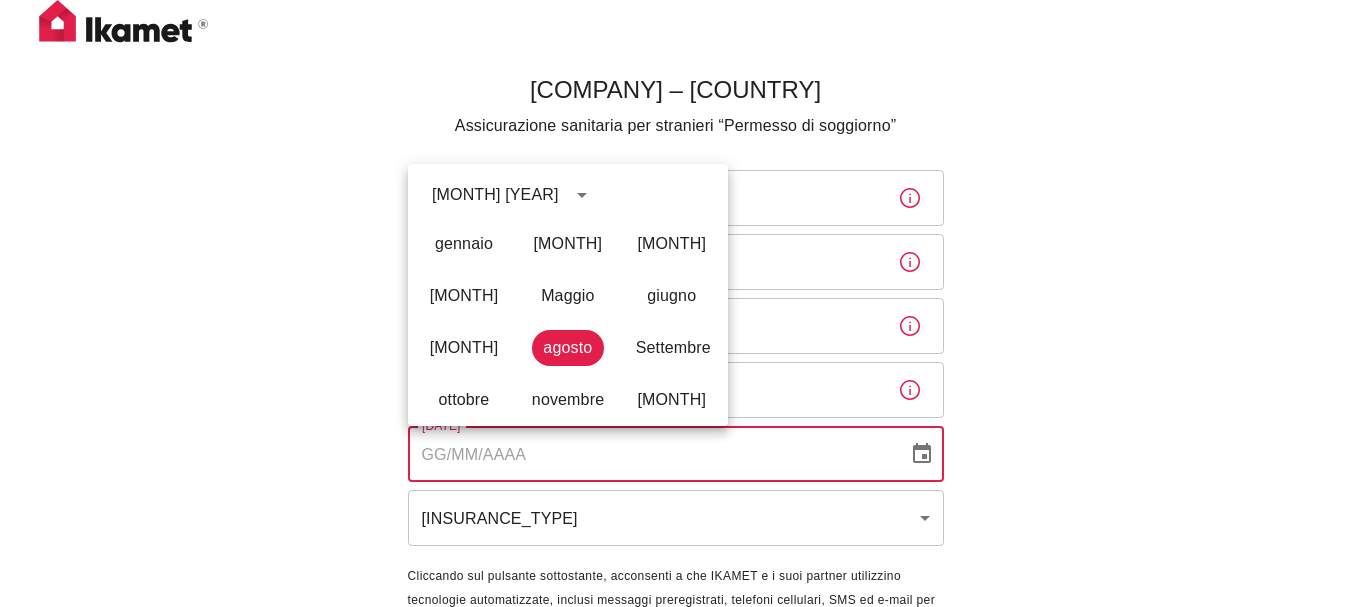 click on "[DATE]" at bounding box center (651, 454) 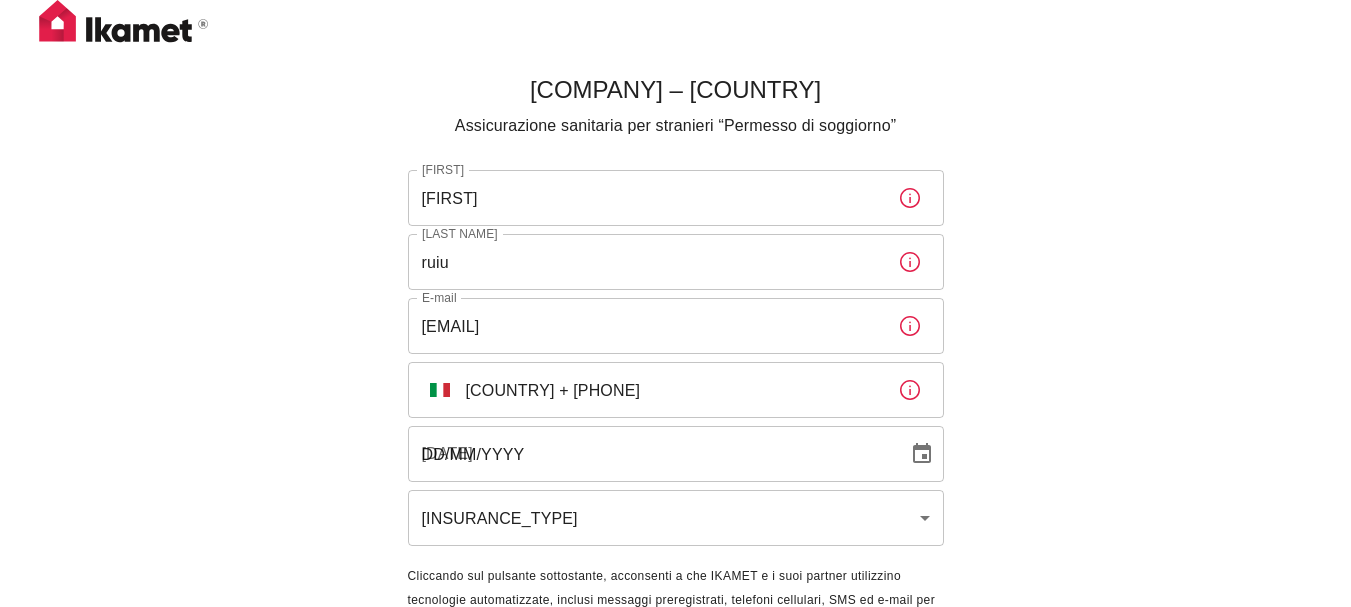 type 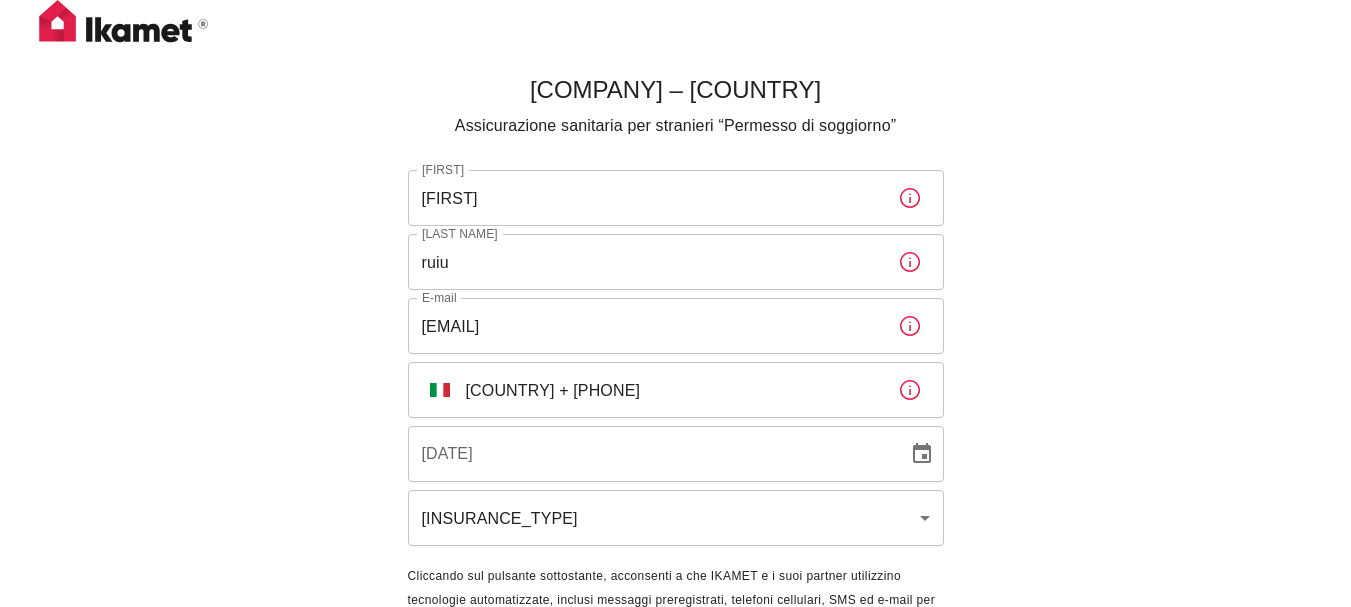 type 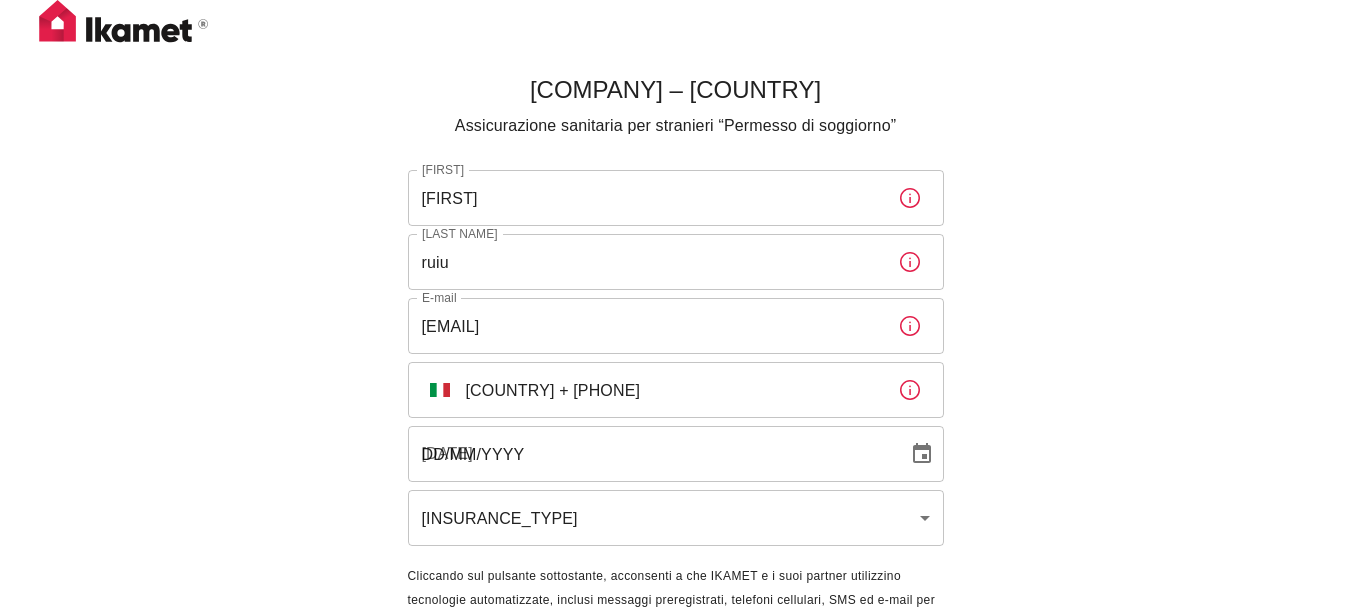 click on "DD/MM/YYYY" at bounding box center [651, 454] 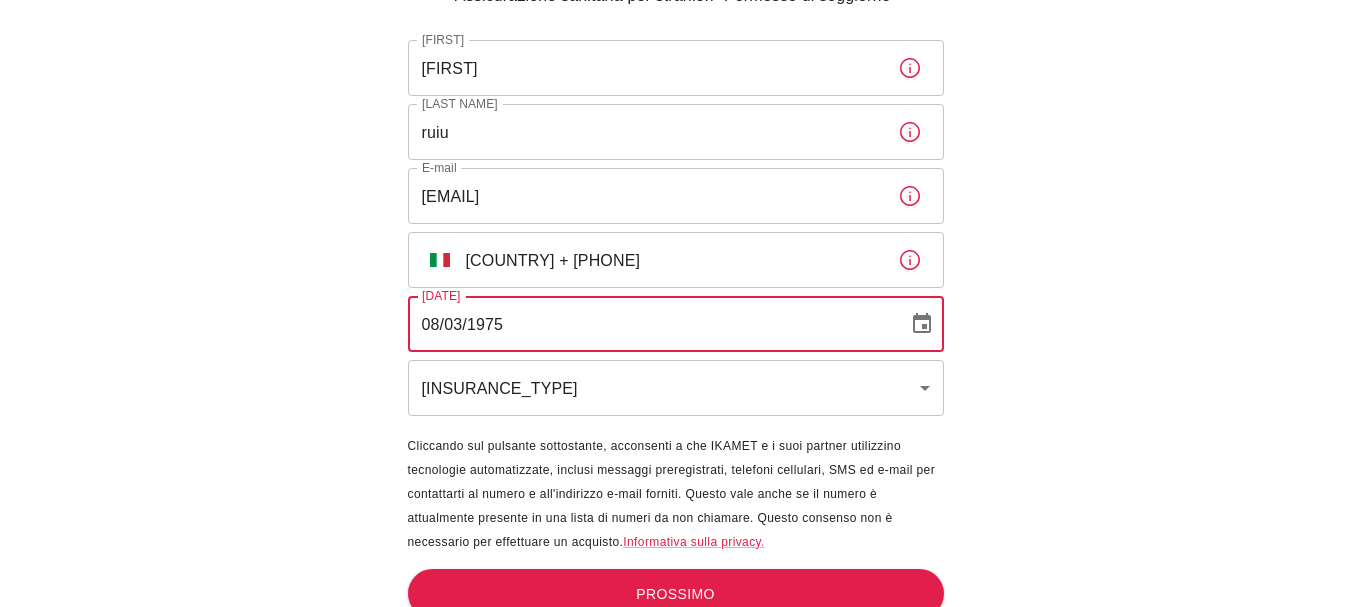 scroll, scrollTop: 149, scrollLeft: 0, axis: vertical 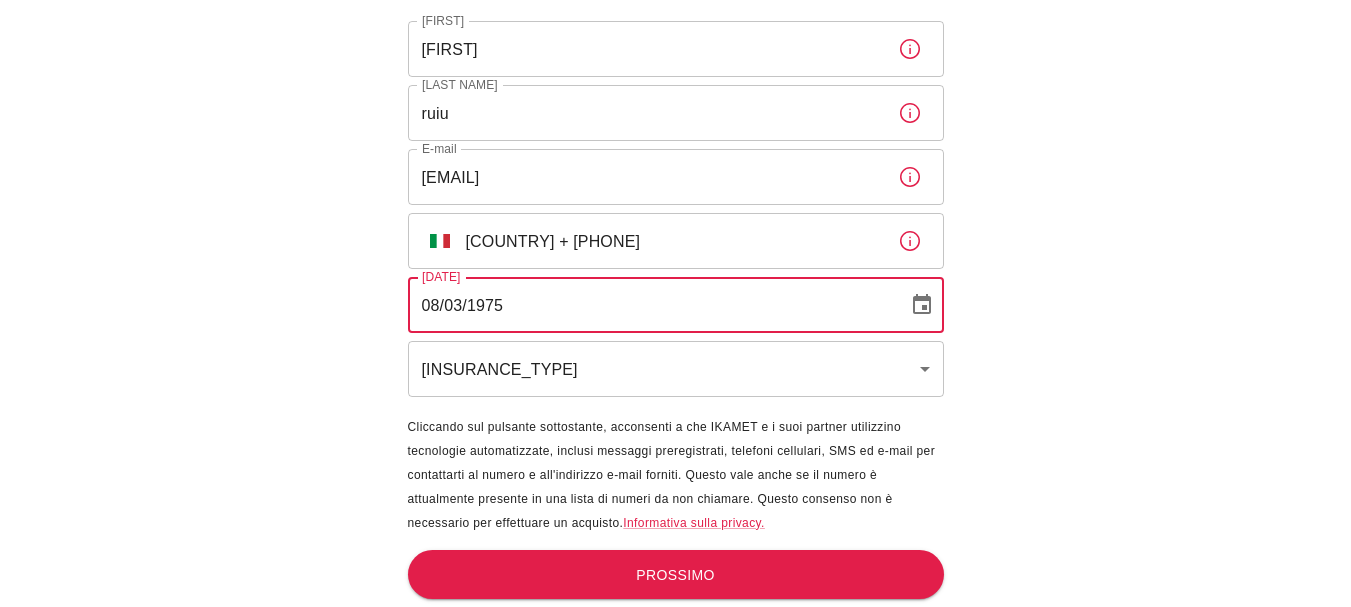 type on "08/03/1975" 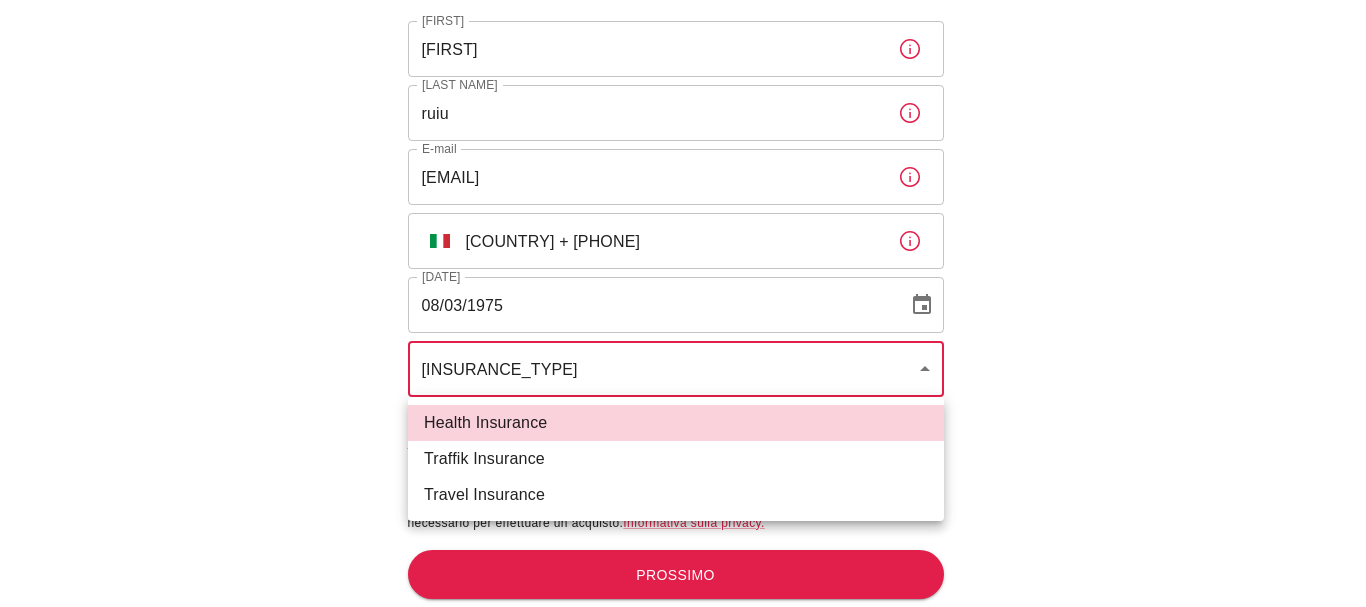 click on "Ikamet ufficiale Sigorta – Turchia Assicurazione sanitaria per stranieri “Permesso di soggiorno” Nome di battesimo [FIRST] Nome di battesimo Cognome [LAST] Cognome E-mail [EMAIL] E-mail ​ IT +[COUNTRY_CODE] [PHONE] ​ Data di nascita [DATE] Data di nascita Assicurazione sanitaria health ​ Cliccando sul pulsante sottostante, acconsenti a che IKAMET e i suoi partner utilizzino tecnologie automatizzate, inclusi messaggi preregistrati, telefoni cellulari, SMS ed e-mail per contattarti al numero e all'indirizzo e-mail forniti. Questo vale anche se il numero è attualmente presente in una lista di numeri da non chiamare. Questo consenso non è necessario per effettuare un acquisto.  Informativa sulla privacy. Prossimo
Testo originale Valuta questa traduzione Il tuo feedback verrà utilizzato per contribuire a migliorare Google Traduttore Health Insurance Traffik Insurance Travel Insurance" at bounding box center (683, 229) 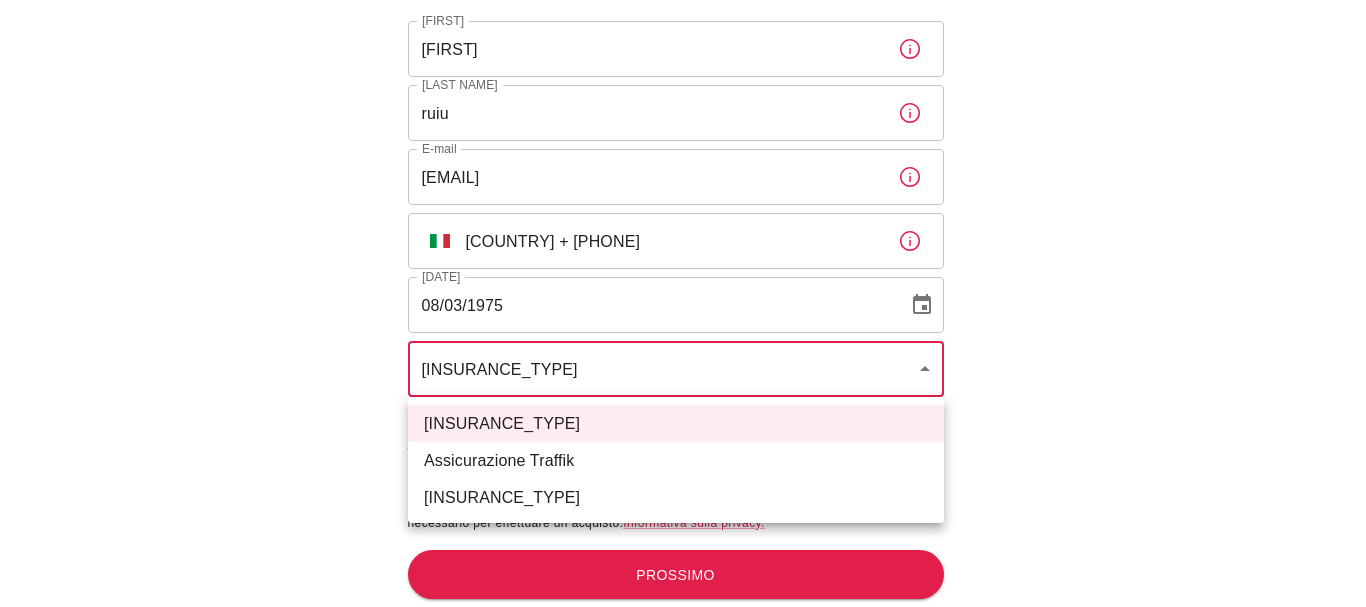 click at bounding box center [683, 303] 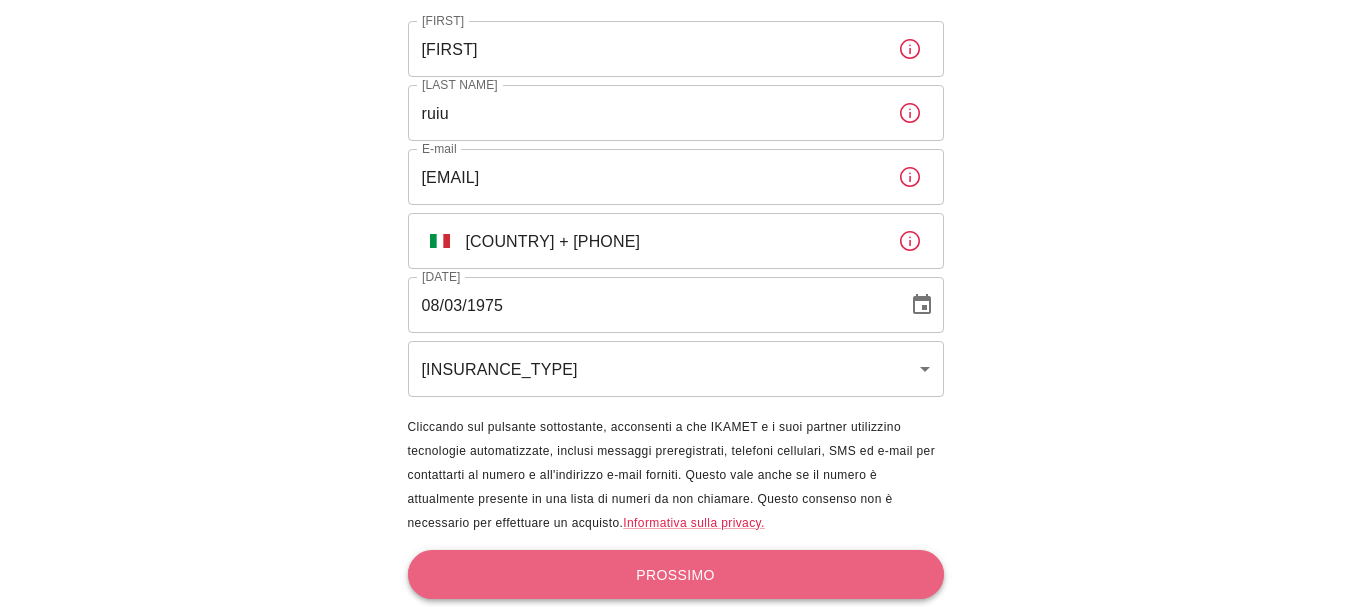 click on "Prossimo" at bounding box center [675, 575] 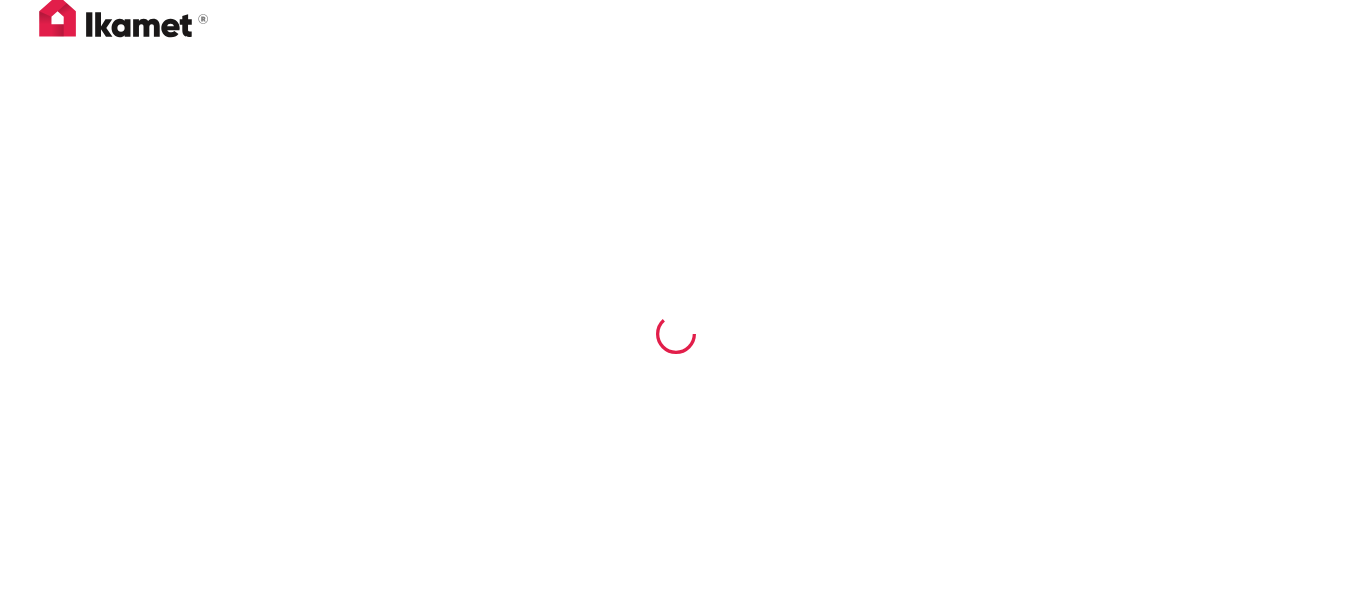 scroll, scrollTop: 5, scrollLeft: 0, axis: vertical 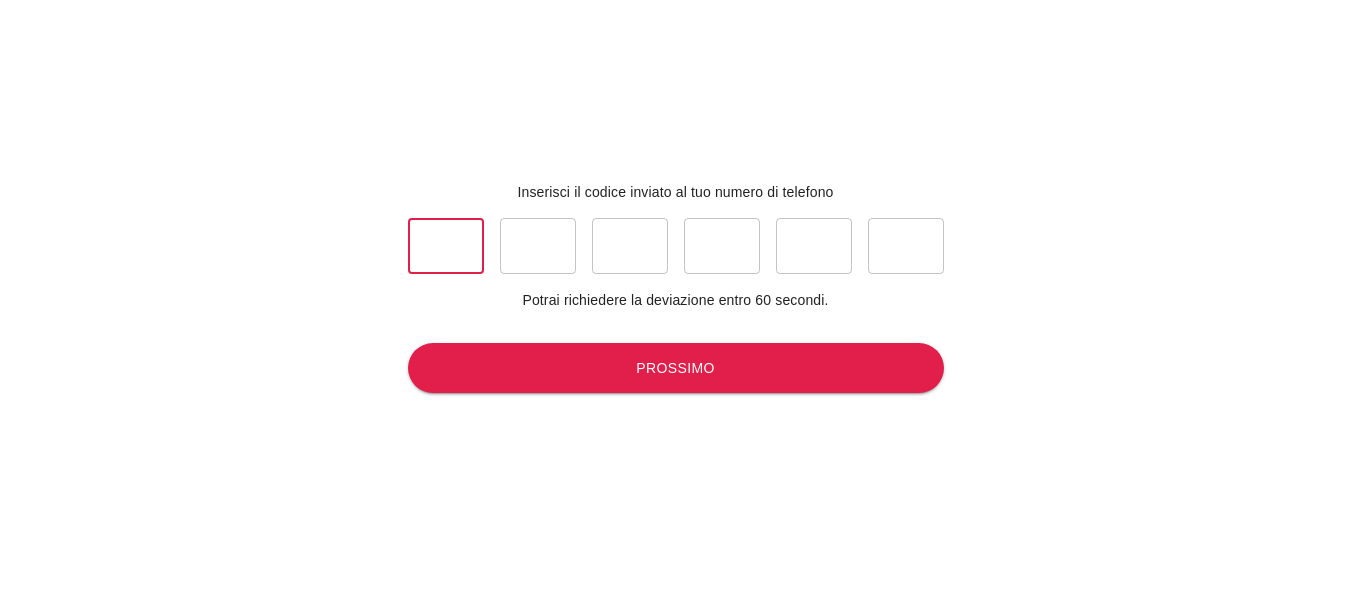 click at bounding box center (446, 246) 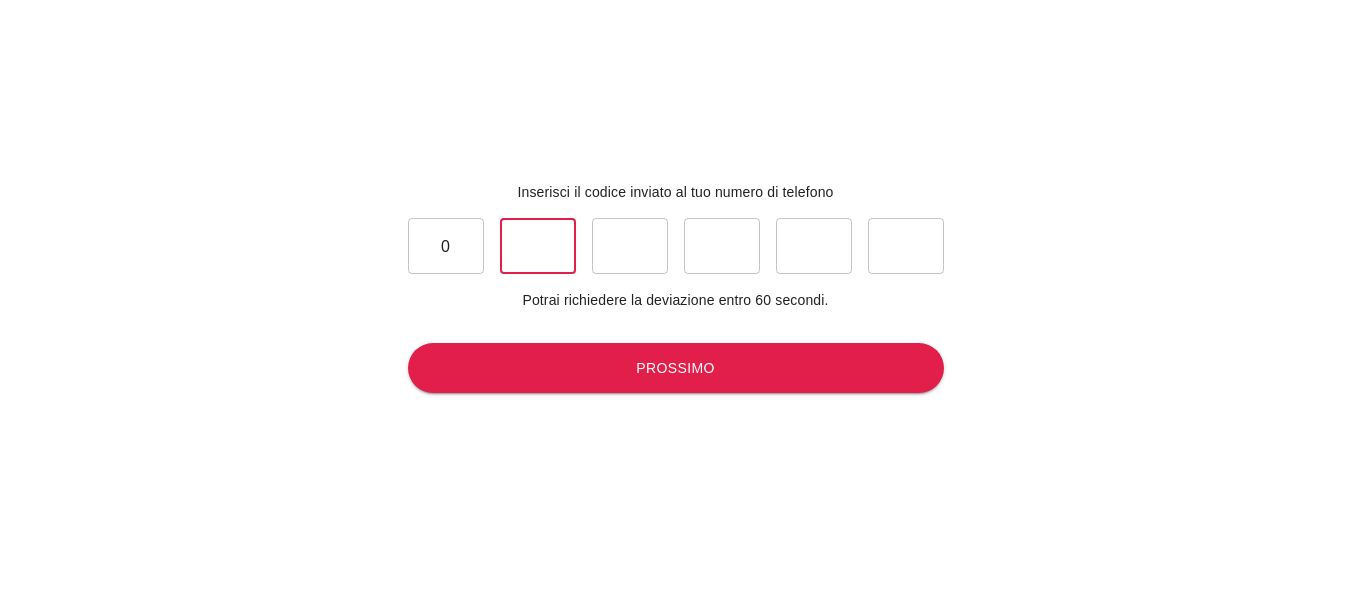 type on "4" 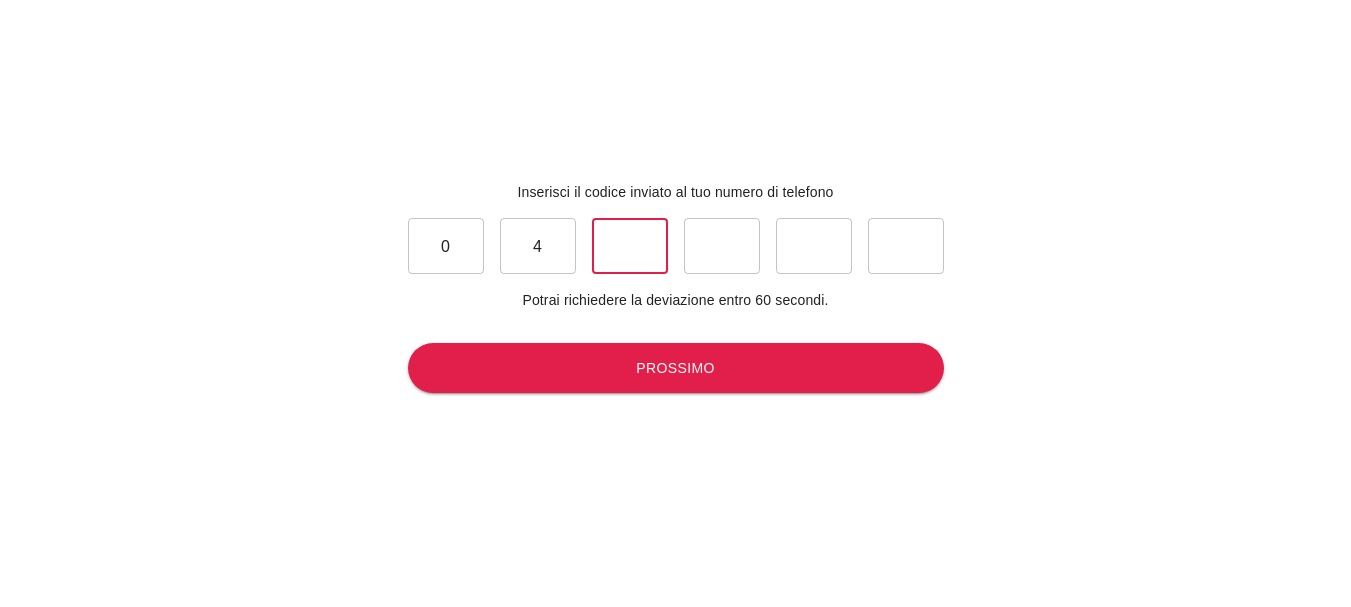 type on "1" 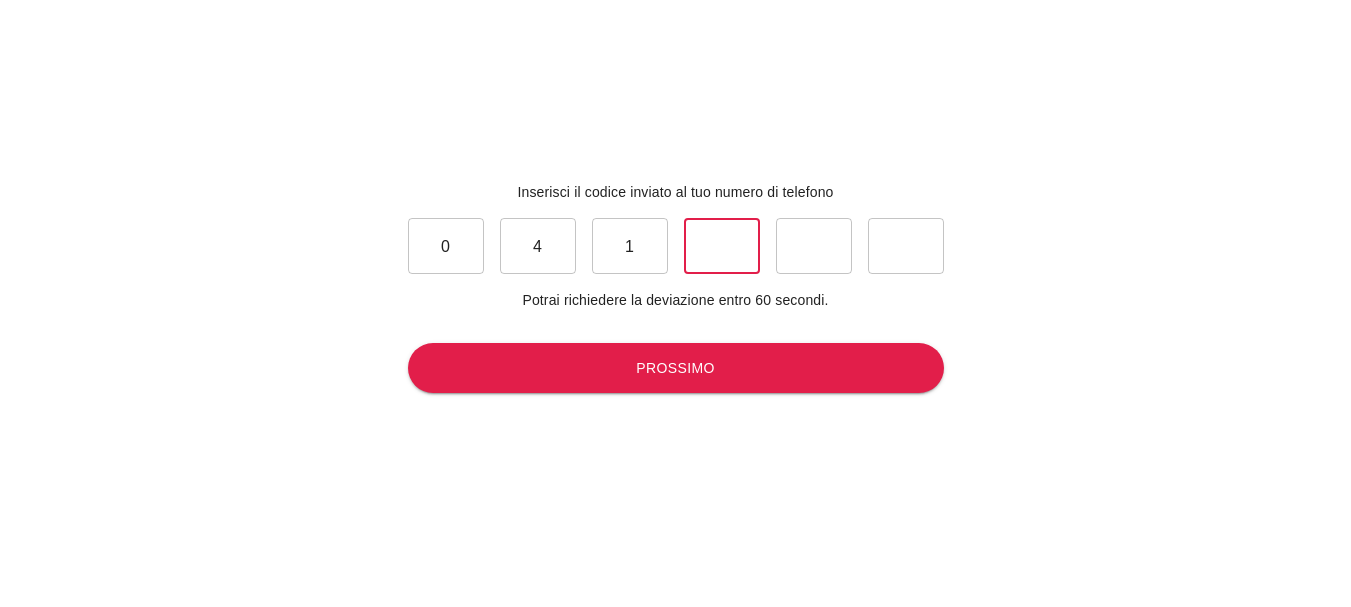 type on "7" 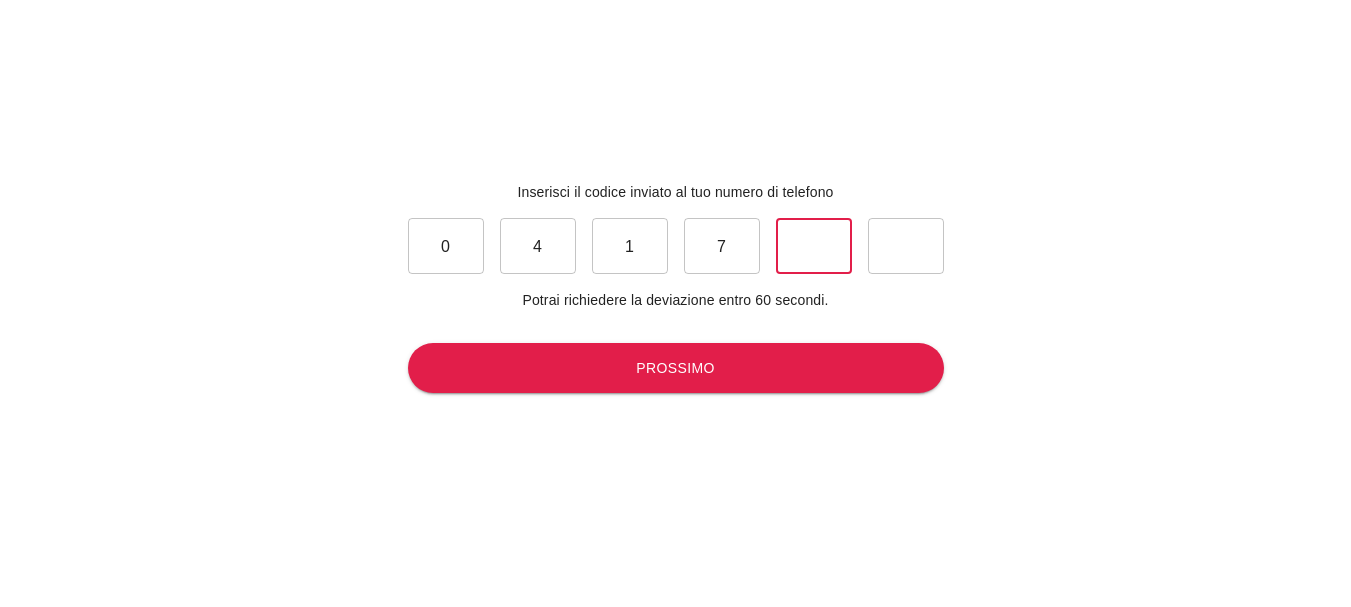 type on "4" 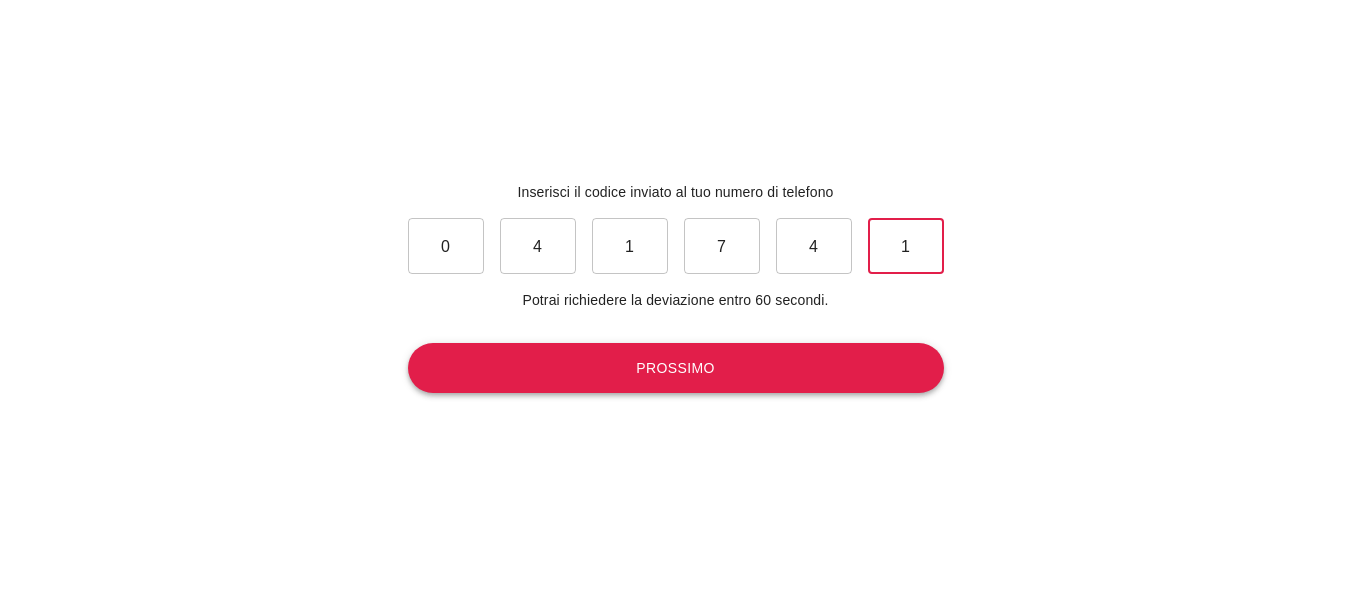 type on "1" 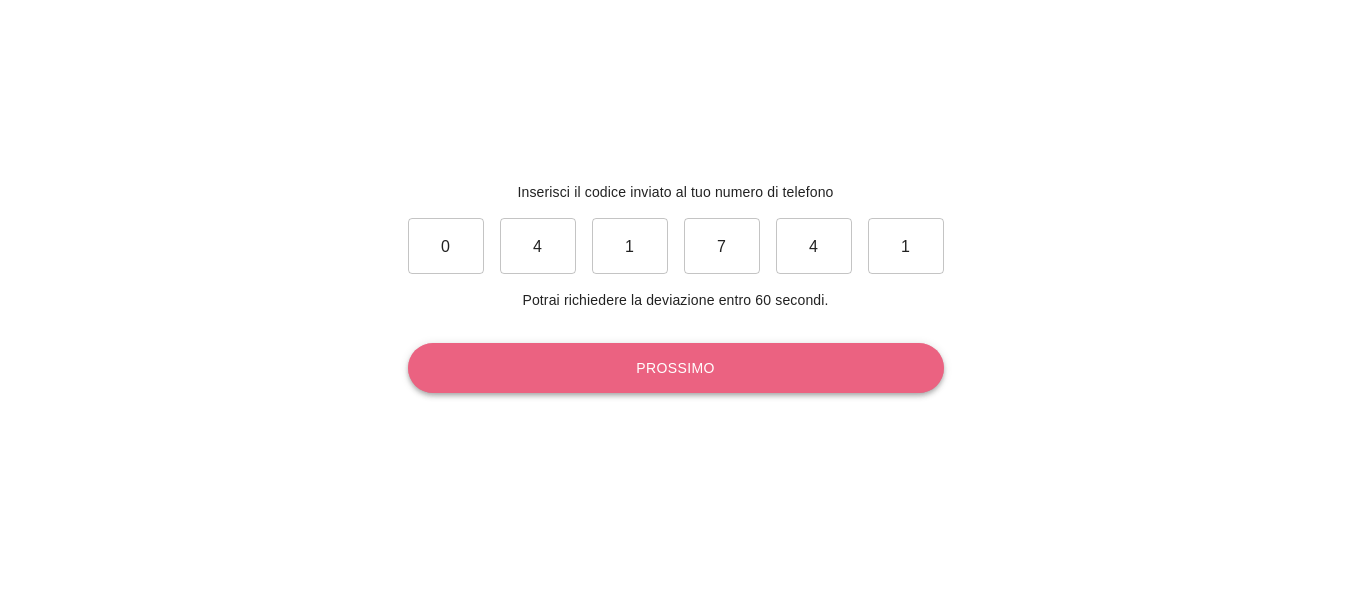 click on "Prossimo" at bounding box center (676, 368) 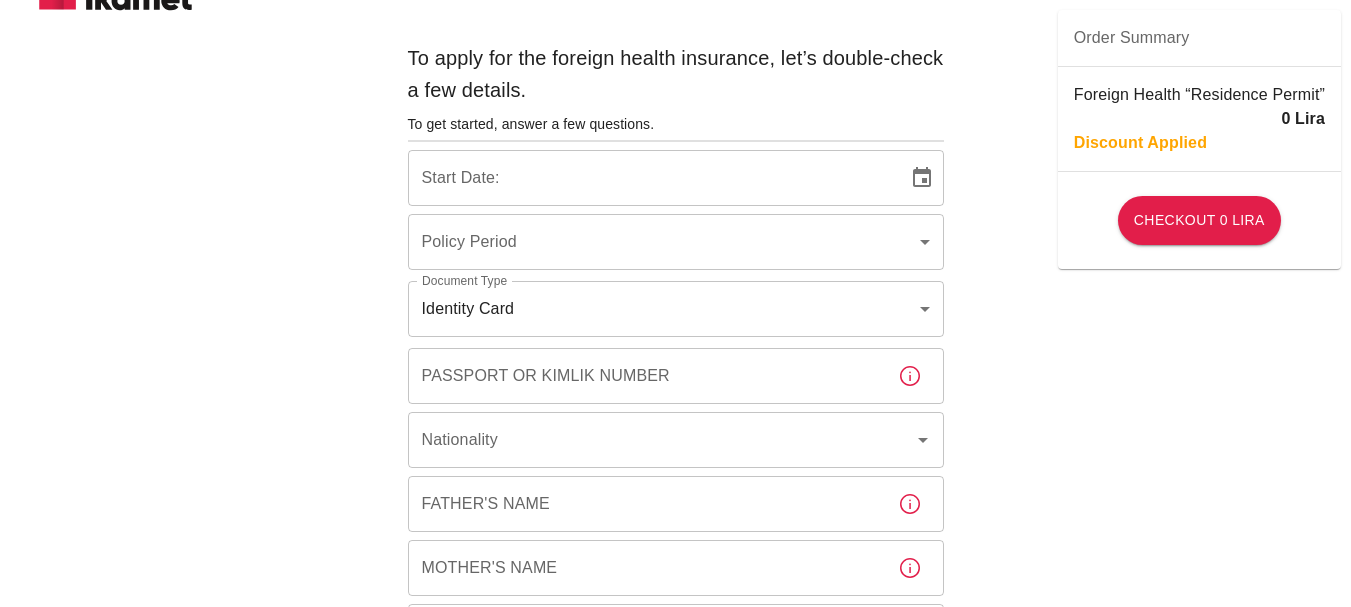 scroll, scrollTop: 0, scrollLeft: 0, axis: both 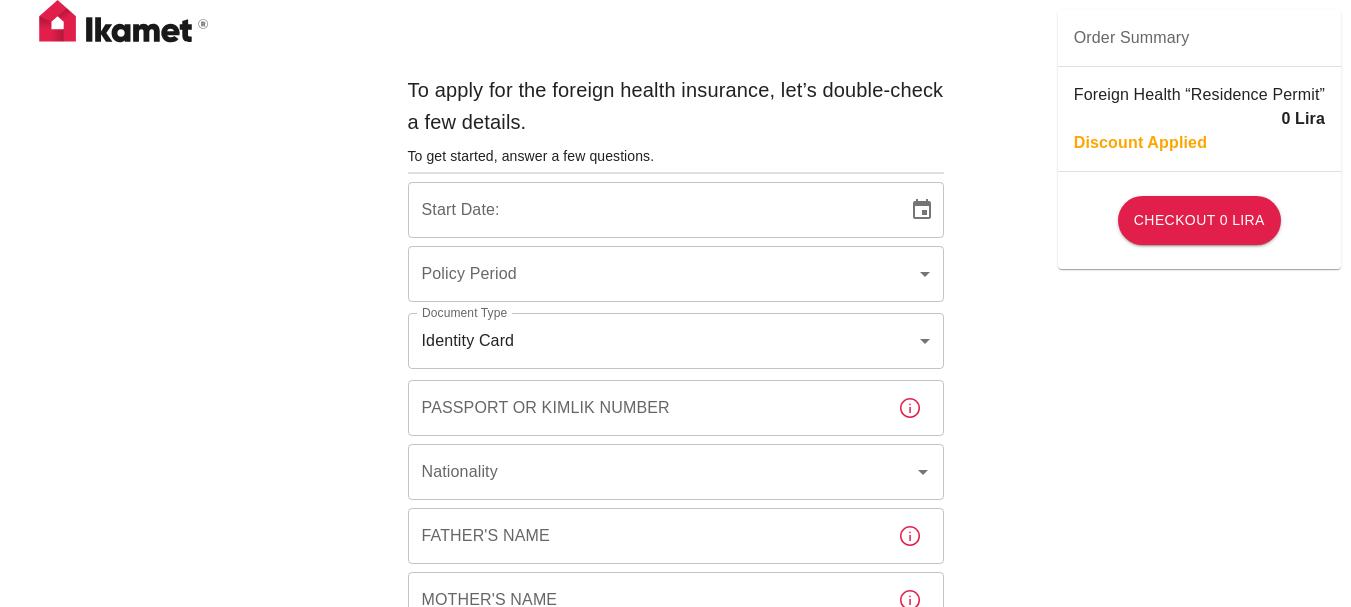 type on "b7343ef8-d55e-4554-96a8-76e30347e985" 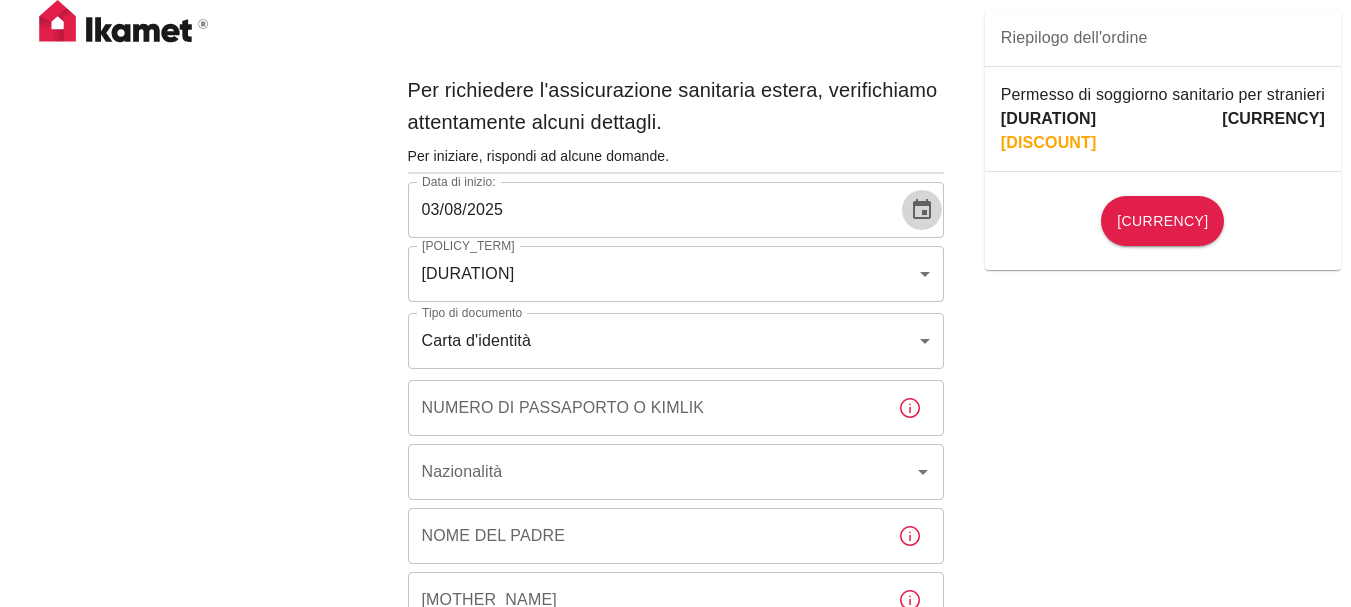 click 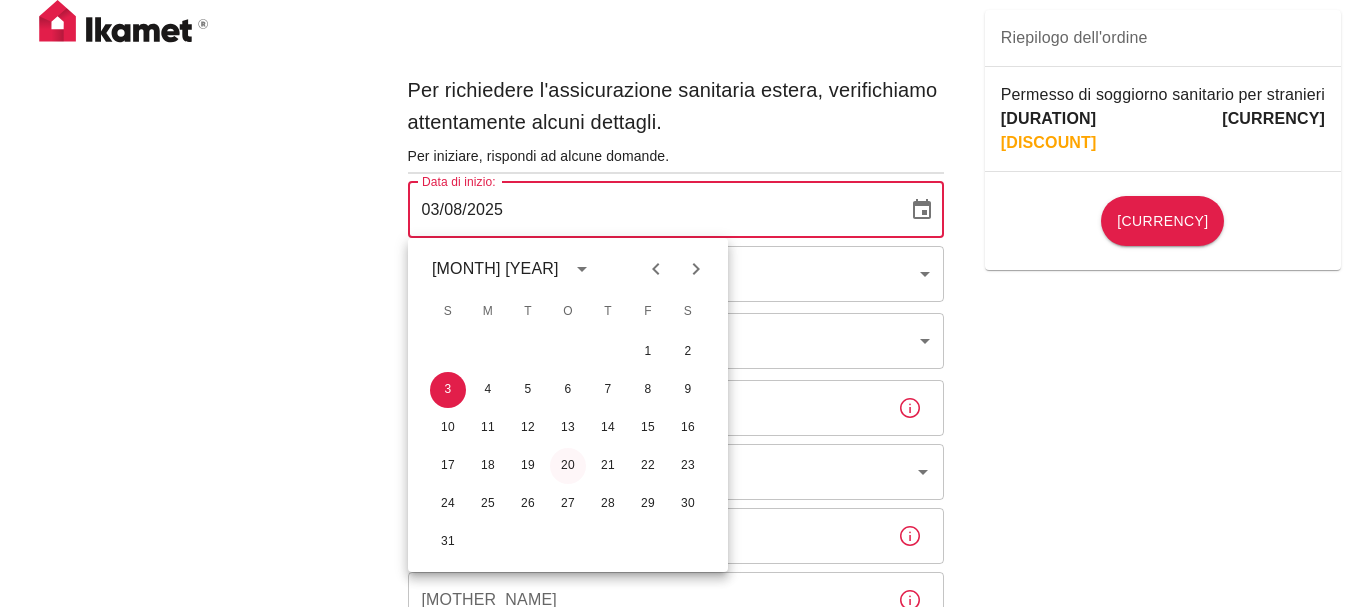click on "20" at bounding box center [568, 465] 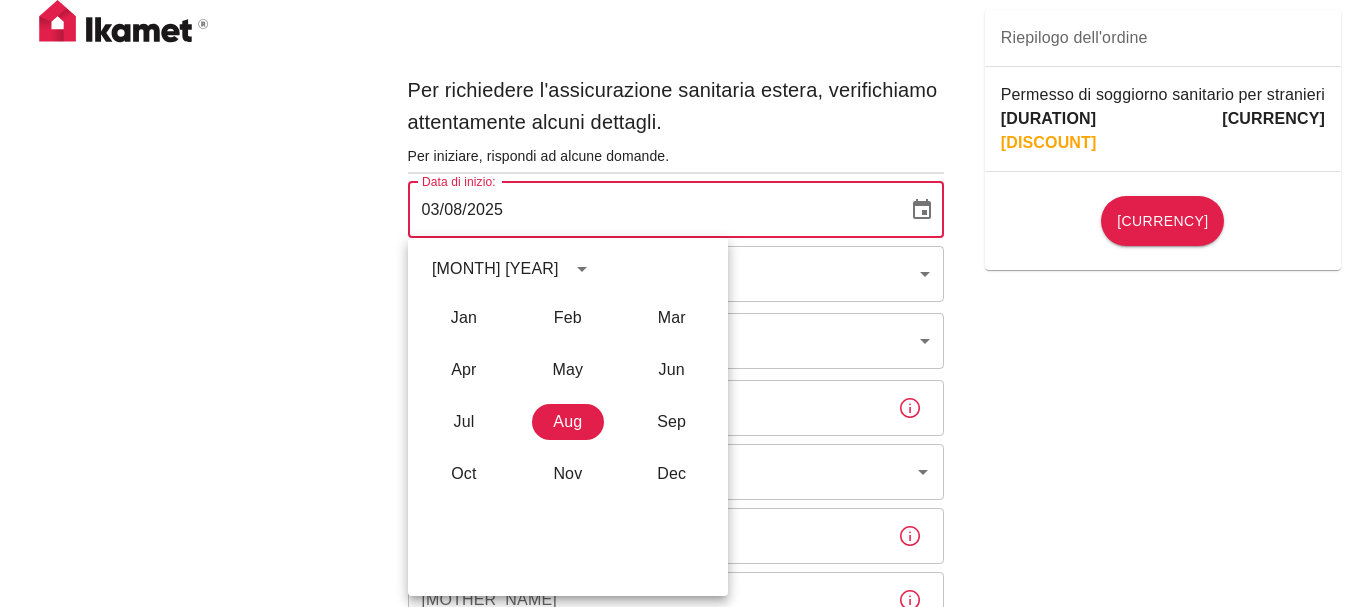 type on "[DATE]" 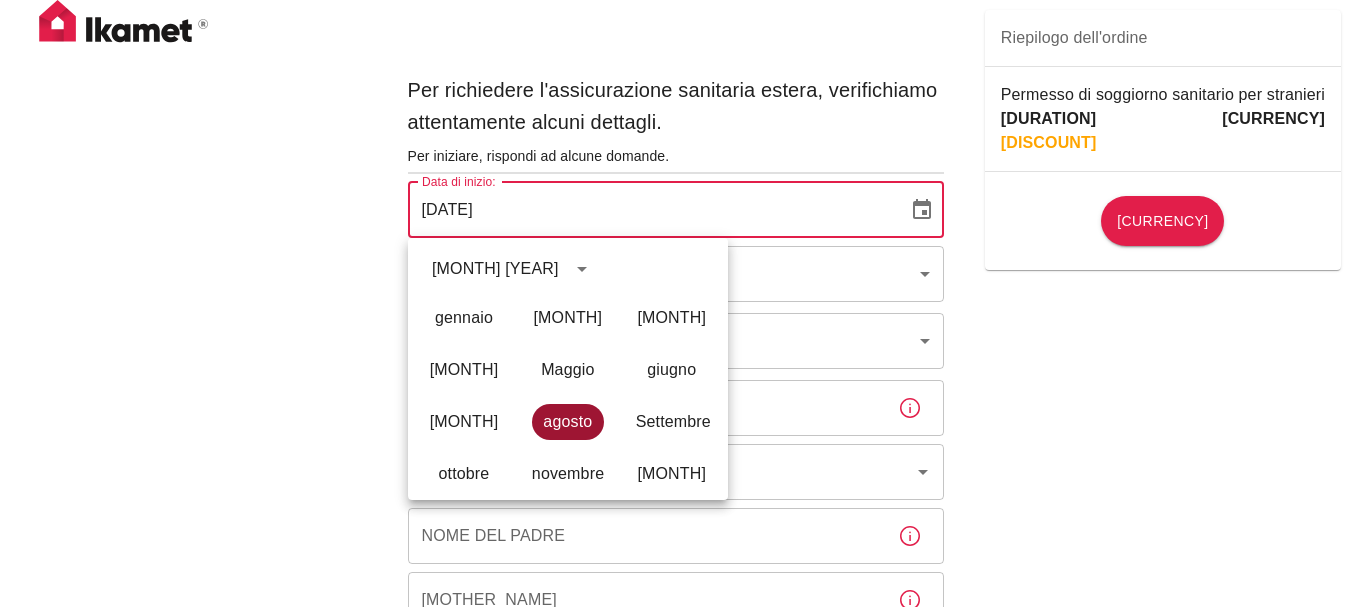 click on "agosto" at bounding box center (567, 421) 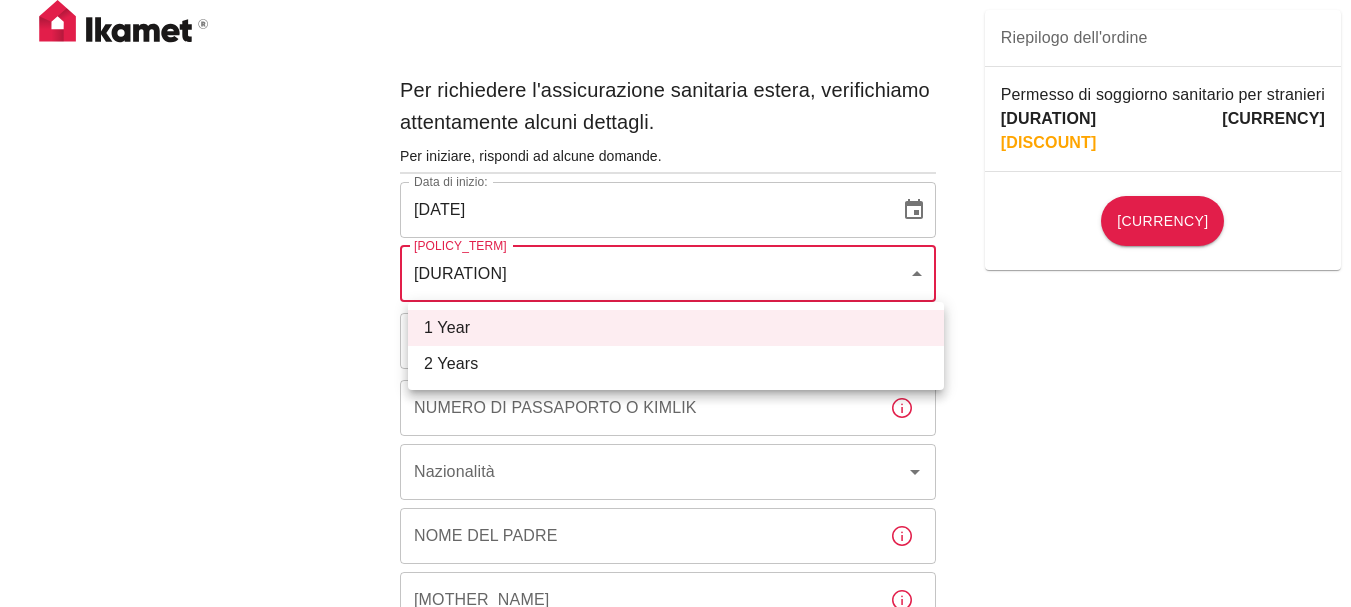 click on "Per richiedere l'assicurazione sanitaria estera, verifichiamo attentamente alcuni dettagli. Per iniziare, rispondi ad alcune domande. Data di inizio: [DATE] Data di inizio: Periodo di validità della polizza 1 anno [UUID] Periodo di validità della polizza Tipo di documento Carta d'identità id Tipo di documento Numero di passaporto o Kimlik Numero di passaporto o Kimlik Nazionalità Nazionalità Nome del padre Nome del padre Nome della madre Nome della madre Luogo di nascita Luogo di nascita Genere ​ Genere Indirizzo assicurato Città Città Città Città Quartiere Quartiere Strada Strada Numero dell'edificio Numero dell'edificio Numero dell'appartamento Numero dell'appartamento EFT Carta di credito Ho letto e accetto l'Informativa sulla privacy e l'Accordo per l'utente Ho letto e accetto il testo di chiarimento Accetto di ricevere e-mail e SMS su questa offerta e sulle campagne. Riepilogo dell'ordine Permesso di soggiorno sanitario per stranieri 1 anno [CURRENCY] Cassa [CURRENCY]" at bounding box center [675, 779] 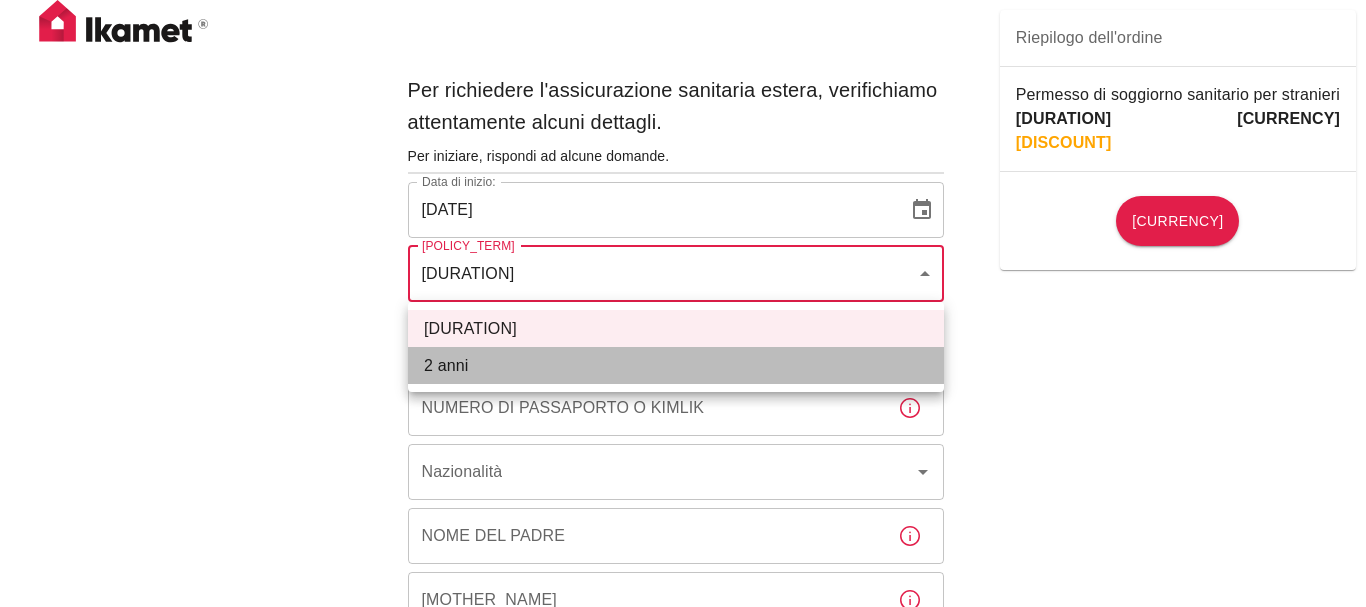click on "2 anni" at bounding box center (676, 365) 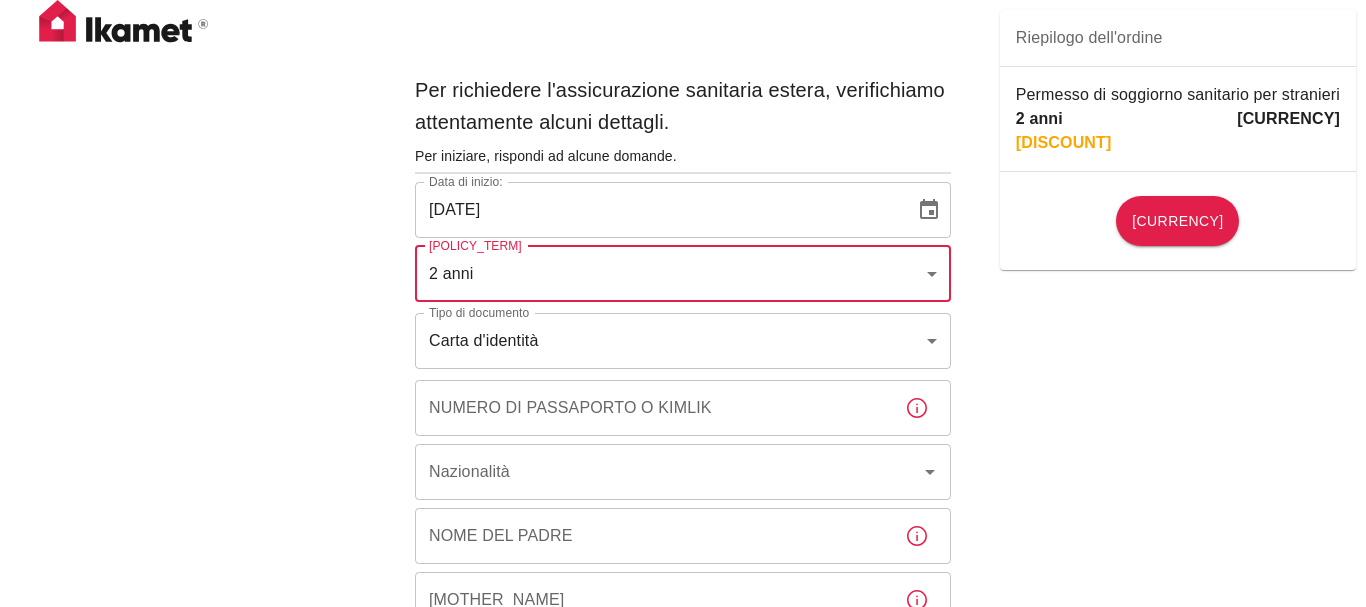 click on "Per richiedere l'assicurazione sanitaria estera, verifichiamo attentamente alcuni dettagli. Per iniziare, rispondi ad alcune domande. Data di inizio: [DATE] Data di inizio: Periodo di validità della polizza 2 anni [UUID] Periodo di validità della polizza Tipo di documento Carta d'identità id Tipo di documento Numero di passaporto o Kimlik Numero di passaporto o Kimlik Nazionalità Nazionalità Nome del padre Nome del padre Nome della madre Nome della madre Luogo di nascita Luogo di nascita Genere ​ Genere Indirizzo assicurato Città Città Città Città Quartiere Quartiere Strada Strada Numero dell'edificio Numero dell'edificio Numero dell'appartamento Numero dell'appartamento EFT Carta di credito Ho letto e accetto l'Informativa sulla privacy e l'Accordo per l'utente Ho letto e accetto il testo di chiarimento Accetto di ricevere e-mail e SMS su questa offerta e sulle campagne. Riepilogo dell'ordine Permesso di soggiorno sanitario per stranieri 2 anni [CURRENCY]" at bounding box center [683, 779] 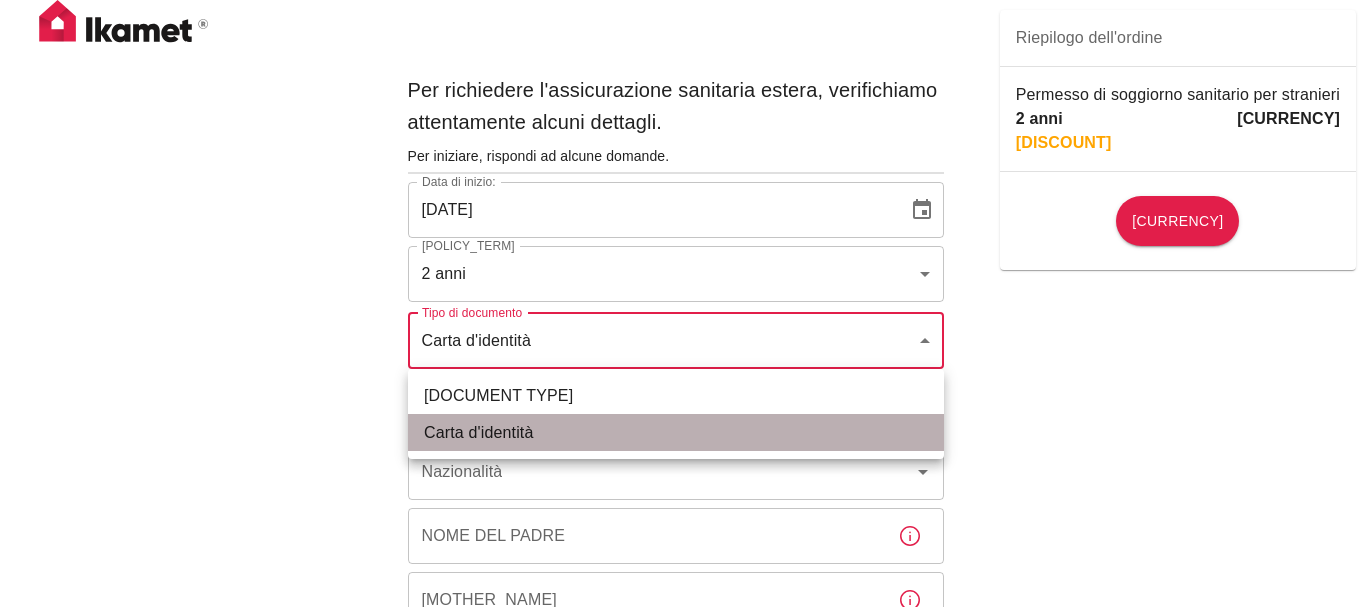 click on "Carta d'identità" at bounding box center (479, 432) 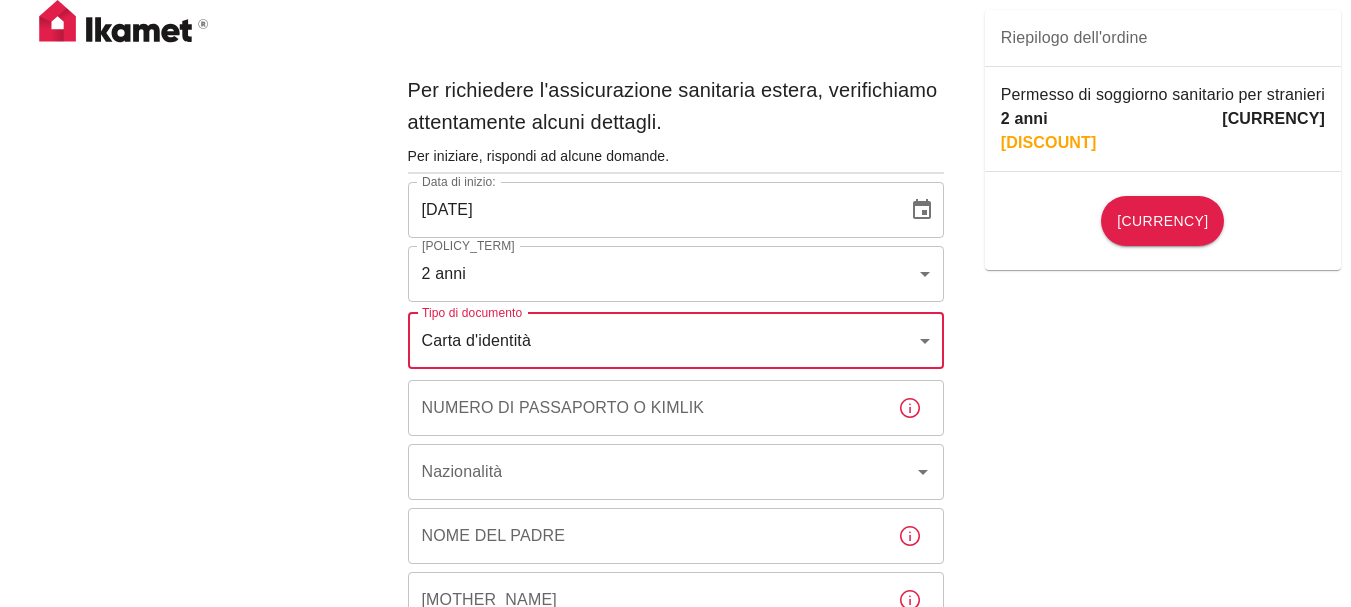 click 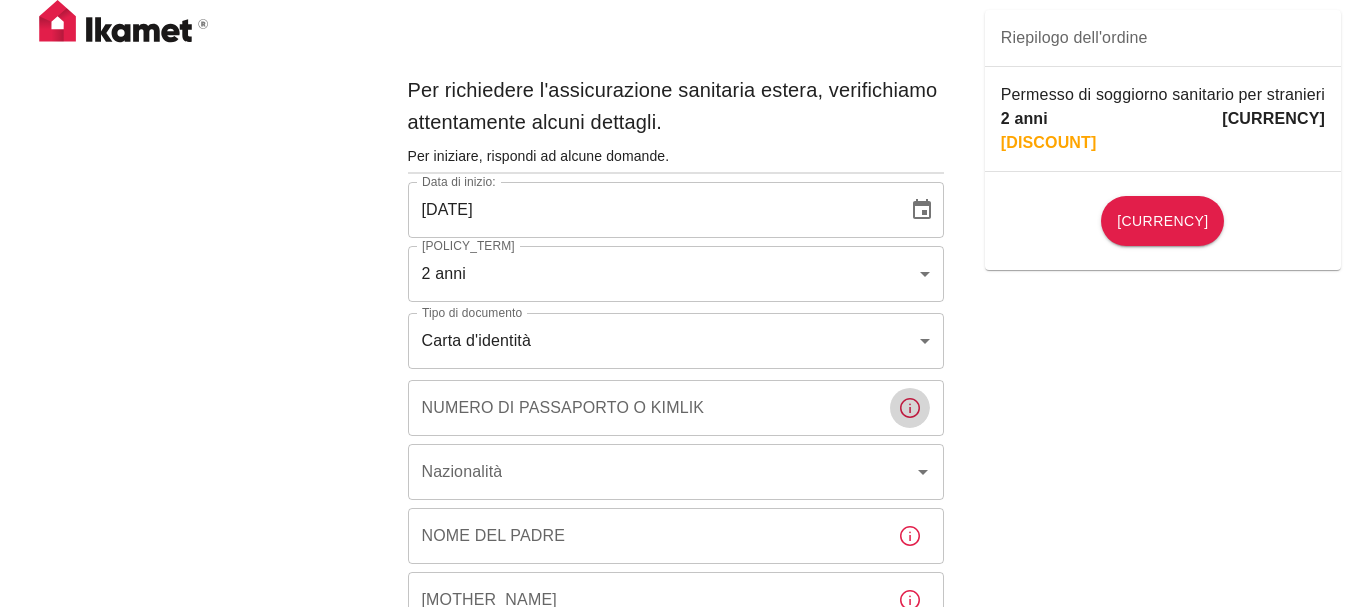 click 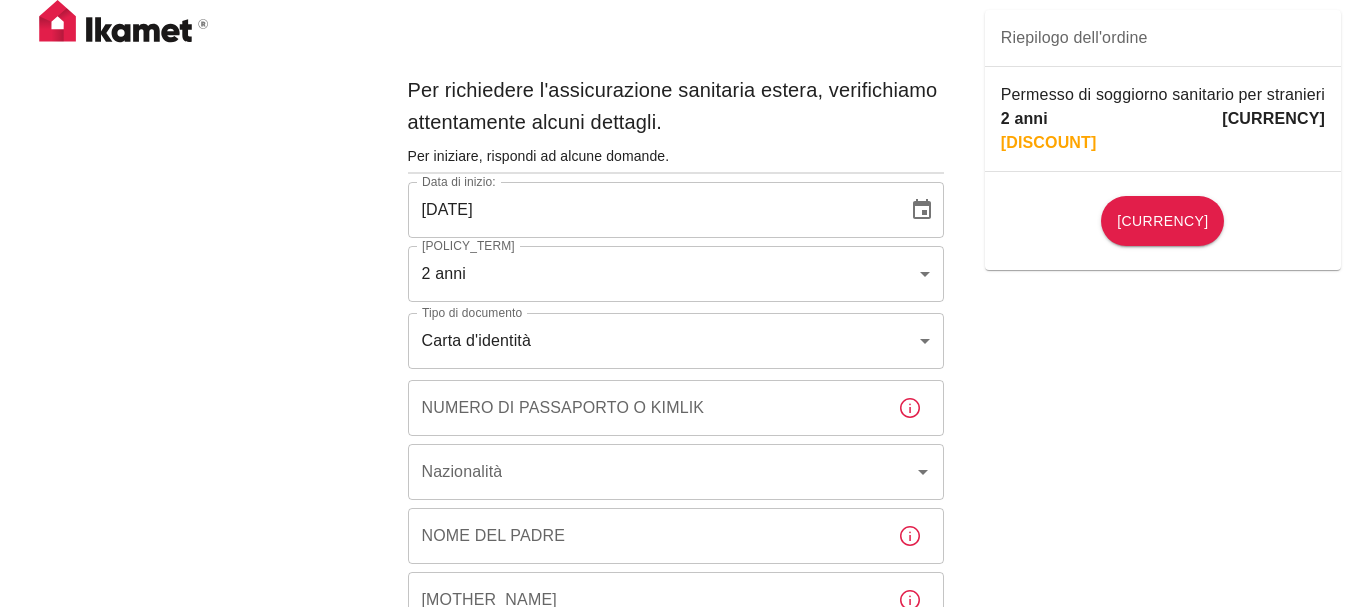 click on "Per richiedere l'assicurazione sanitaria estera, verifichiamo attentamente alcuni dettagli. Per iniziare, rispondi ad alcune domande. Data di inizio: [DATE] Data di inizio: Periodo di validità della polizza 2 anni [UUID] Periodo di validità della polizza Tipo di documento Carta d'identità id Tipo di documento Numero di passaporto o Kimlik Numero di passaporto o Kimlik Nazionalità Nazionalità Nome del padre Nome del padre Nome della madre Nome della madre Luogo di nascita Luogo di nascita Genere ​ Genere Indirizzo assicurato Città Città Città Città Quartiere Quartiere Strada Strada Numero dell'edificio Numero dell'edificio Numero dell'appartamento Numero dell'appartamento EFT Carta di credito Ho letto e accetto l'Informativa sulla privacy e l'Accordo per l'utente Ho letto e accetto il testo di chiarimento Accetto di ricevere e-mail e SMS su questa offerta e sulle campagne. Riepilogo dell'ordine Permesso di soggiorno sanitario per stranieri 2 anni [CURRENCY]" at bounding box center (675, 779) 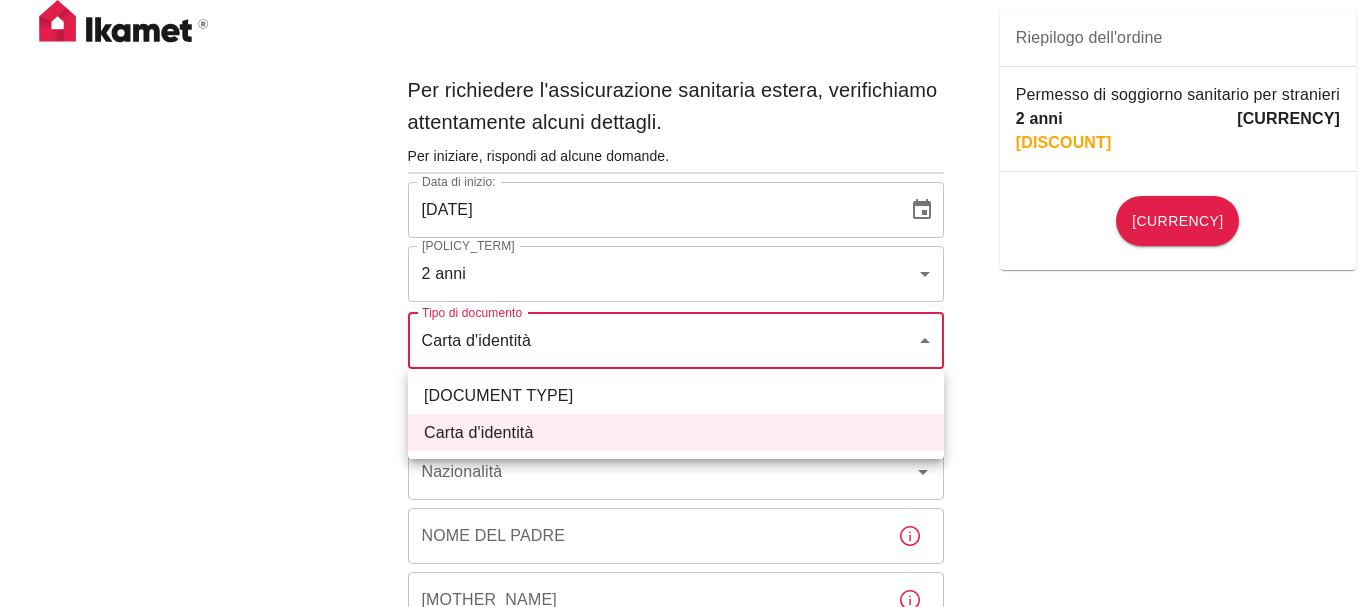 click at bounding box center [683, 303] 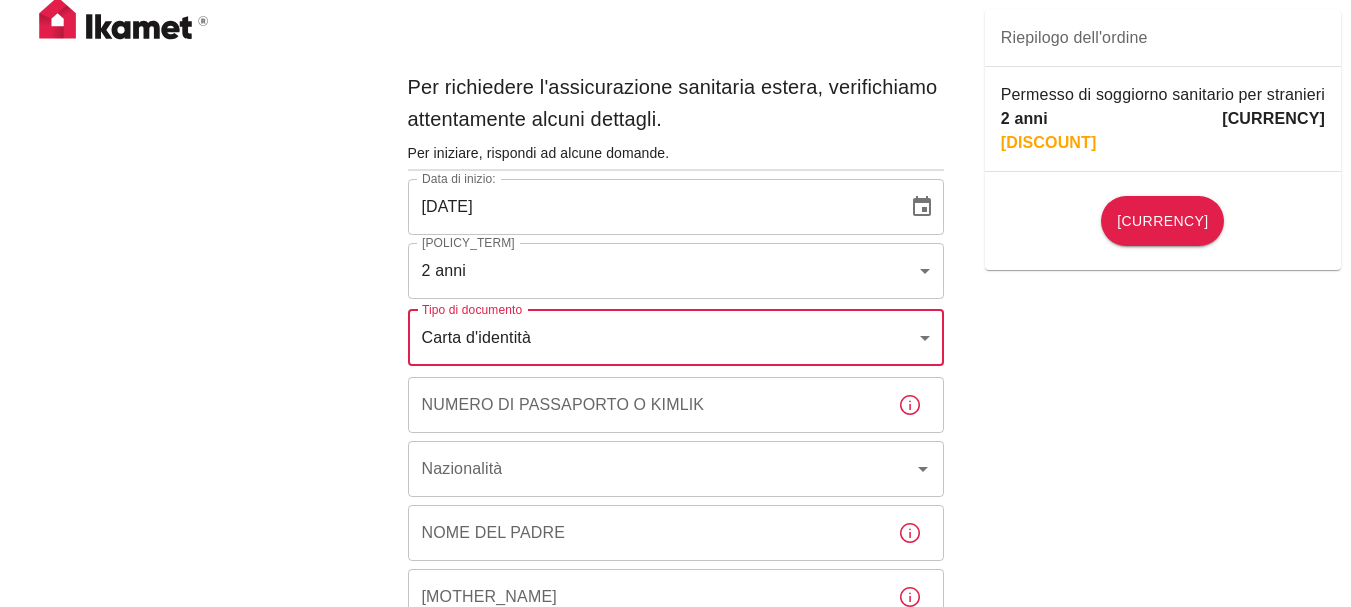scroll, scrollTop: 0, scrollLeft: 0, axis: both 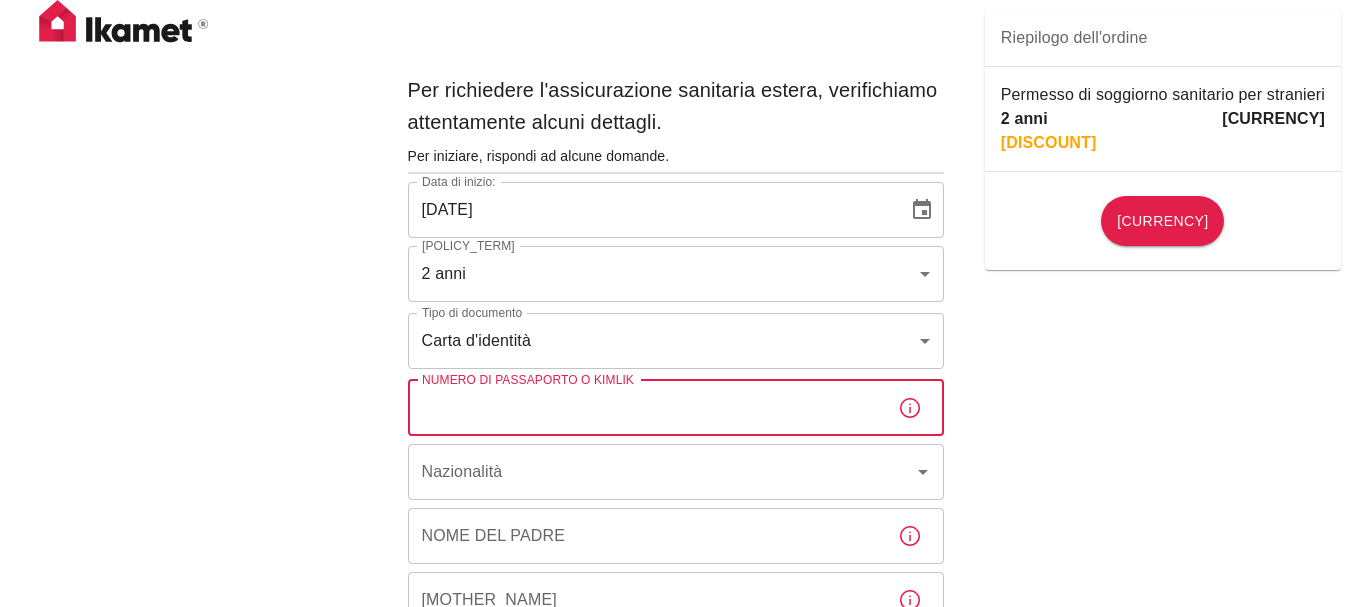 click on "Numero di passaporto o Kimlik" at bounding box center [645, 408] 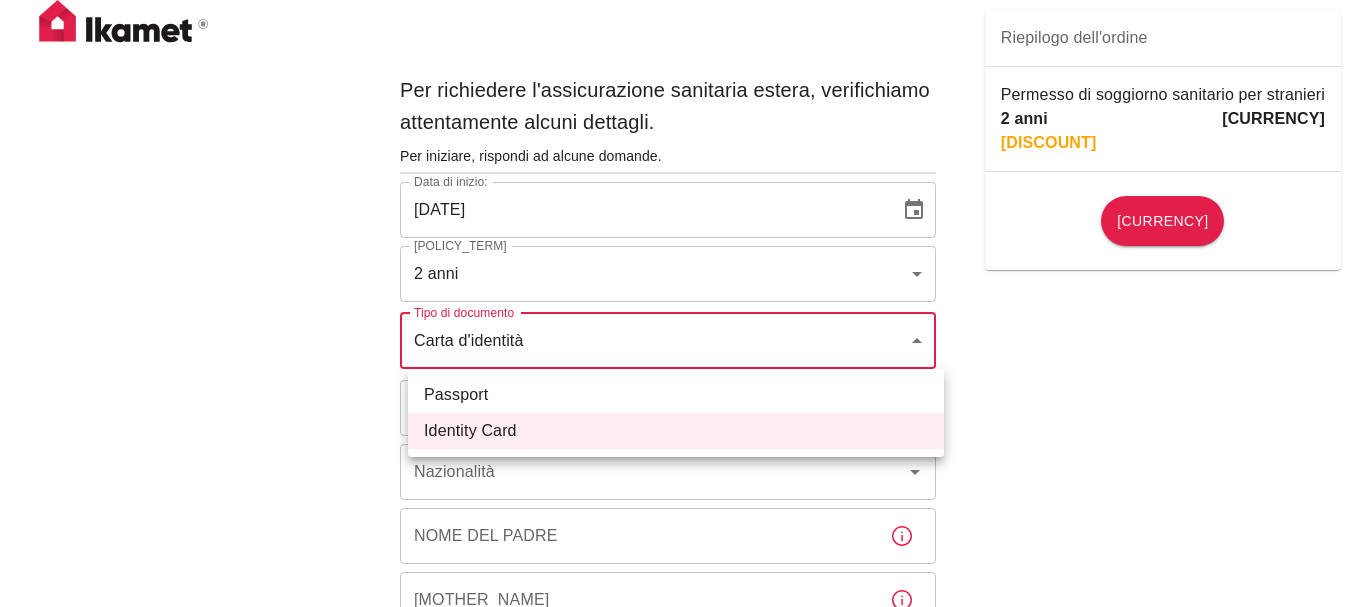 click on "Per richiedere l'assicurazione sanitaria estera, verifichiamo attentamente alcuni dettagli. Per iniziare, rispondi ad alcune domande. Data di inizio: [DATE] Data di inizio: Periodo di validità della polizza 2 anni [UUID] Periodo di validità della polizza Tipo di documento Carta d'identità id Tipo di documento Numero di passaporto o Kimlik Numero di passaporto o Kimlik Nazionalità Nazionalità Nome del padre Nome del padre Nome della madre Nome della madre Luogo di nascita Luogo di nascita Genere ​ Genere Indirizzo assicurato Città Città Città Città Quartiere Quartiere Strada Strada Numero dell'edificio Numero dell'edificio Numero dell'appartamento Numero dell'appartamento EFT Carta di credito Ho letto e accetto l'Informativa sulla privacy e l'Accordo per l'utente Ho letto e accetto il testo di chiarimento Accetto di ricevere e-mail e SMS su questa offerta e sulle campagne. Riepilogo dell'ordine Permesso di soggiorno sanitario per stranieri 2 anni [CURRENCY]" at bounding box center (675, 779) 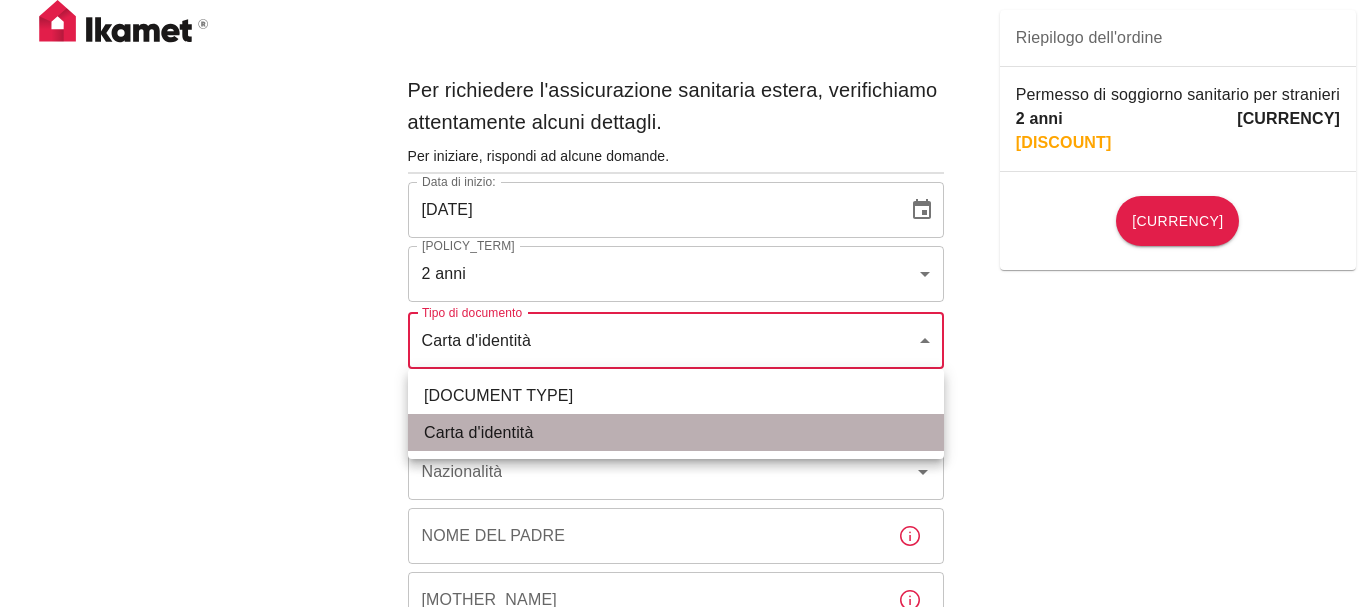 click on "Carta d'identità" at bounding box center [479, 432] 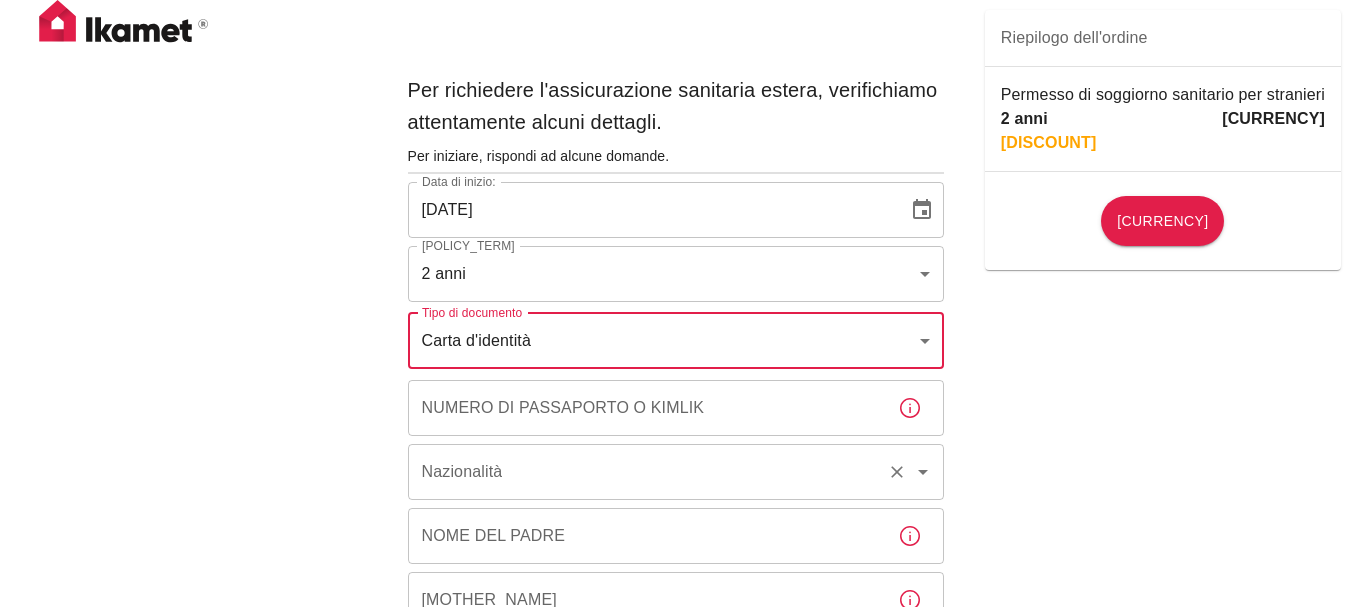 click on "Nazionalità Nazionalità" at bounding box center [676, 472] 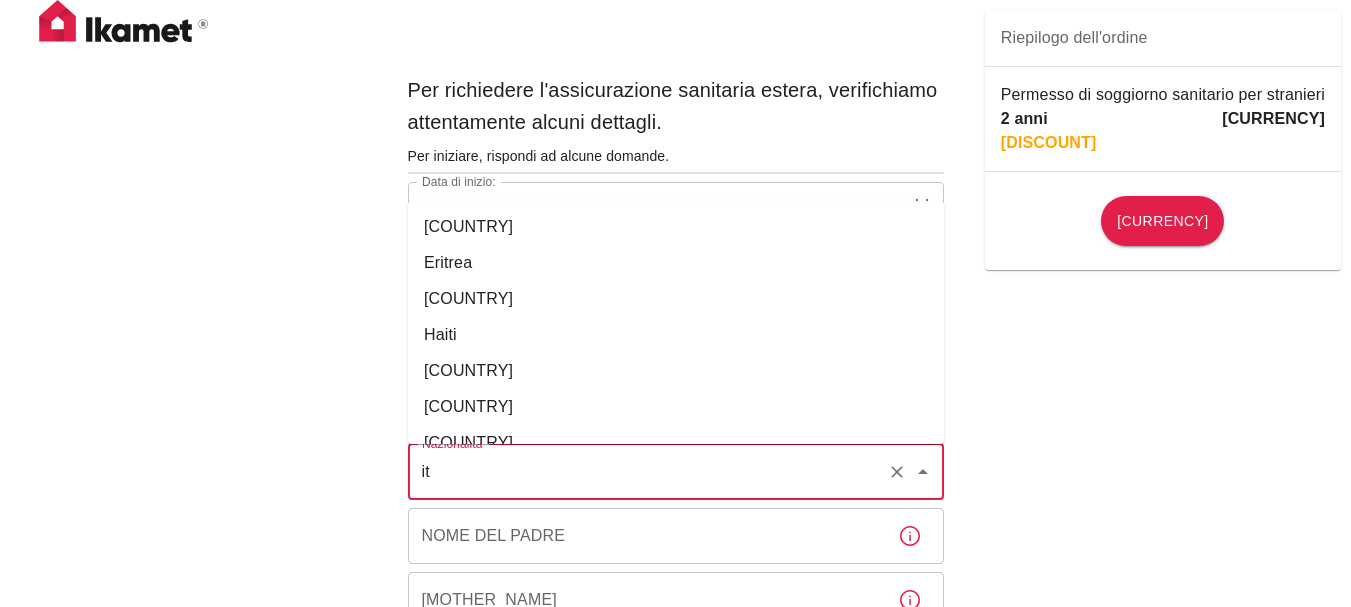 click on "[COUNTRY]" at bounding box center [468, 370] 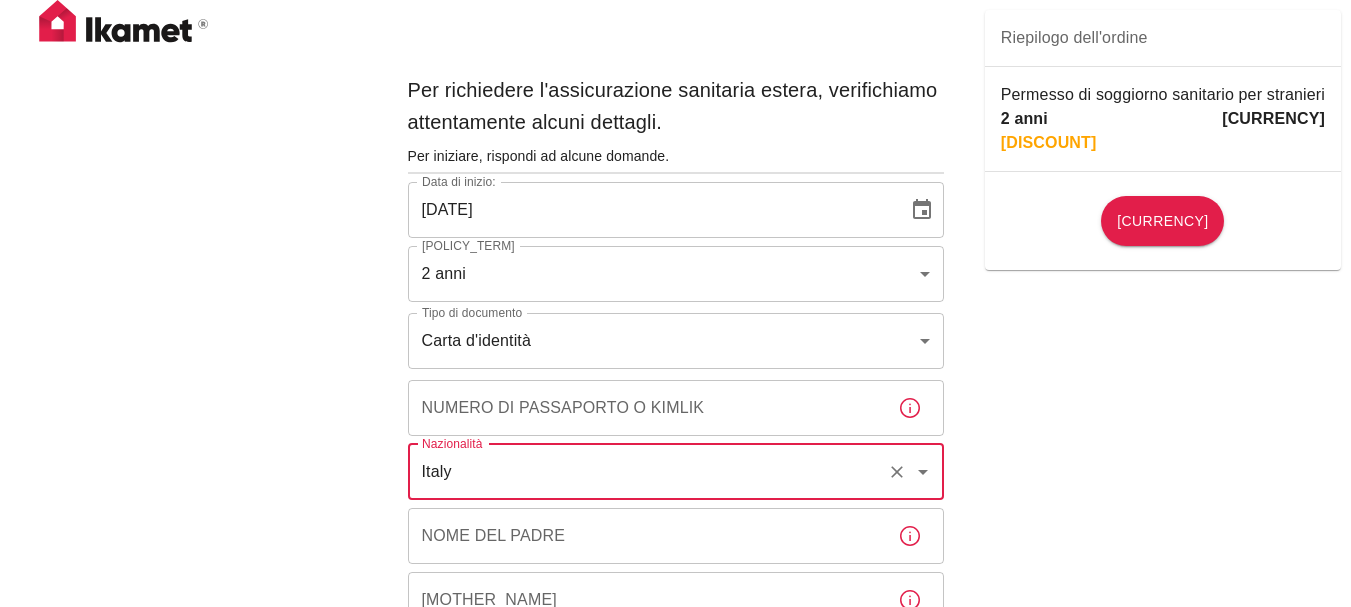type on "Italy" 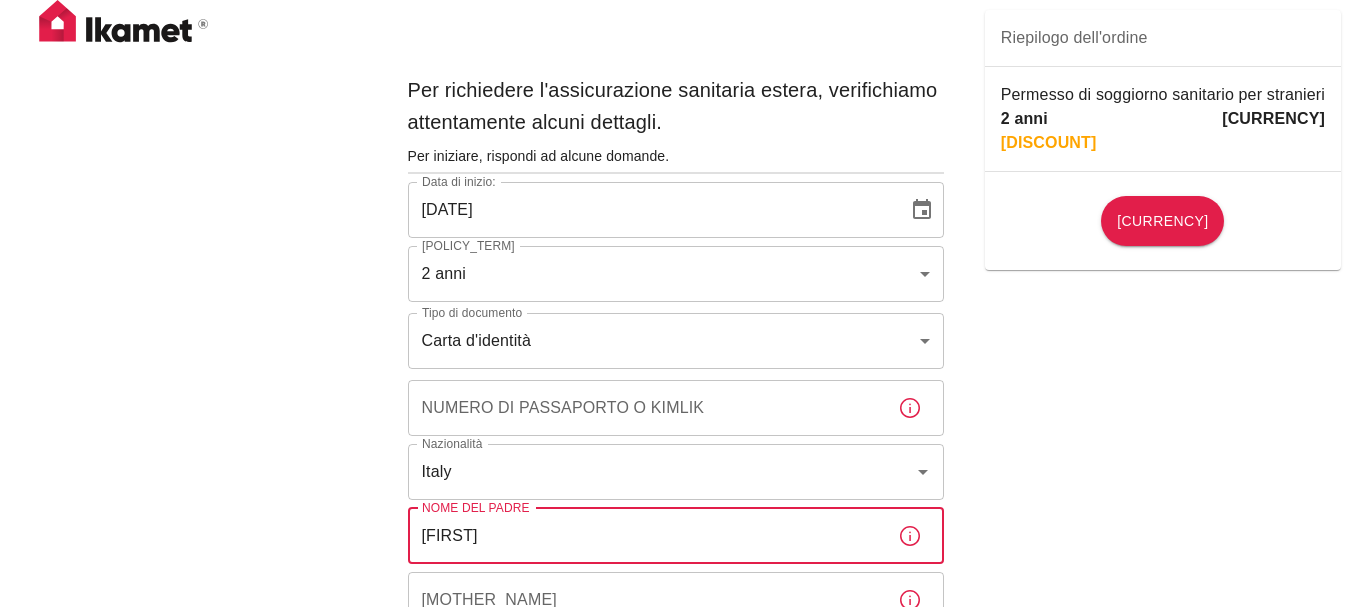type on "[FIRST]" 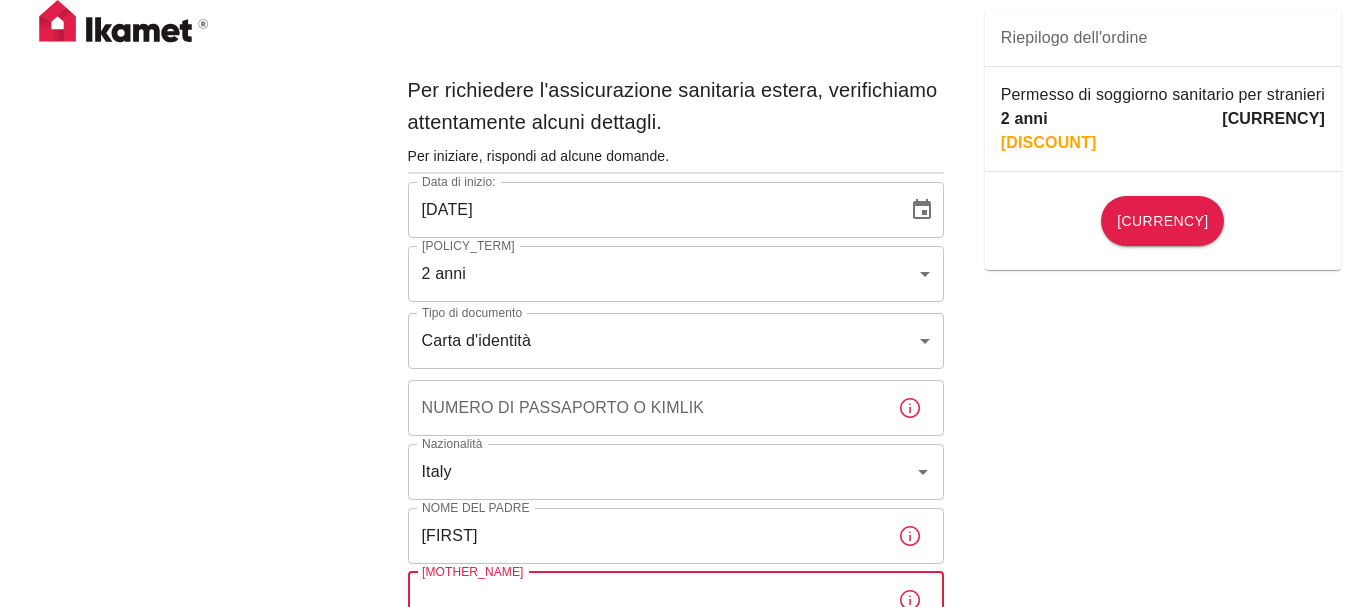 click on "[MOTHER_NAME]" at bounding box center [645, 600] 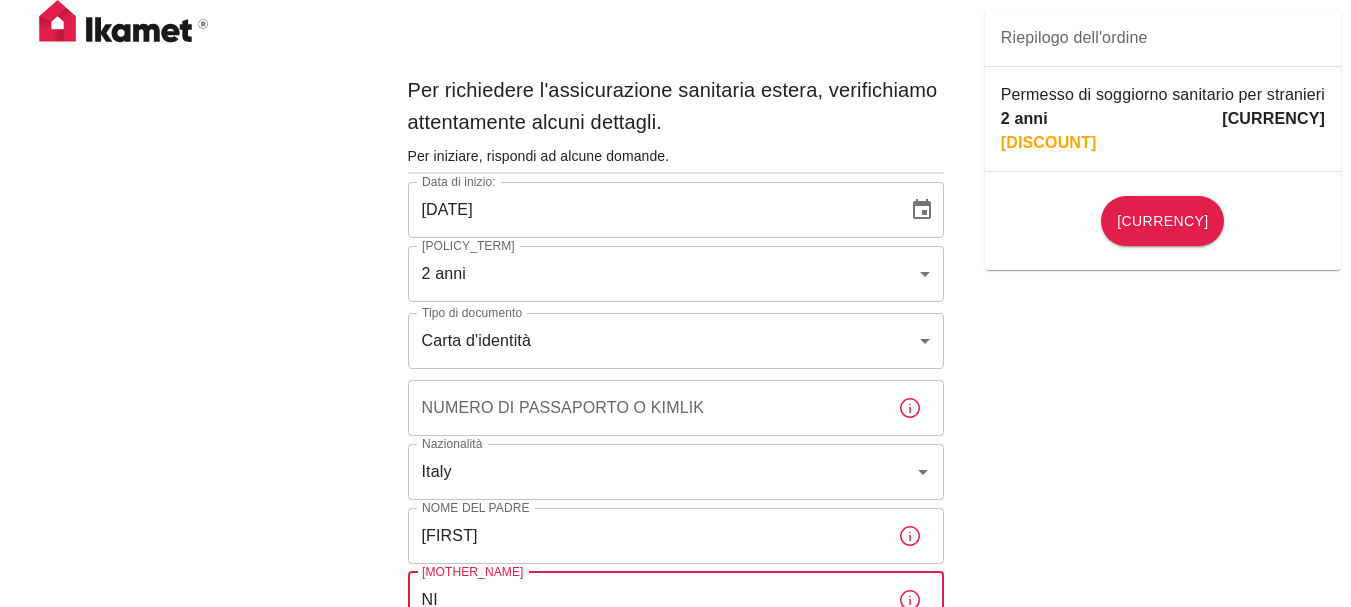 scroll, scrollTop: 2, scrollLeft: 0, axis: vertical 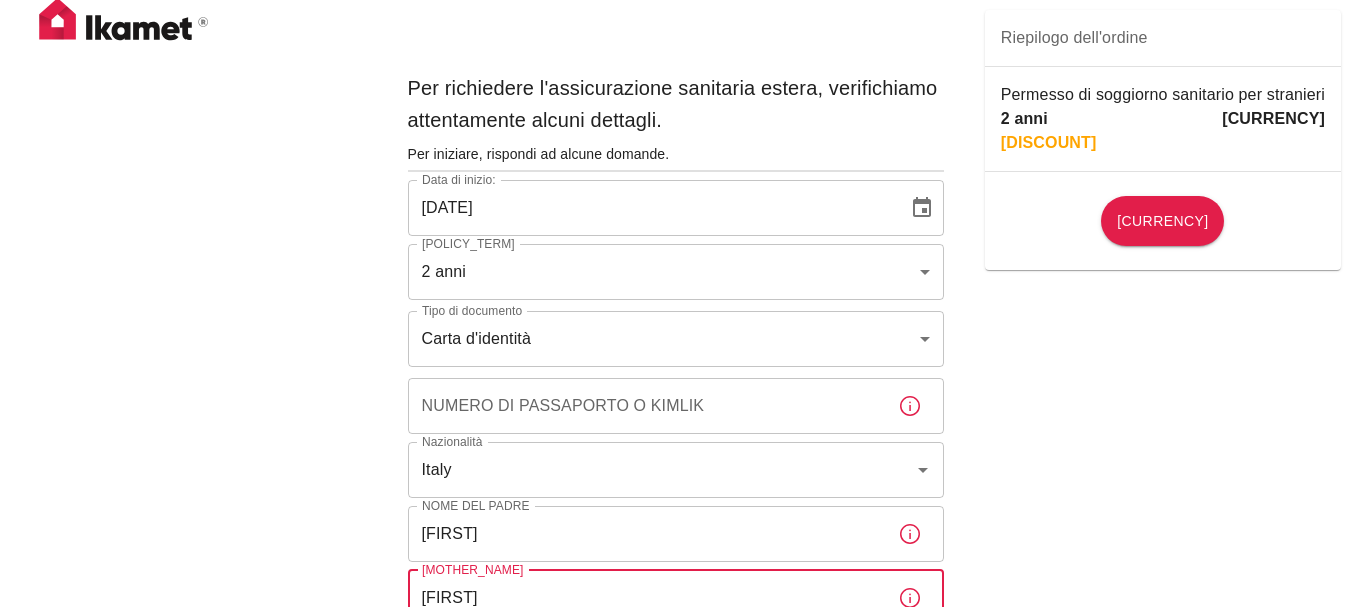 type on "[FIRST]" 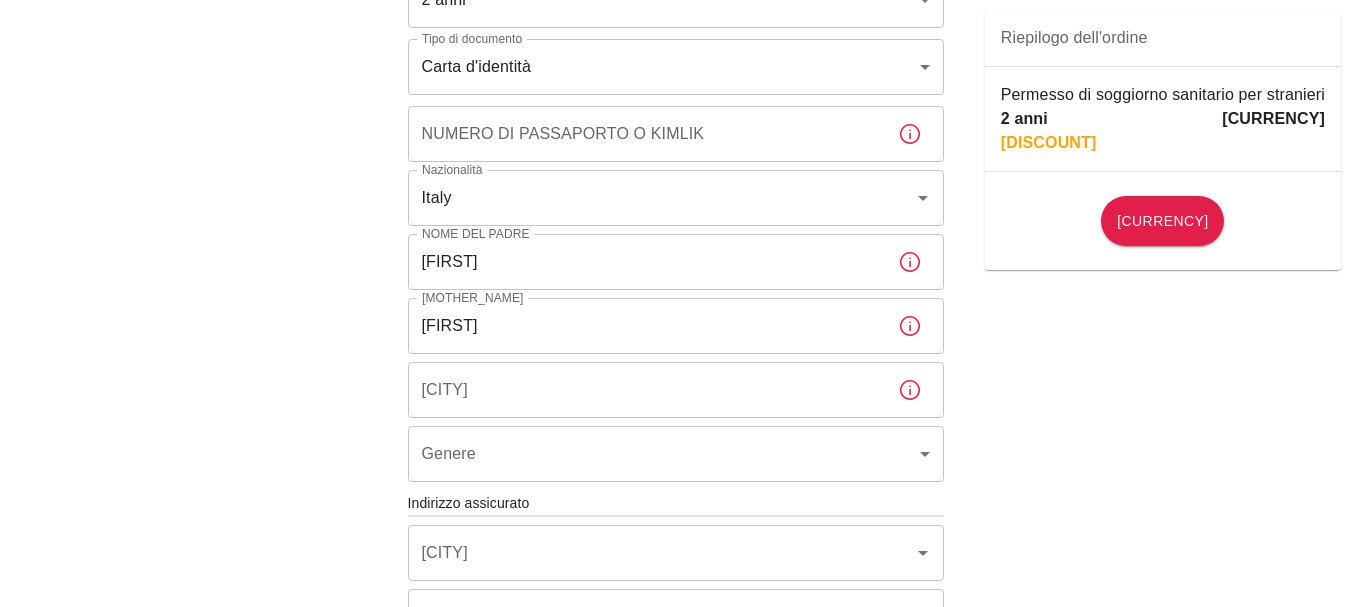 scroll, scrollTop: 313, scrollLeft: 0, axis: vertical 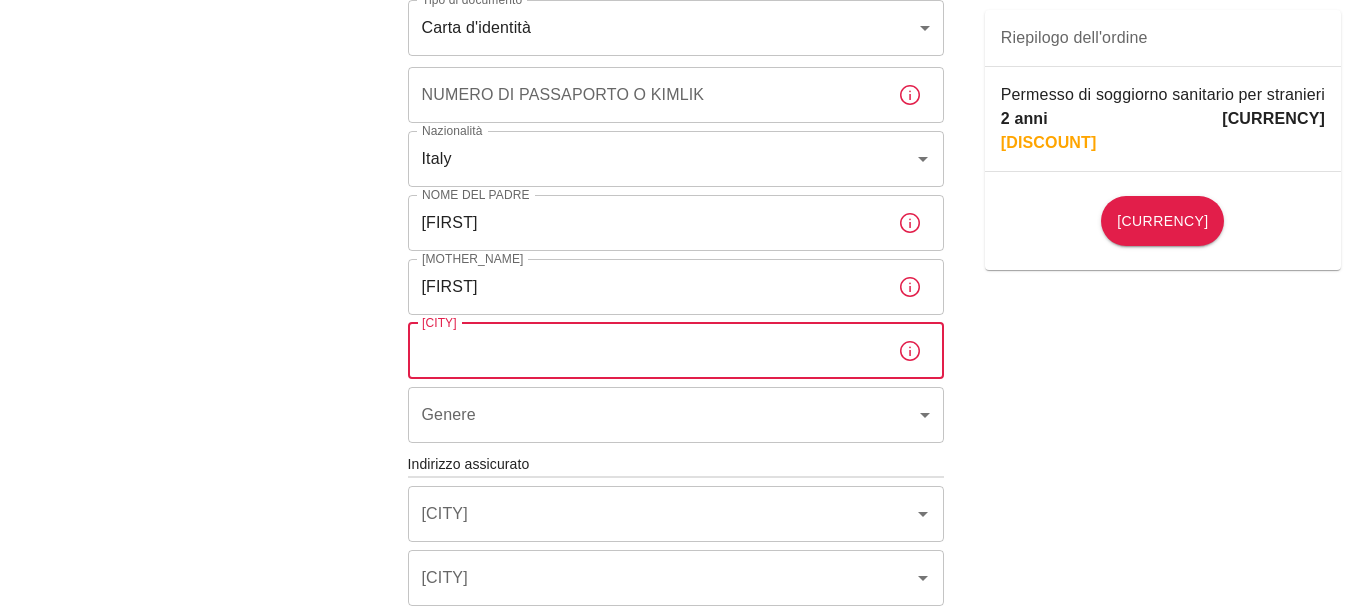 click on "[CITY] [CITY]" at bounding box center [676, 351] 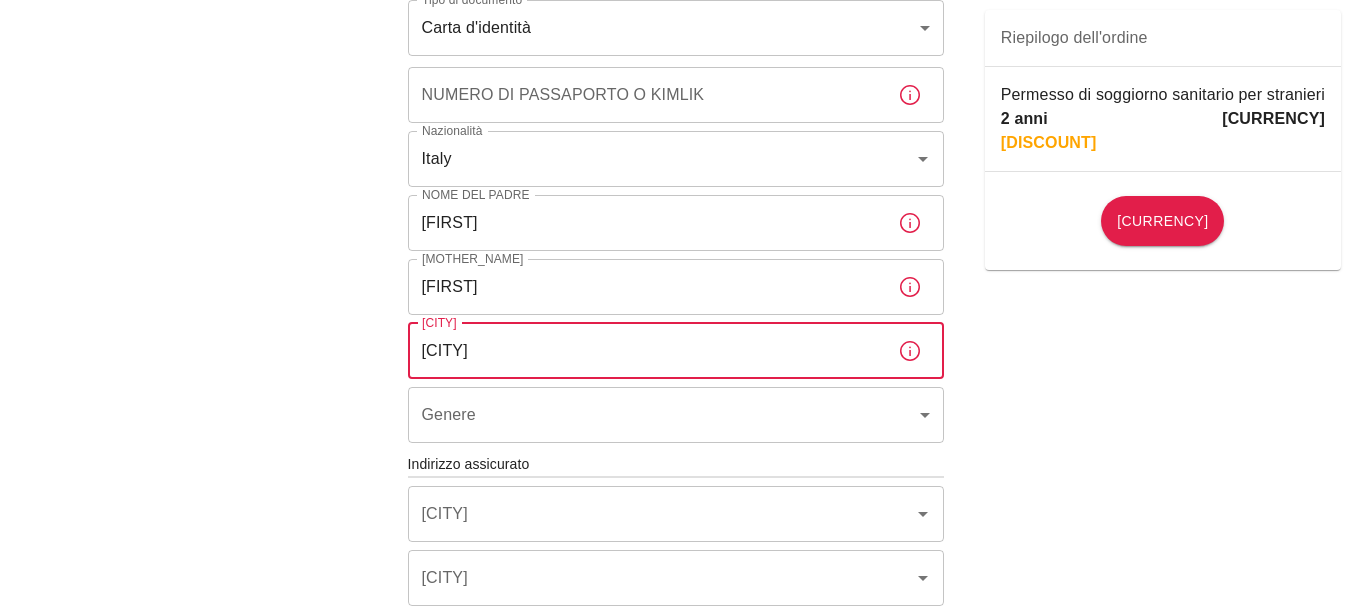 type on "[CITY]" 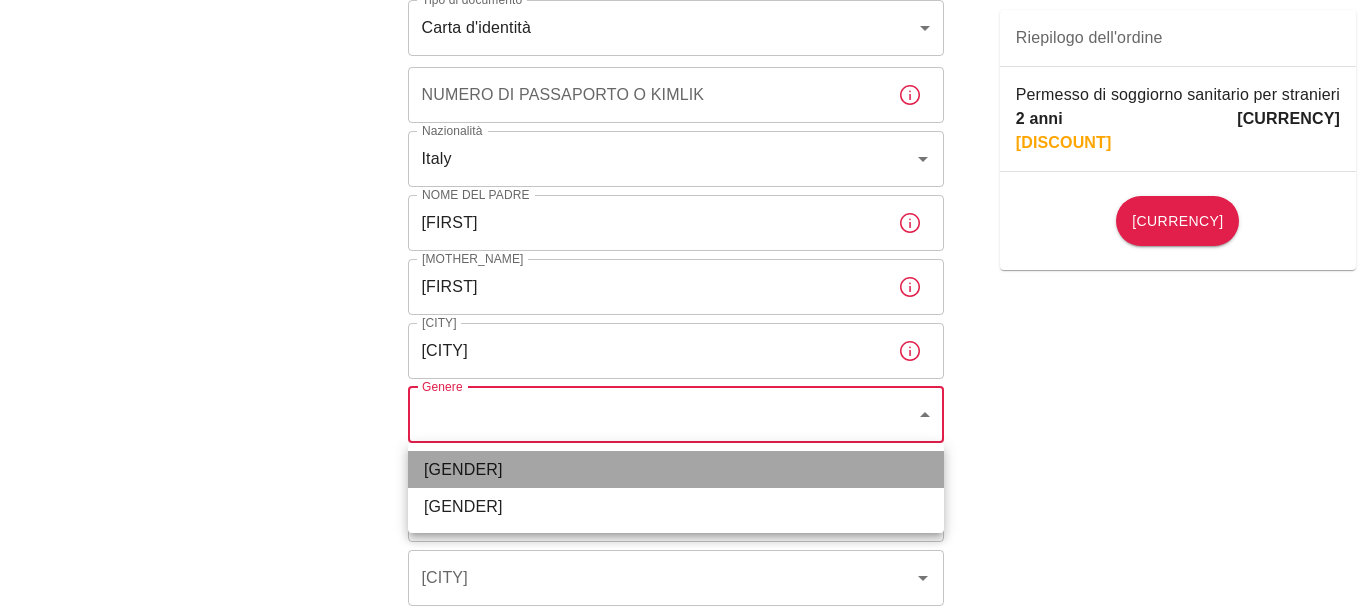 click on "[GENDER]" at bounding box center [463, 469] 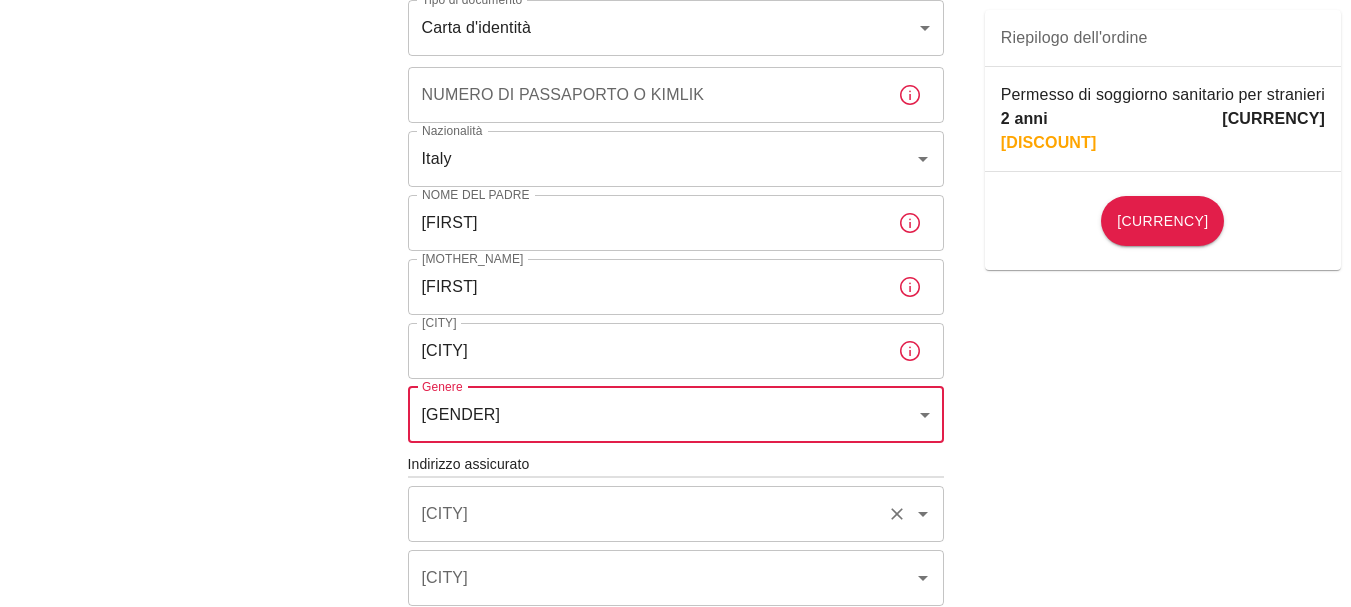 click on "[CITY]" at bounding box center [648, 514] 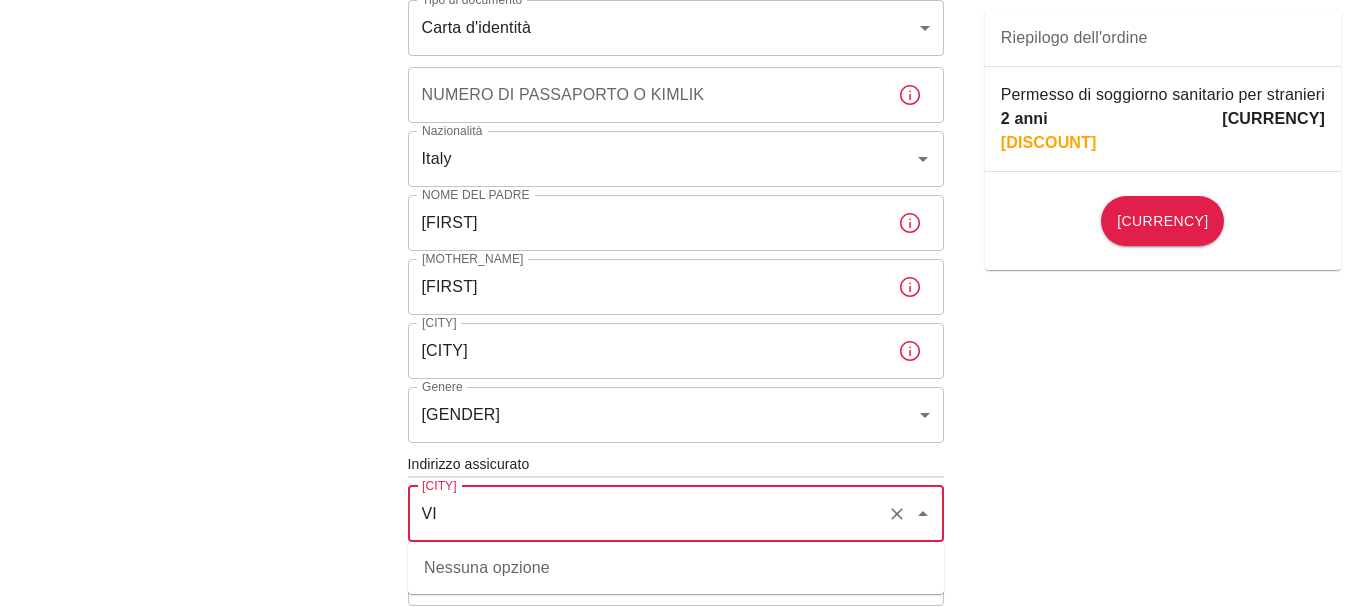 type on "V" 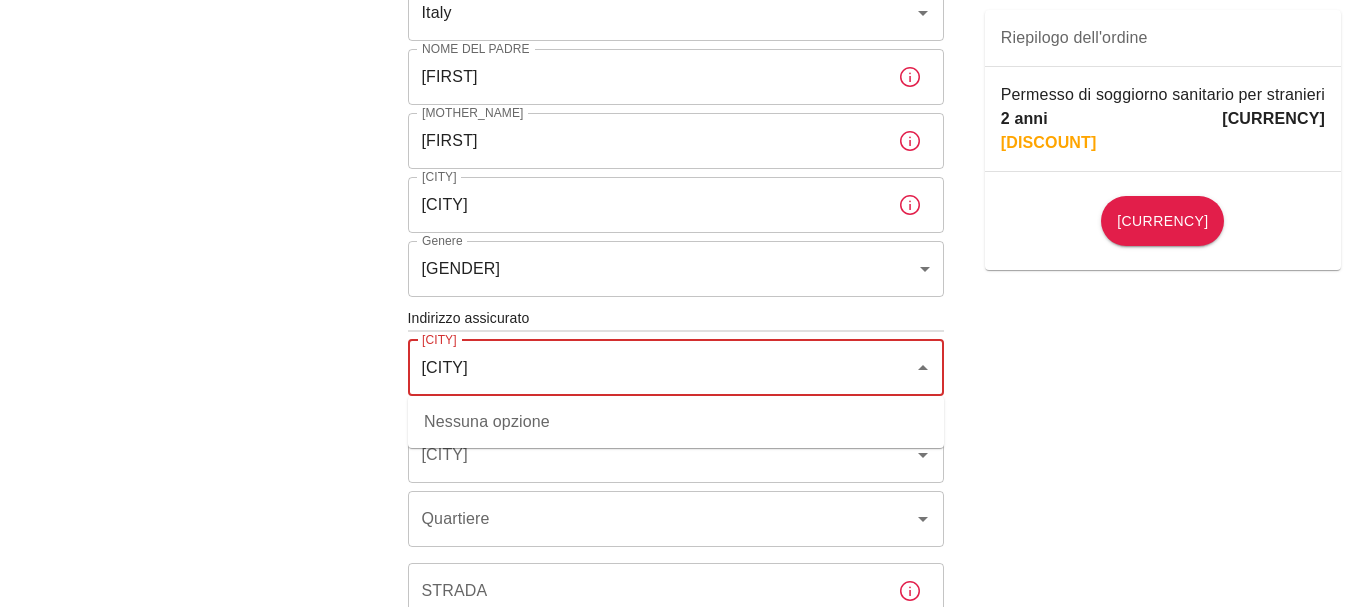 scroll, scrollTop: 593, scrollLeft: 0, axis: vertical 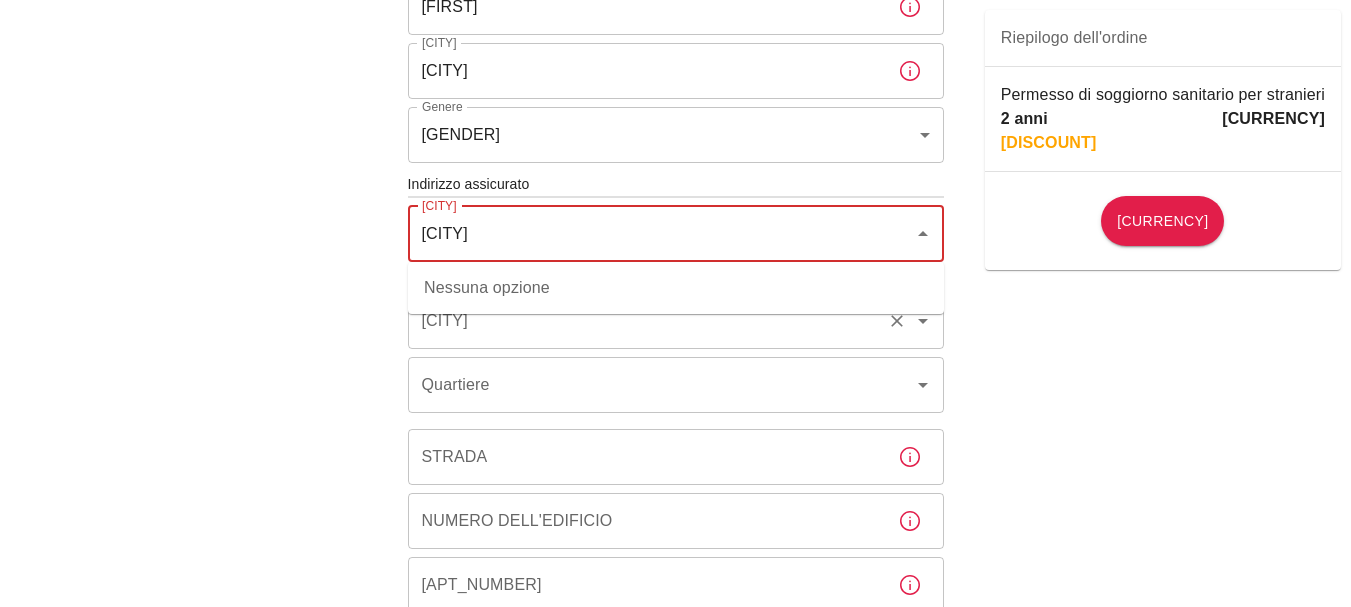 type on "[CITY]" 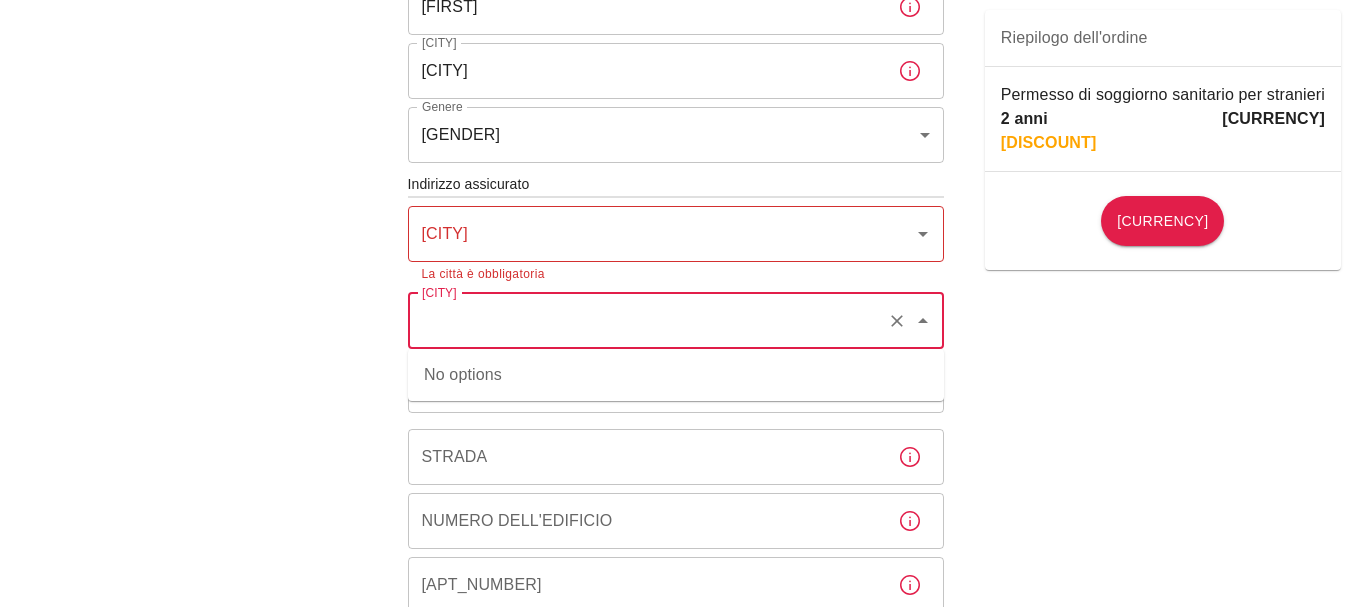 click on "[CITY]" at bounding box center [648, 321] 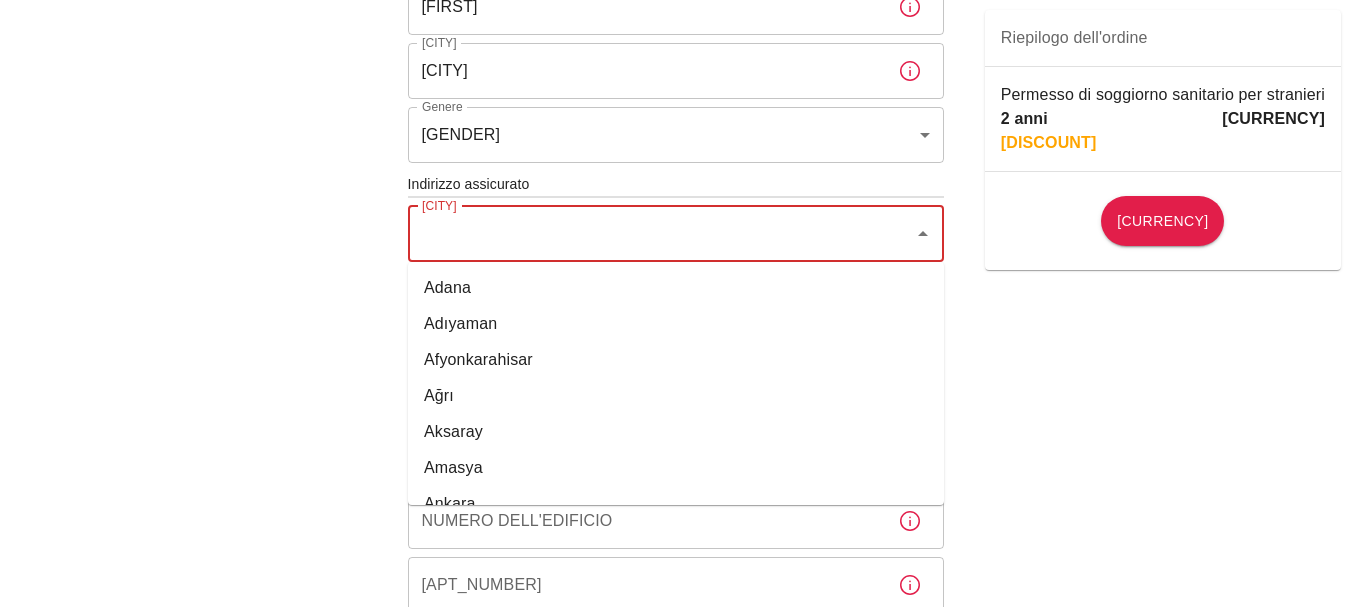 click on "[CITY]" at bounding box center (661, 234) 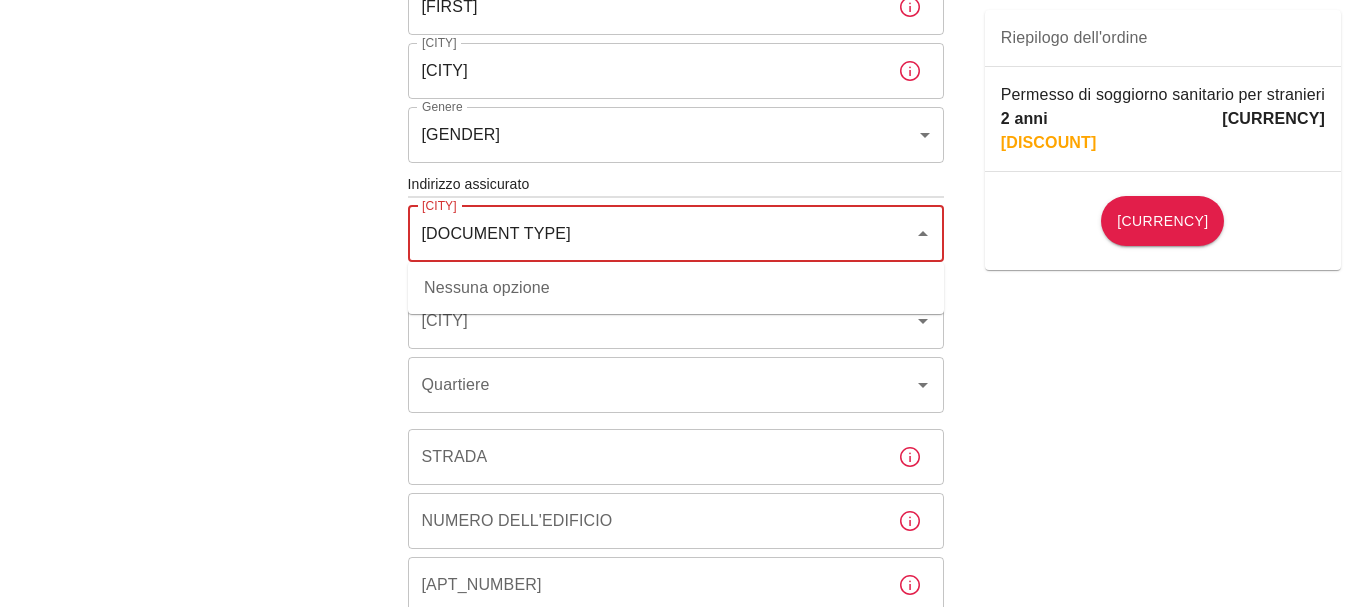 type on "[INITIALS]" 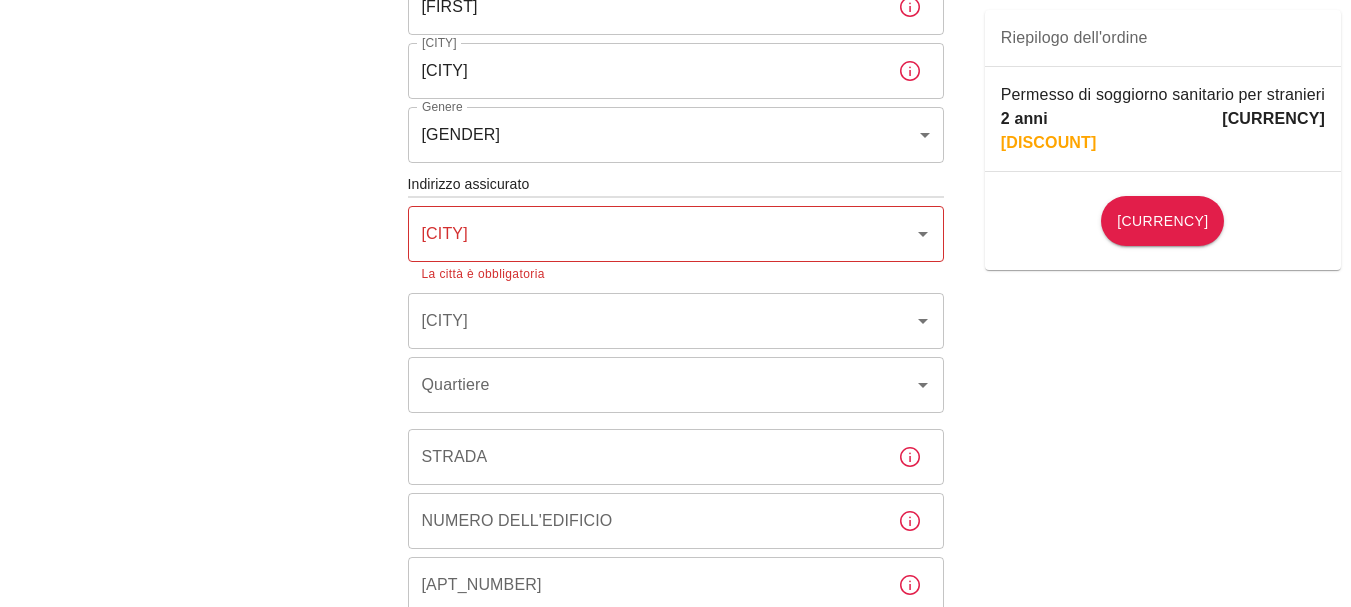 click on "Per richiedere l'assicurazione sanitaria estera, verifichiamo attentamente alcuni dettagli. Per iniziare, rispondi ad alcune domande. Data di inizio: [DATE] Data di inizio: Periodo di validità della polizza 2 anni [UUID] Periodo di validità della polizza Tipo di documento Carta d'identità id Tipo di documento Numero di passaporto o Kimlik Numero di passaporto o Kimlik Nazionalità [COUNTRY] Nazionalità Nome del padre [FIRST] Nome del padre Nome della madre [FIRST] Nome della madre Luogo di nascita [CITY] Luogo di nascita Genere Maschio male Genere Indirizzo assicurato Città Città La città è obbligatoria Città Città Quartiere Quartiere Strada Strada Numero dell'edificio Numero dell'edificio Numero dell'appartamento Numero dell'appartamento EFT Carta di credito Ho letto e accetto l'Informativa sulla privacy e l'Accordo per l'utente Ho letto e accetto il testo di chiarimento Accetto di ricevere e-mail e SMS su questa offerta e sulle campagne. Riepilogo dell'ordine" at bounding box center [675, 197] 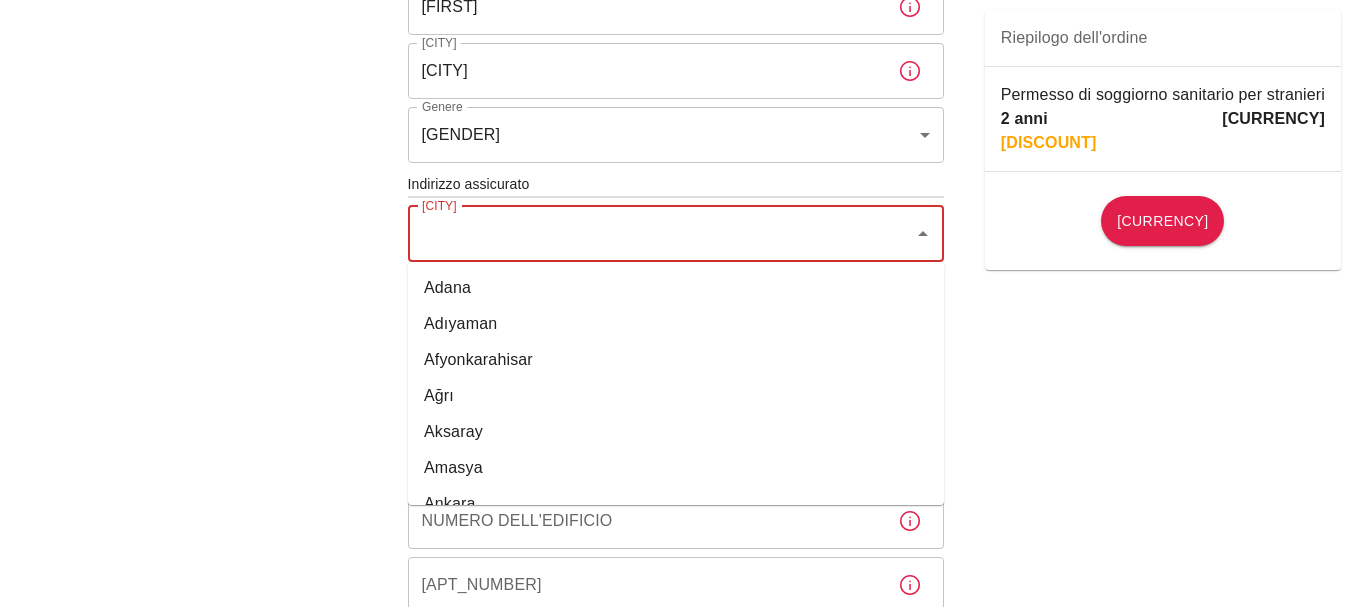 click on "[CITY]" at bounding box center [661, 234] 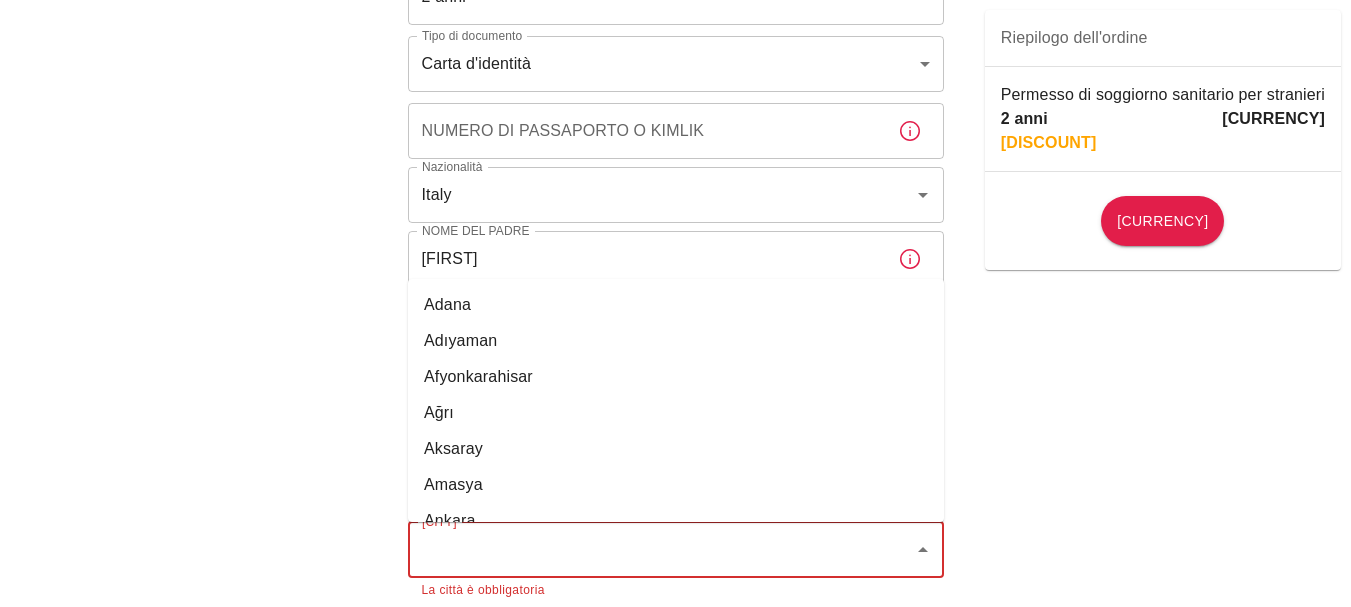 scroll, scrollTop: 273, scrollLeft: 0, axis: vertical 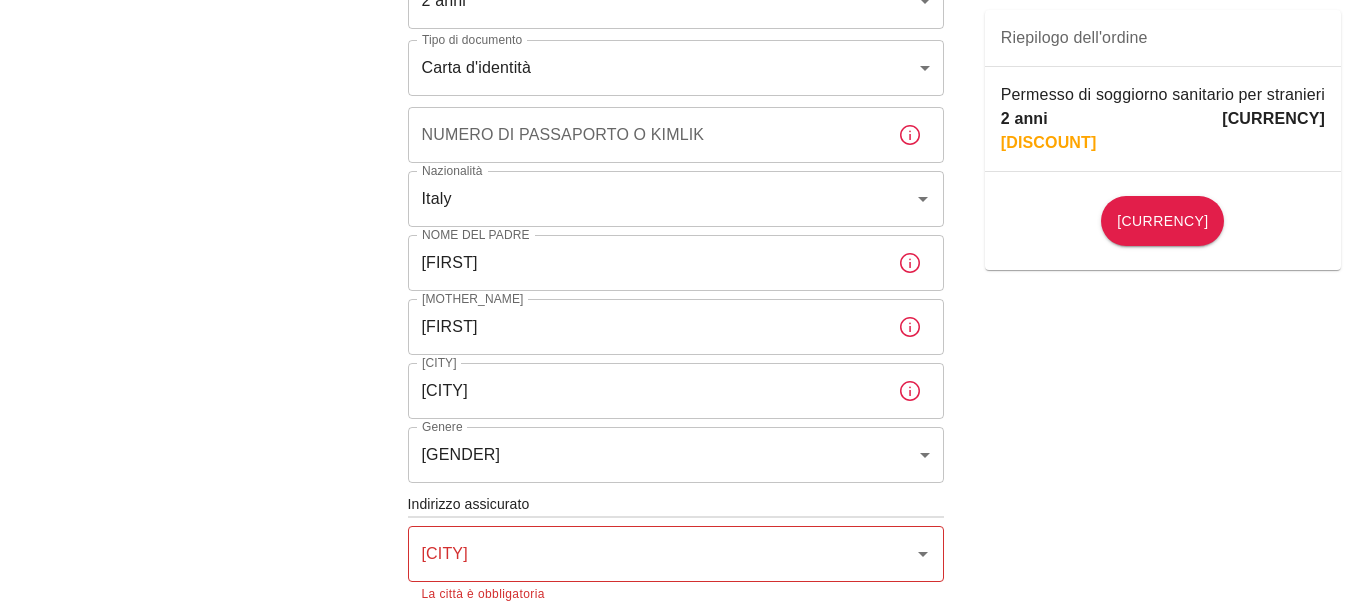 click on "Per richiedere l'assicurazione sanitaria estera, verifichiamo attentamente alcuni dettagli. Per iniziare, rispondi ad alcune domande. Data di inizio: [DATE] Data di inizio: Periodo di validità della polizza 2 anni [UUID] Periodo di validità della polizza Tipo di documento Carta d'identità id Tipo di documento Numero di passaporto o Kimlik Numero di passaporto o Kimlik Nazionalità [COUNTRY] Nazionalità Nome del padre [FIRST] Nome del padre Nome della madre [FIRST] Nome della madre Luogo di nascita [CITY] Luogo di nascita Genere Maschio male Genere Indirizzo assicurato Città Città La città è obbligatoria Città Città Quartiere Quartiere Strada Strada Numero dell'edificio Numero dell'edificio Numero dell'appartamento Numero dell'appartamento EFT Carta di credito Ho letto e accetto l'Informativa sulla privacy e l'Accordo per l'utente Ho letto e accetto il testo di chiarimento Accetto di ricevere e-mail e SMS su questa offerta e sulle campagne. Riepilogo dell'ordine" at bounding box center (675, 517) 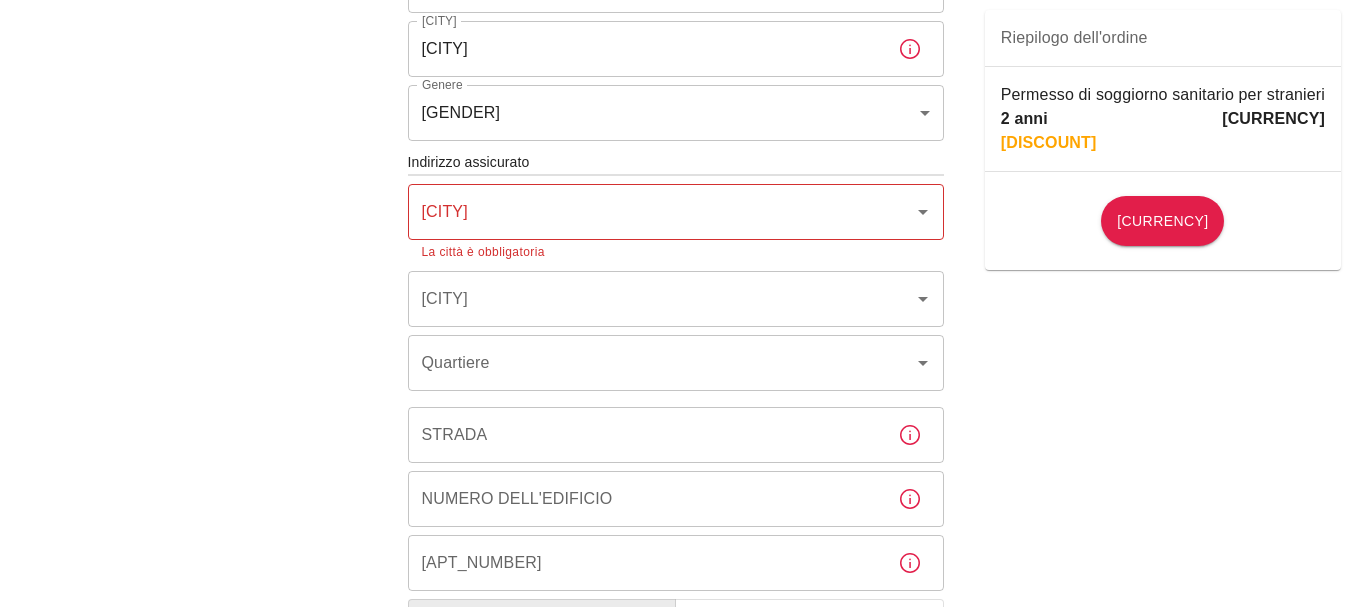scroll, scrollTop: 633, scrollLeft: 0, axis: vertical 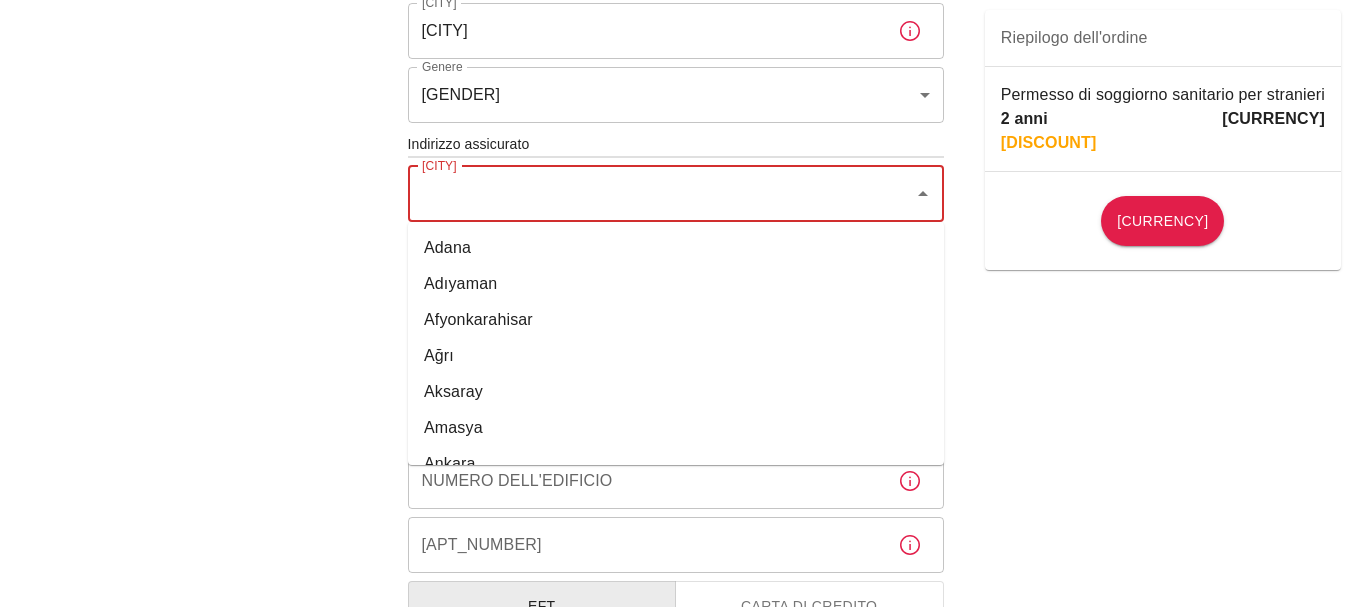 click on "[CITY]" at bounding box center (661, 194) 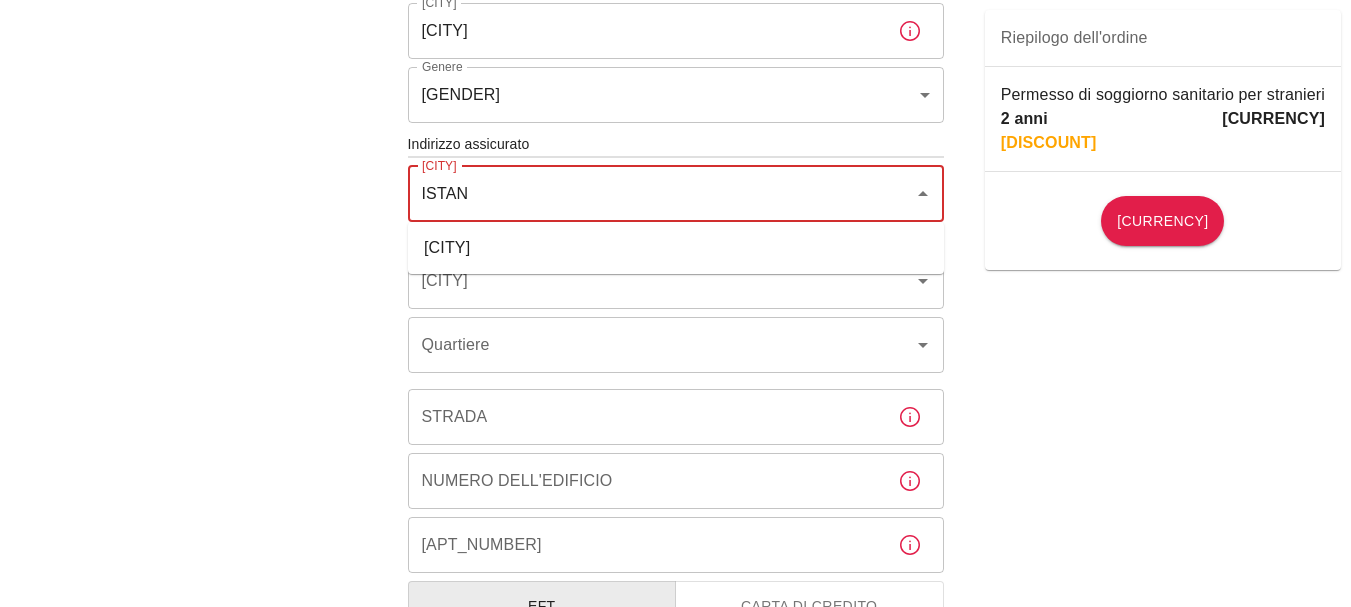 click on "[CITY]" at bounding box center (447, 247) 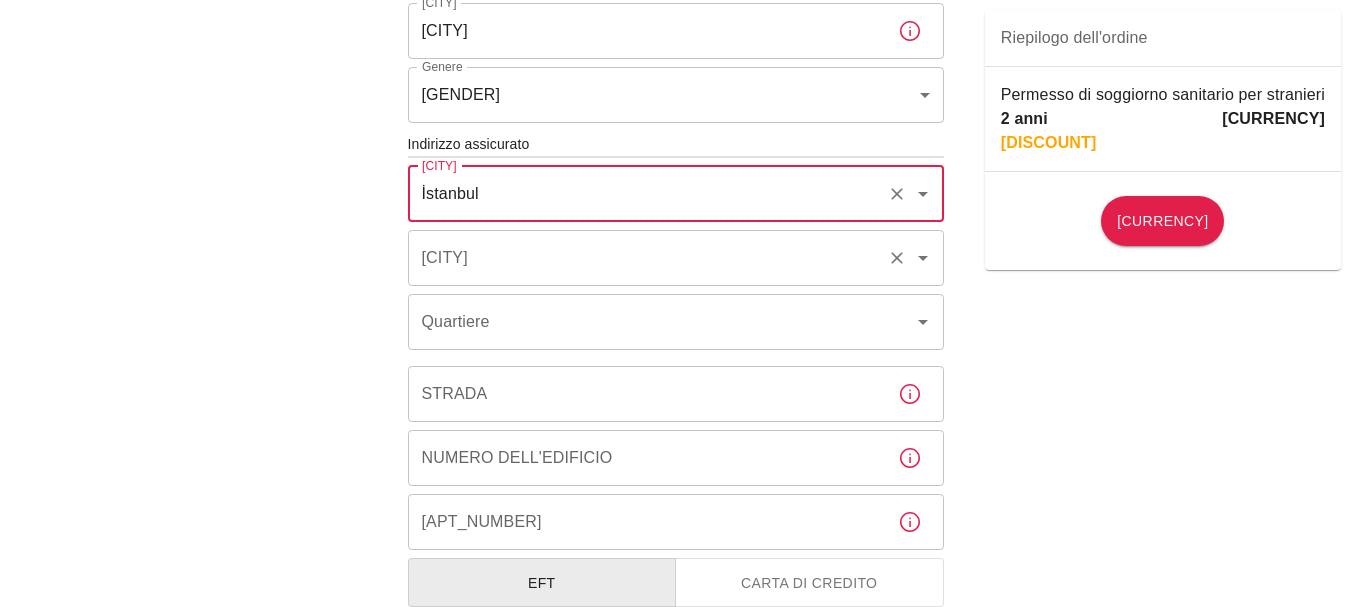 type on "İstanbul" 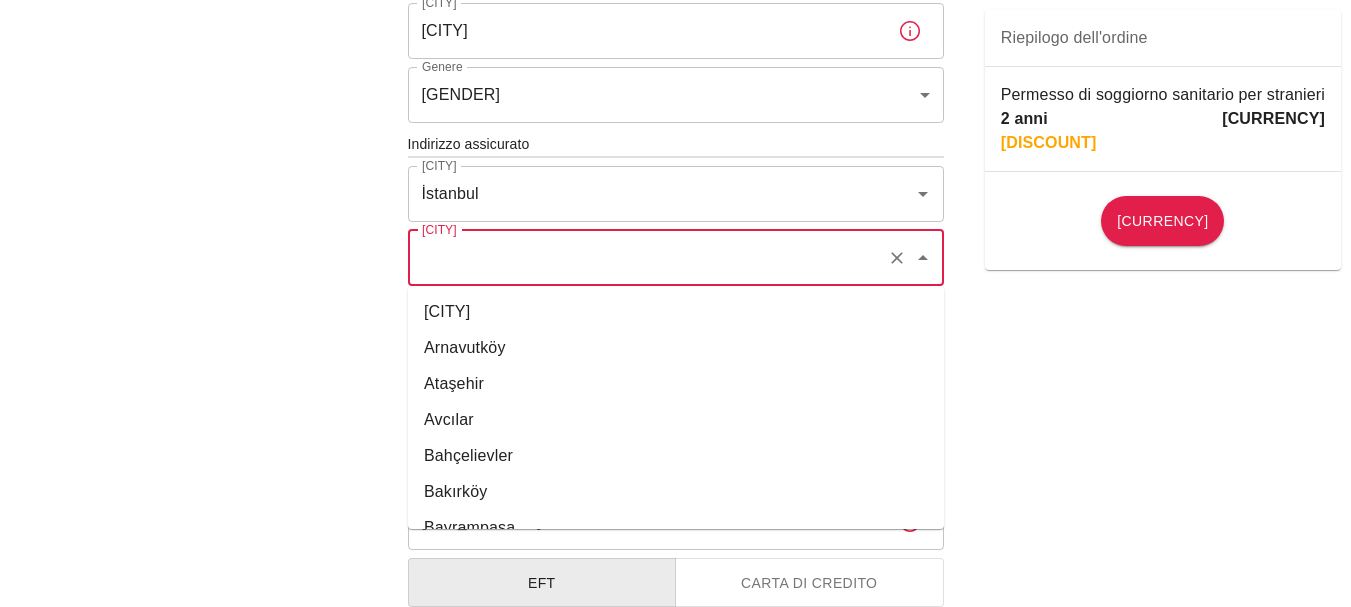 click on "[CITY]" at bounding box center (648, 258) 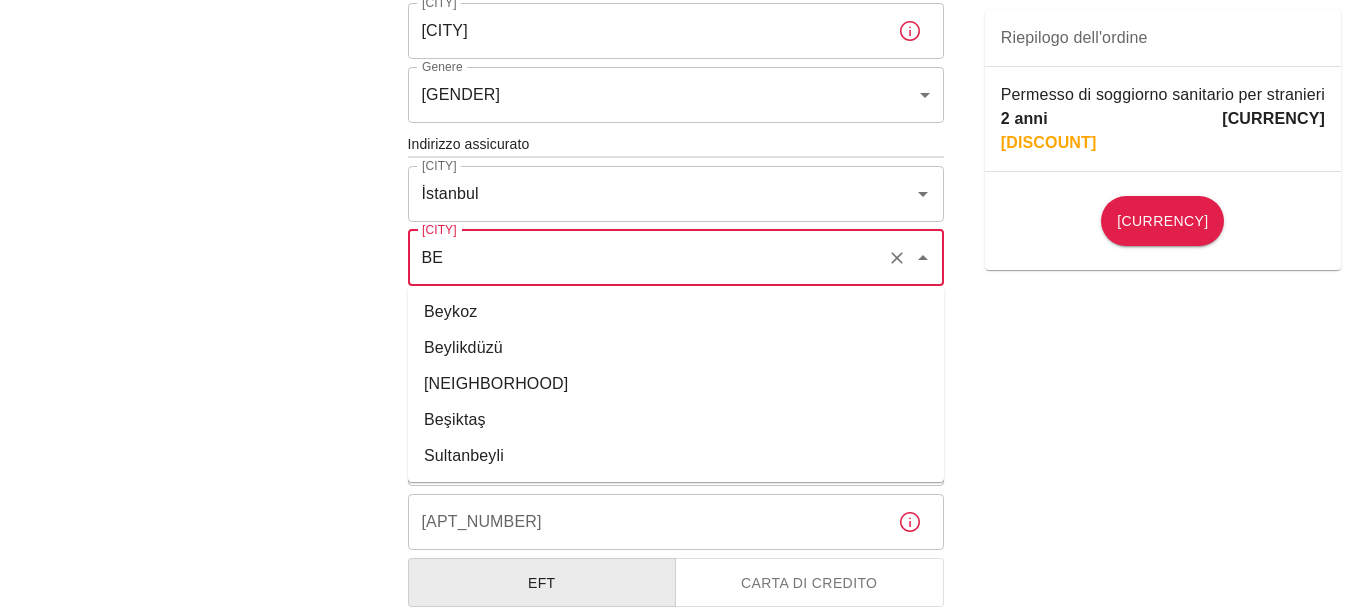 click on "[NEIGHBORHOOD]" at bounding box center [496, 383] 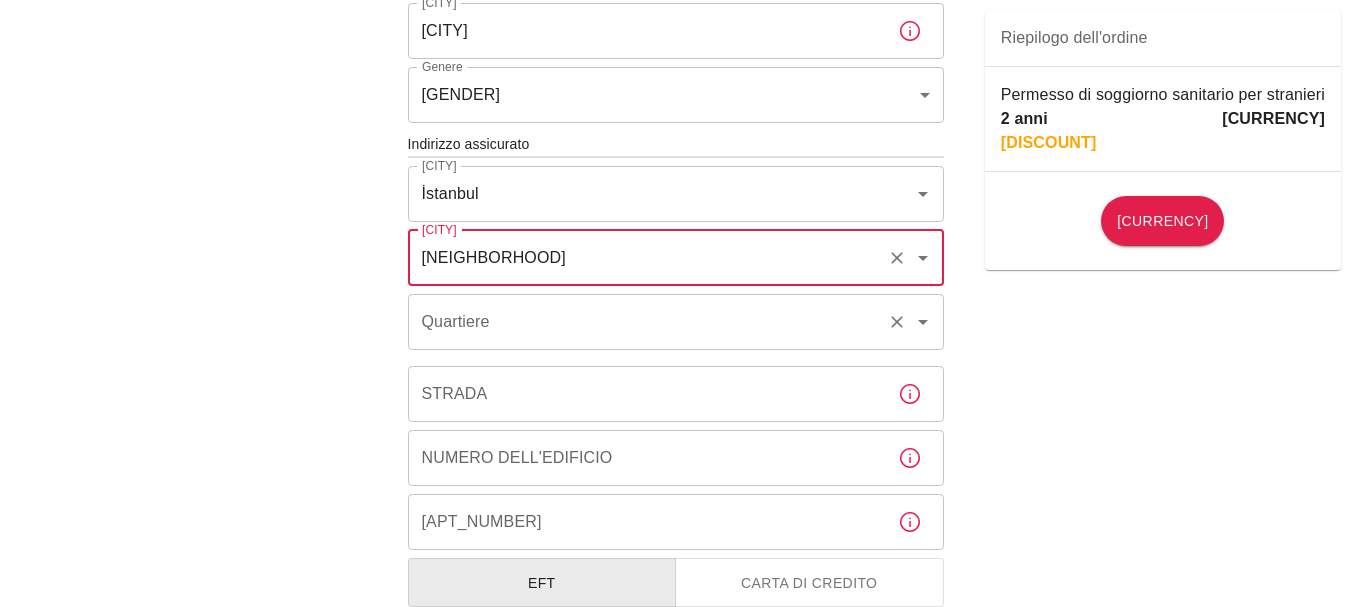 type on "[NEIGHBORHOOD]" 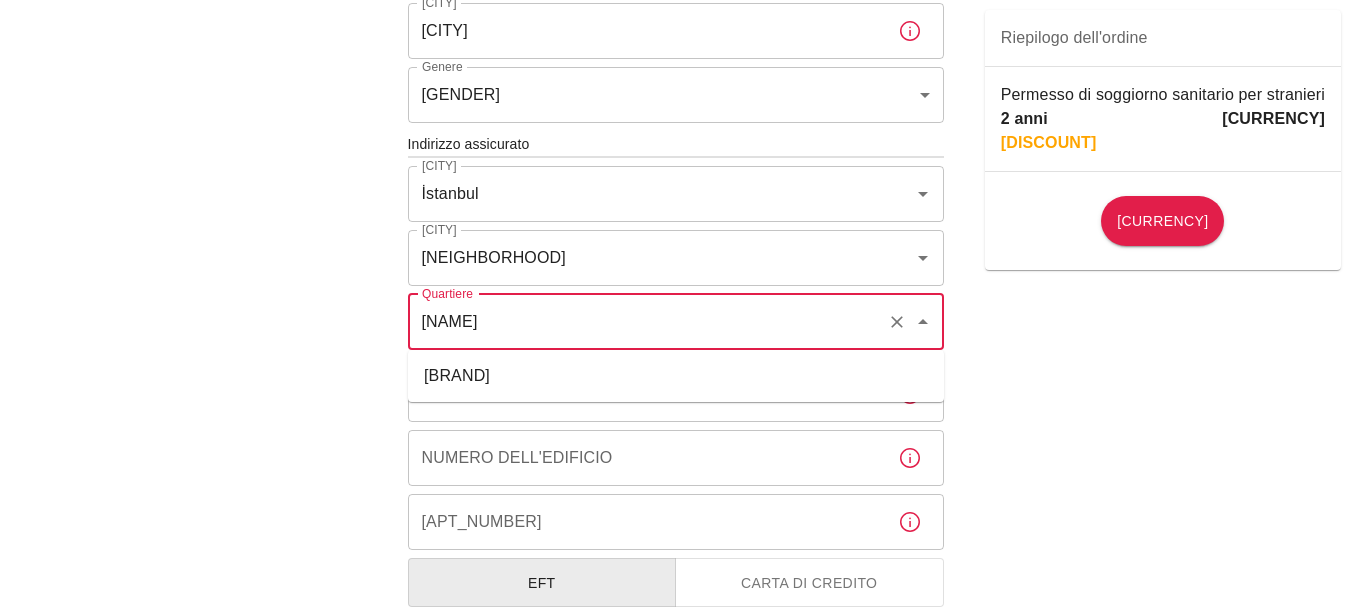 click on "[BRAND]" at bounding box center [457, 375] 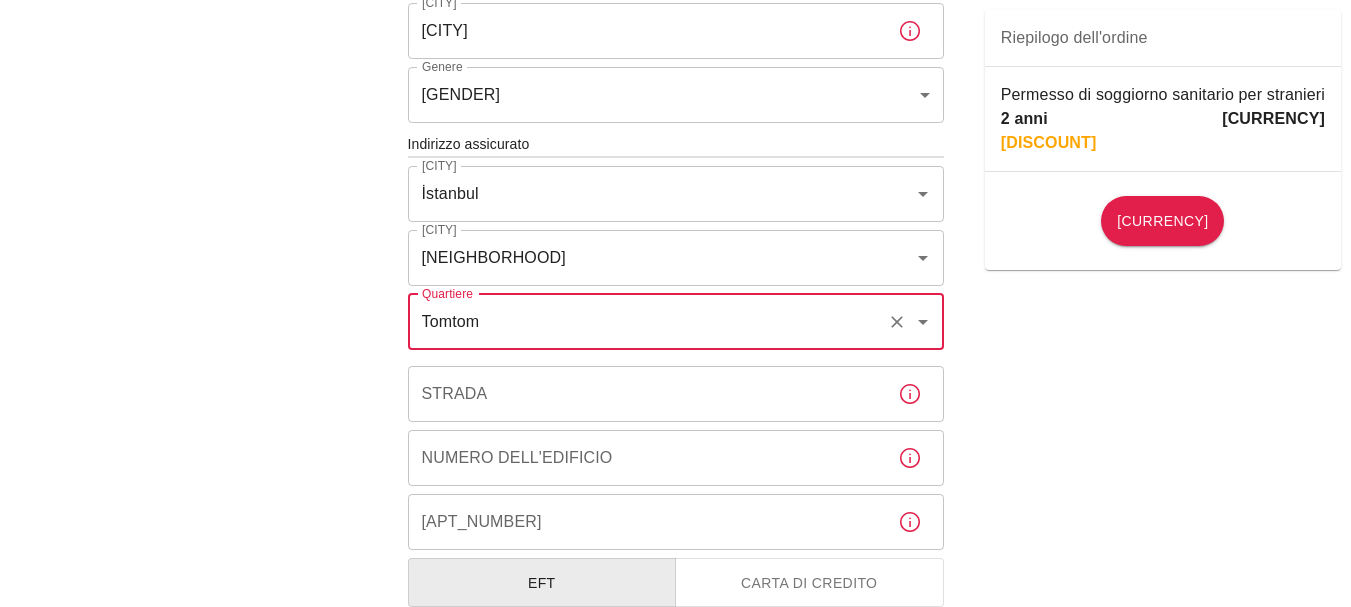 type on "Tomtom" 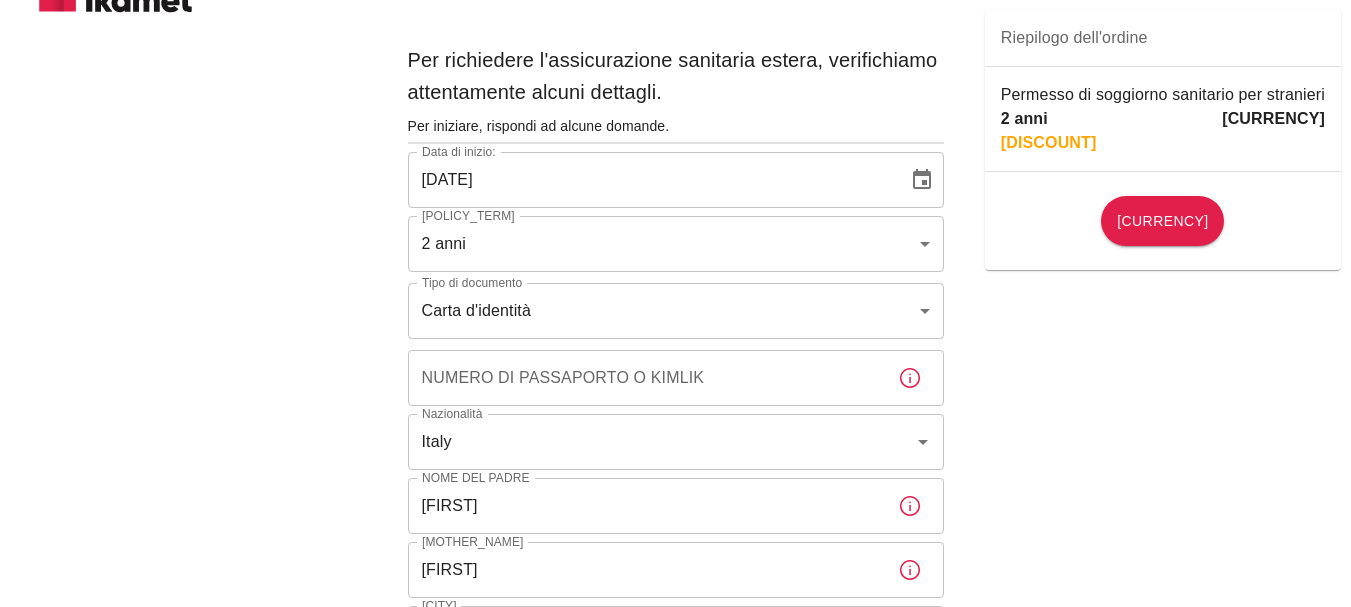 scroll, scrollTop: 0, scrollLeft: 0, axis: both 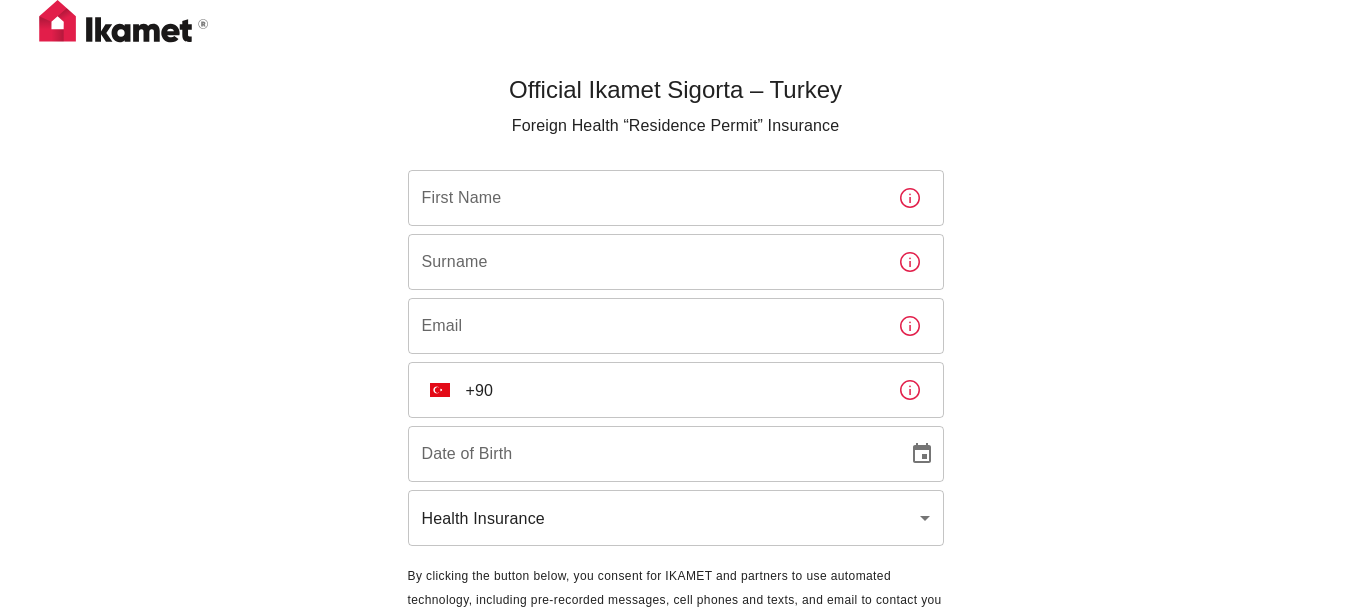 click on "First Name" at bounding box center (645, 198) 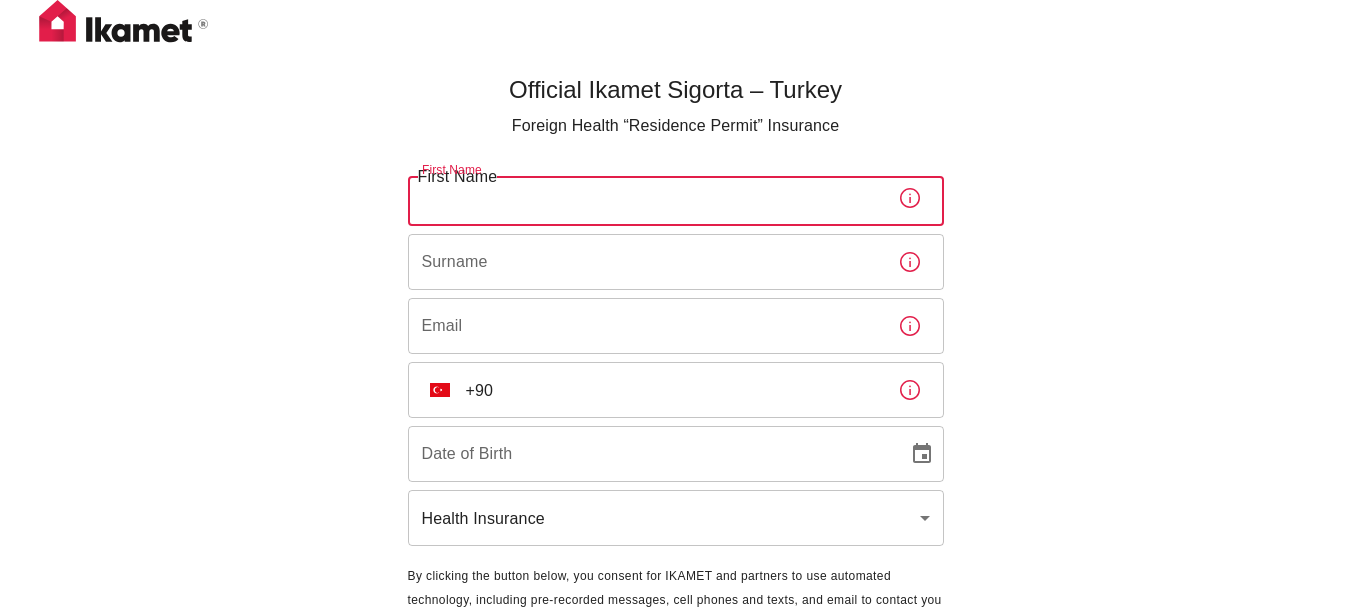 type on "[LAST]" 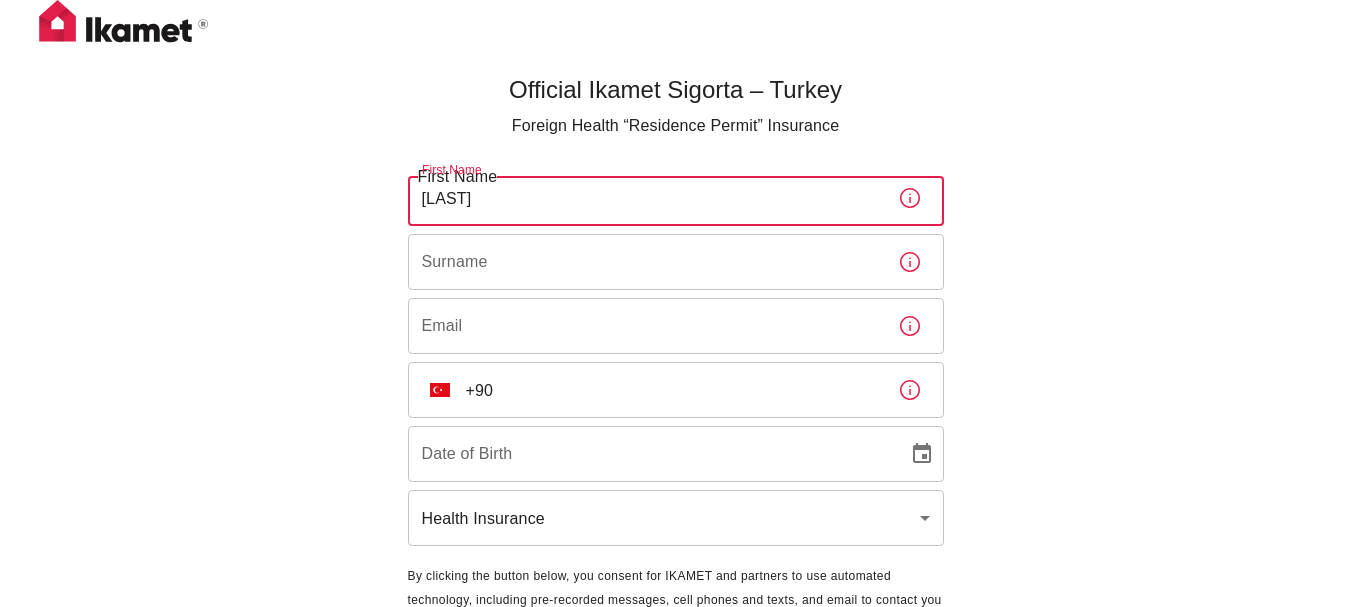 click on "Surname" at bounding box center (645, 262) 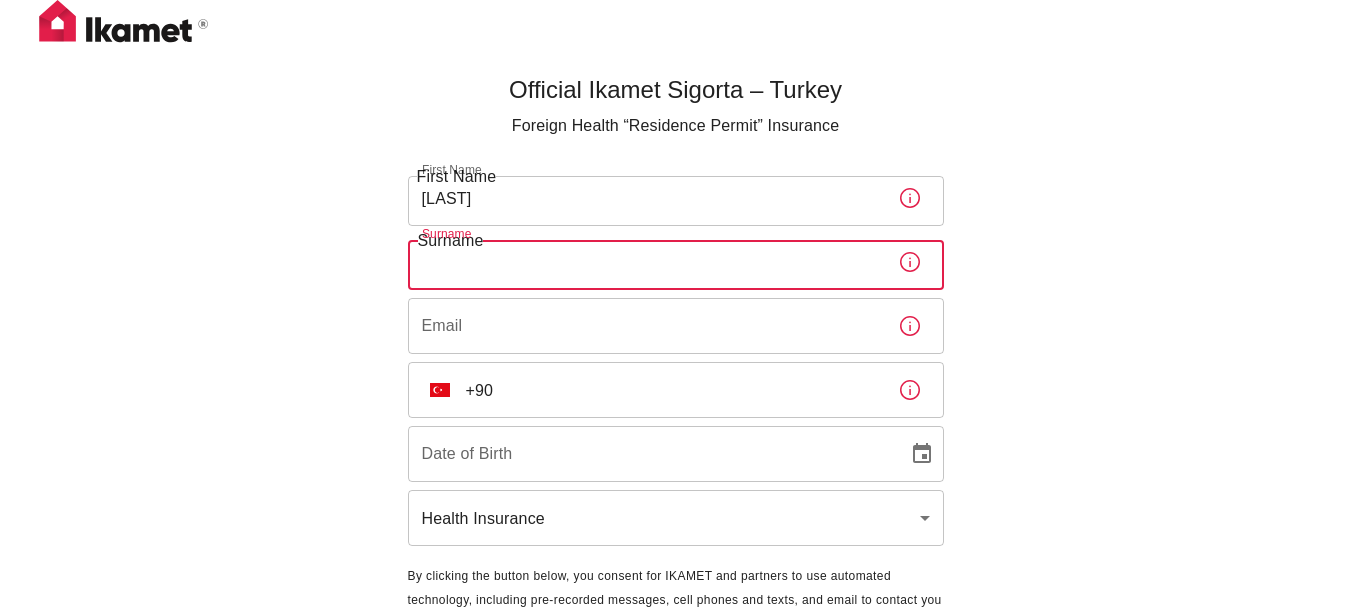 type on "ruiu" 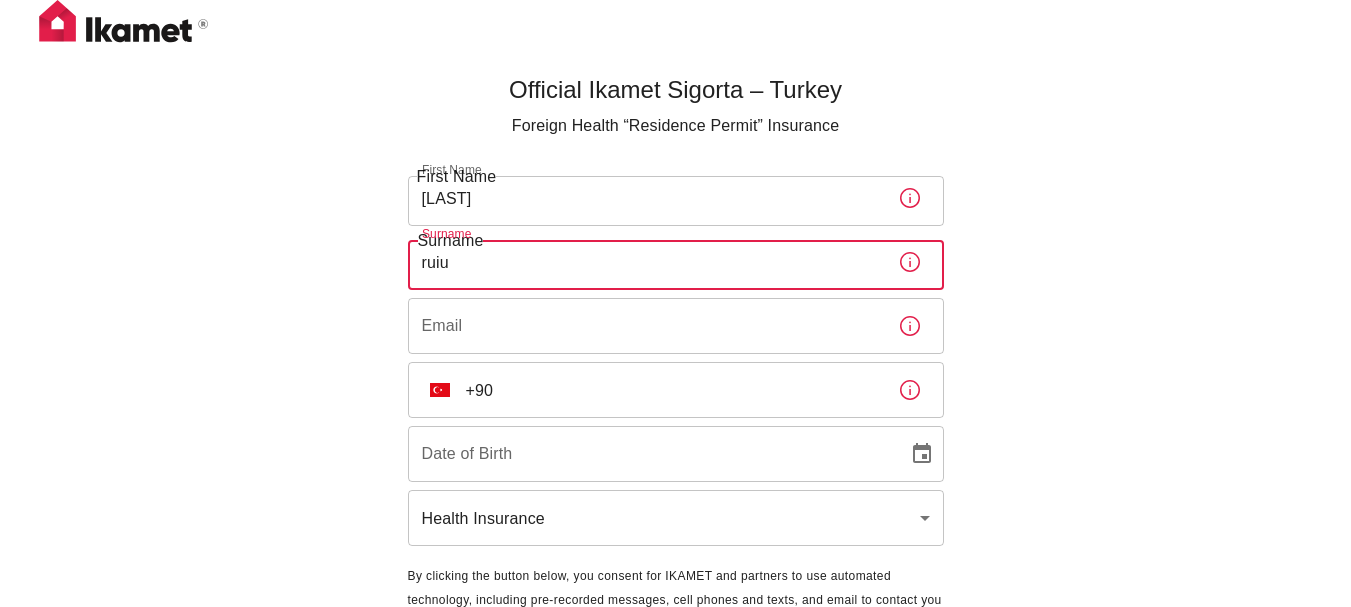 click on "Email" at bounding box center (645, 326) 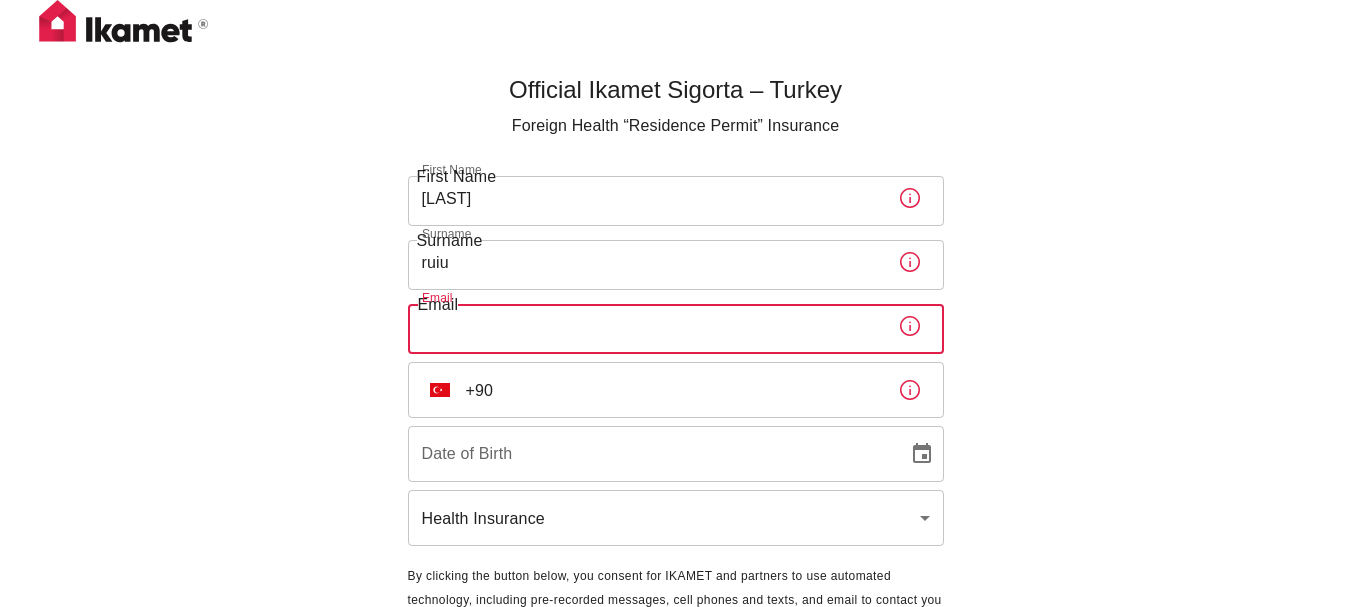 type on "[EMAIL]" 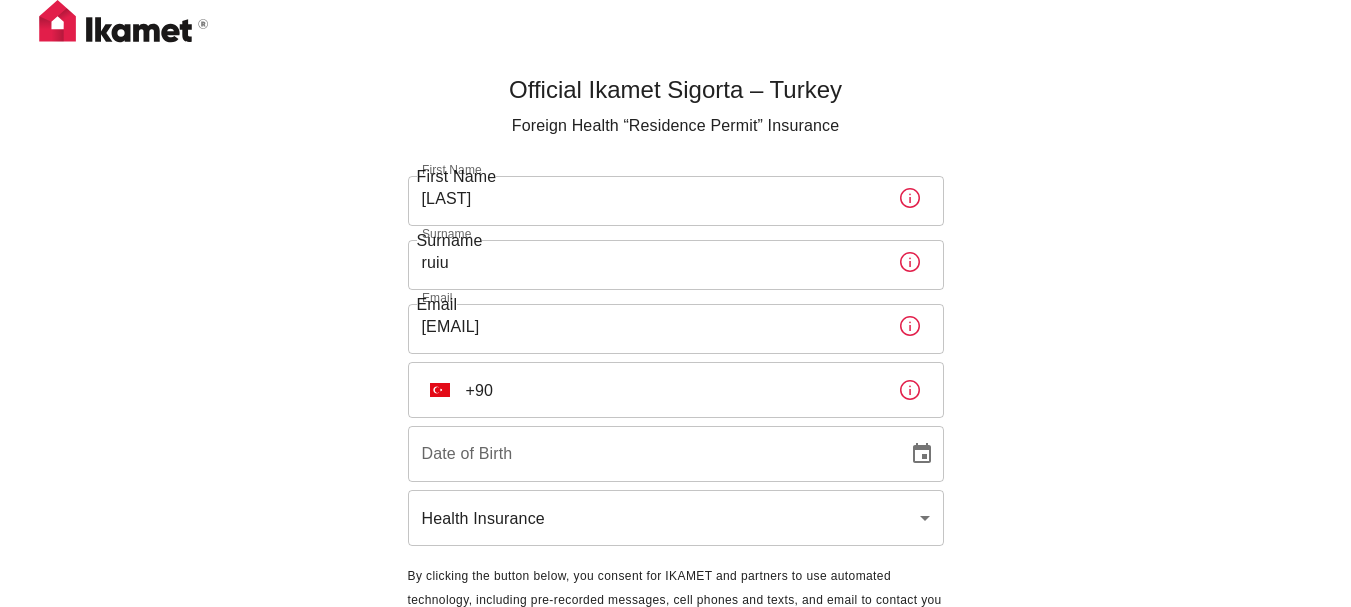 click at bounding box center (440, 390) 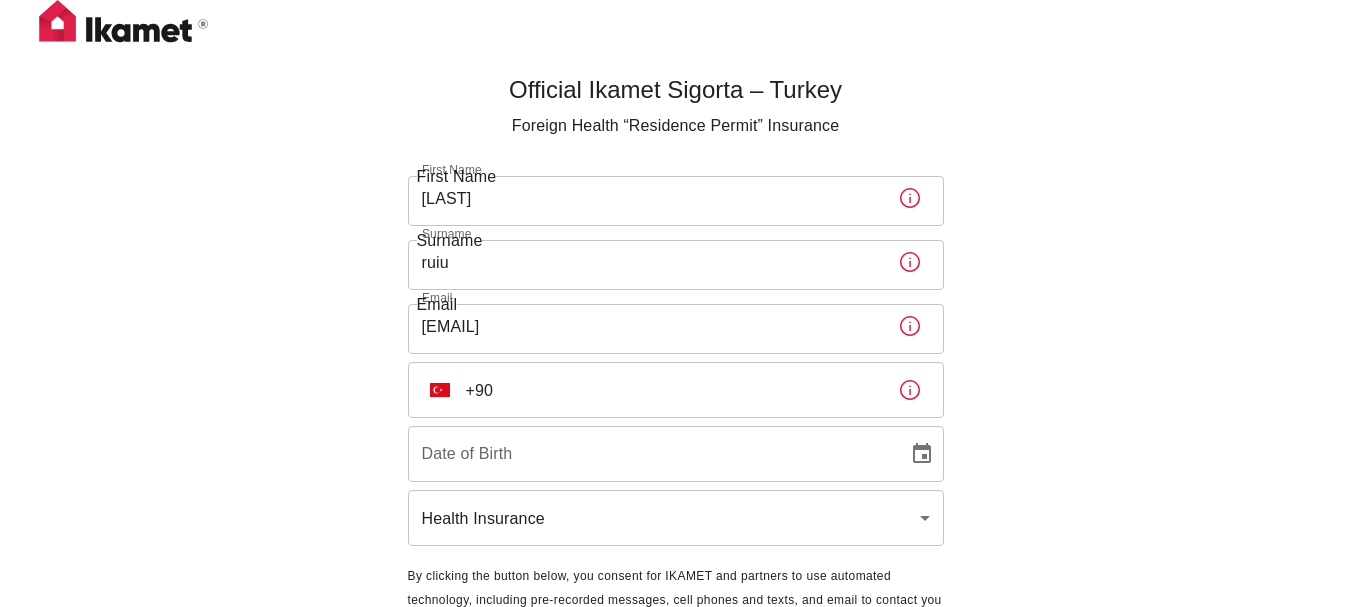 type 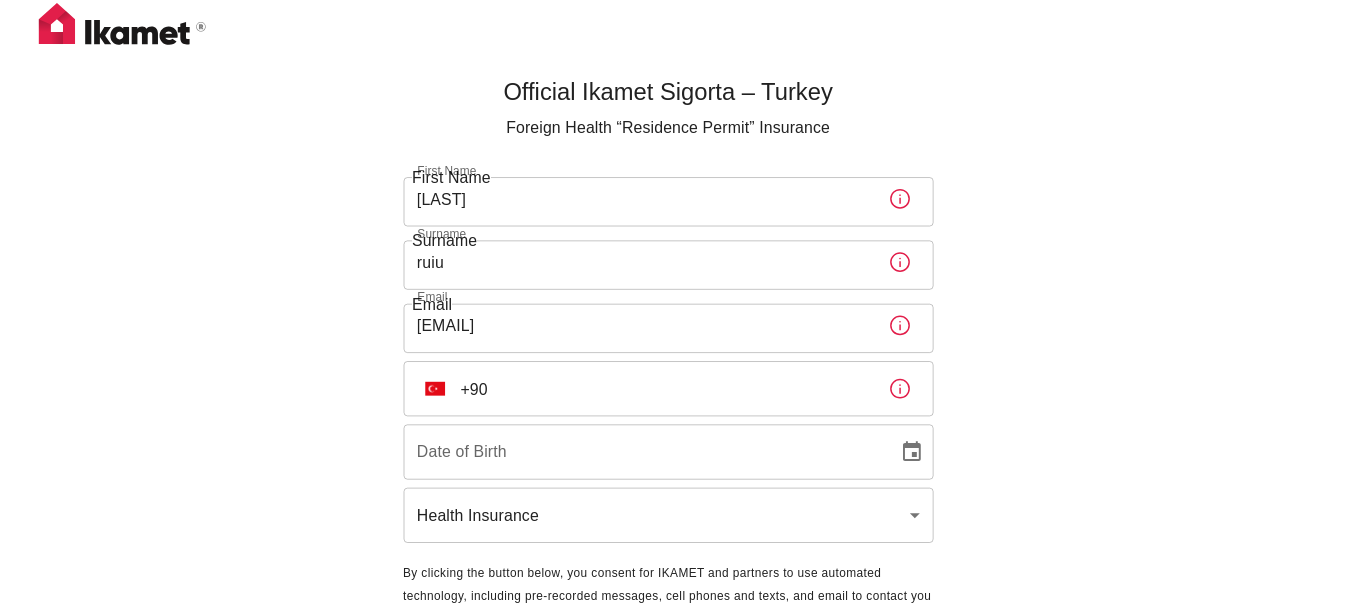 scroll, scrollTop: 3679, scrollLeft: 0, axis: vertical 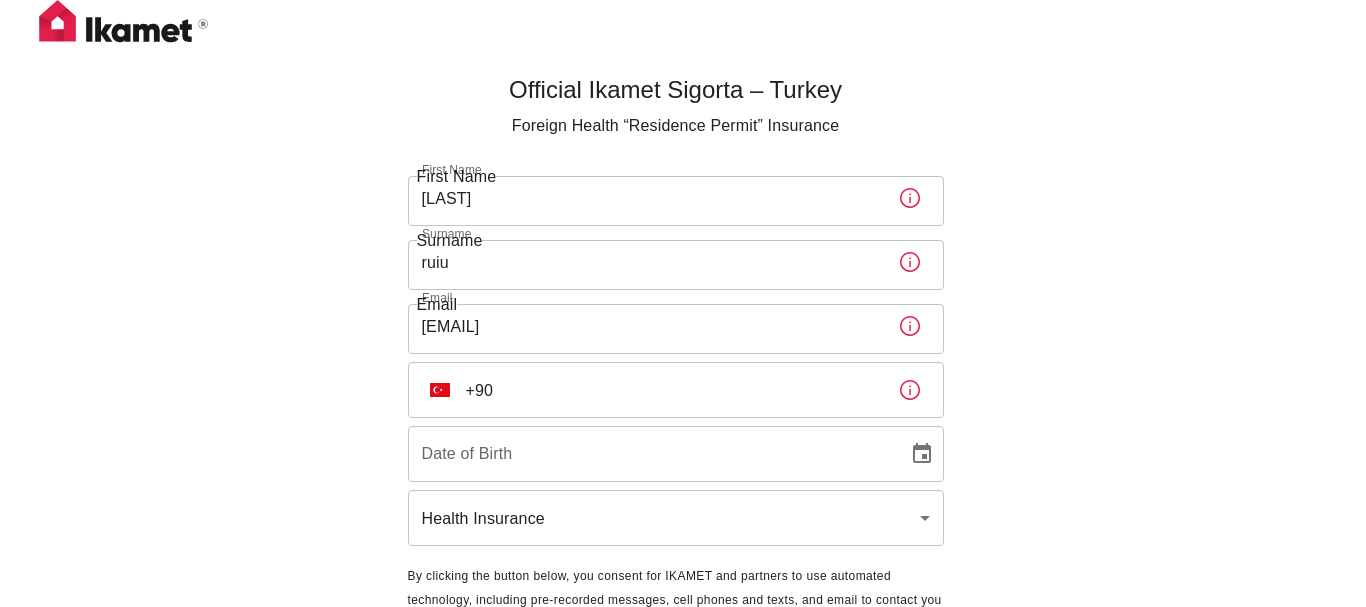click on "Italy" at bounding box center (15, 7981) 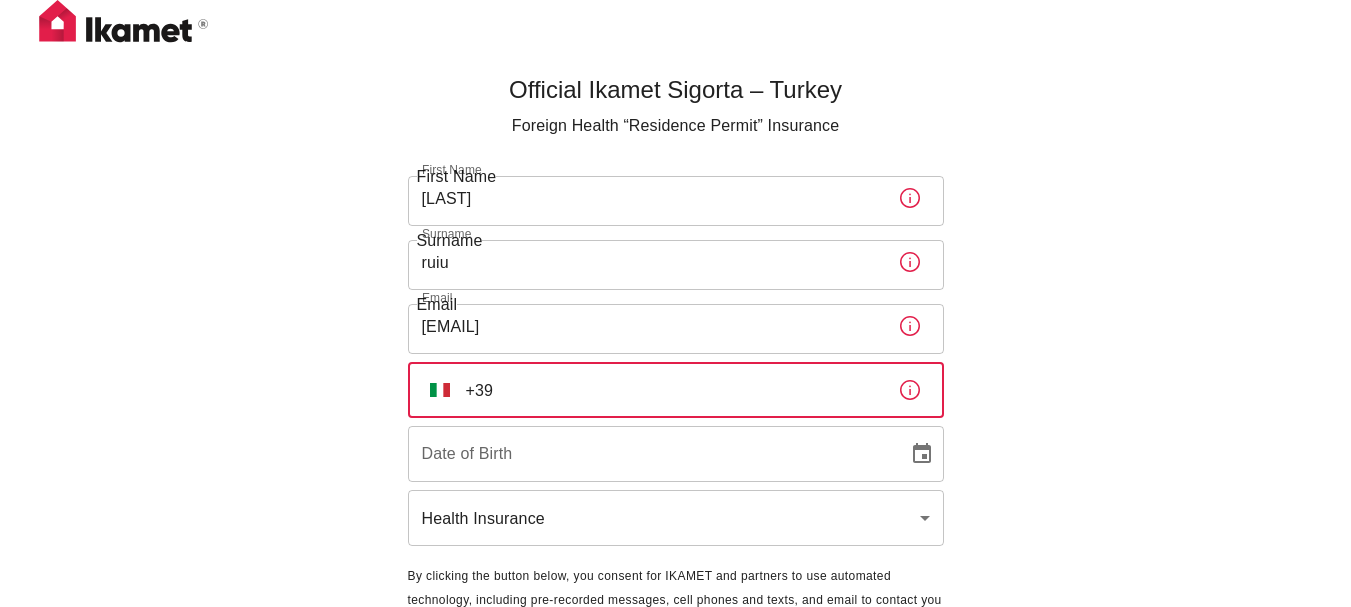 click on "+39" at bounding box center (674, 390) 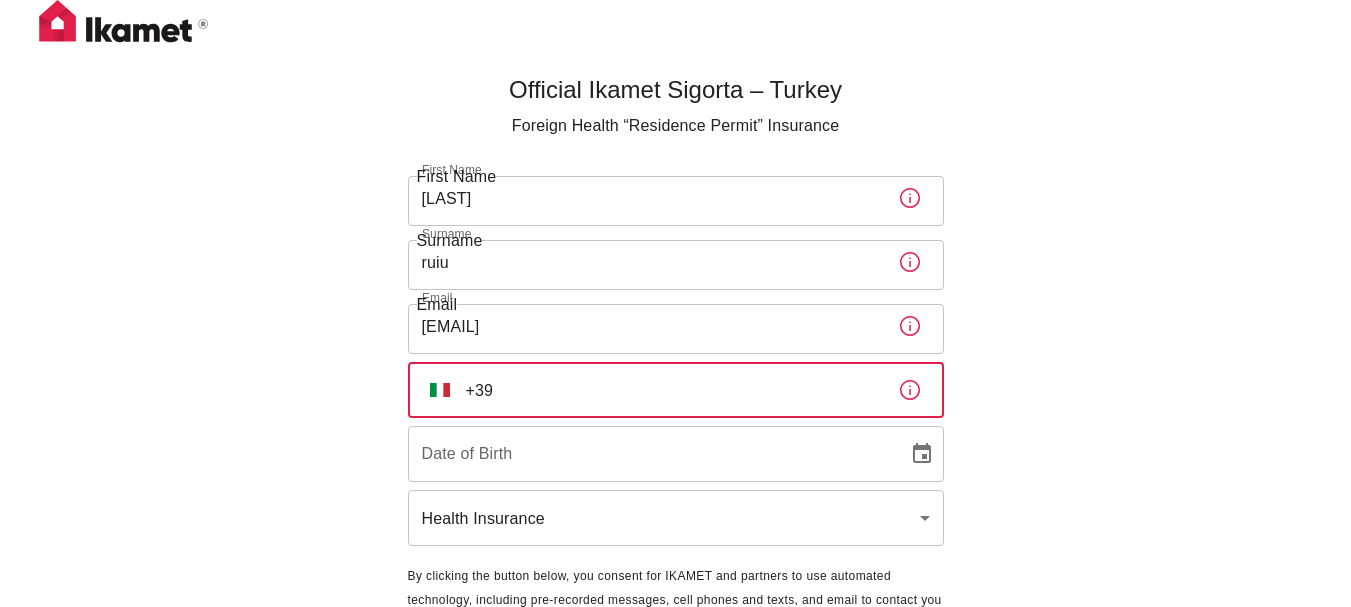 type on "[COUNTRY] + [PHONE]" 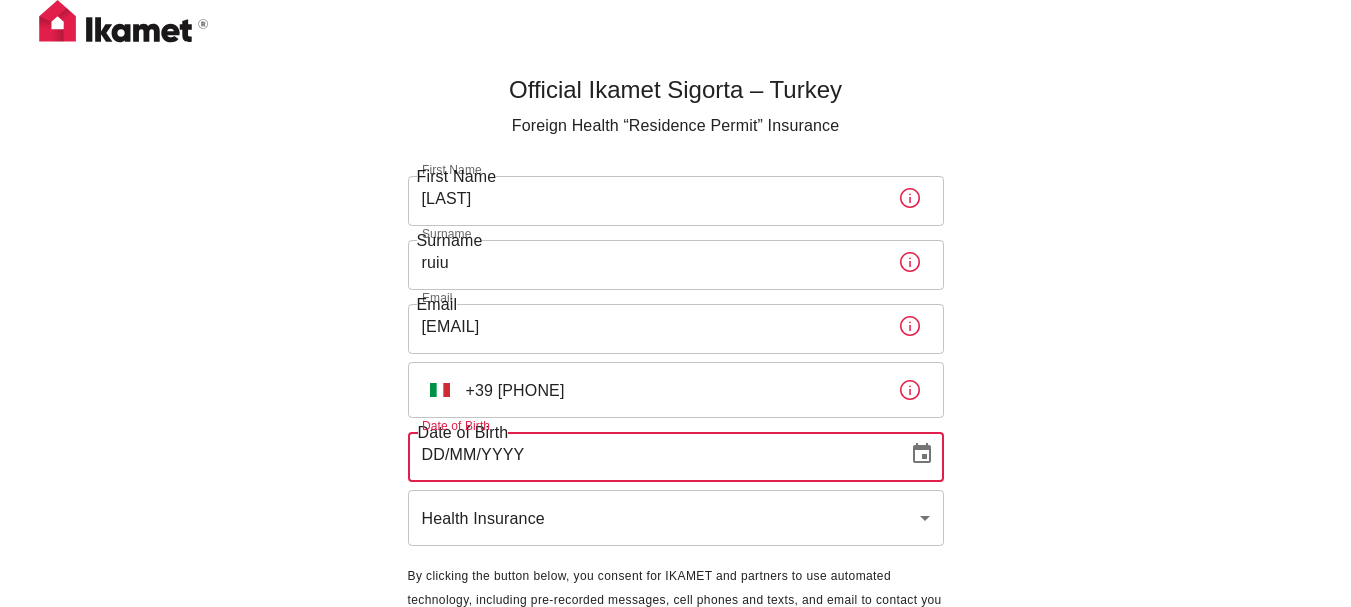 click on "DD/MM/YYYY" at bounding box center [651, 454] 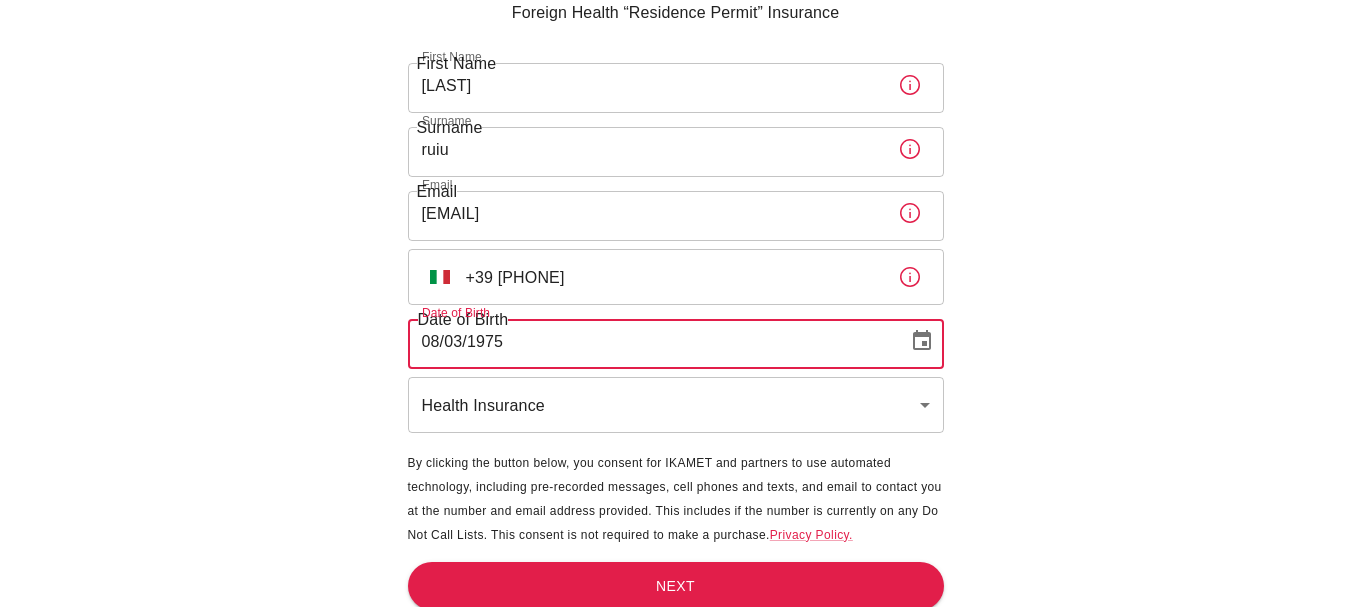 scroll, scrollTop: 124, scrollLeft: 0, axis: vertical 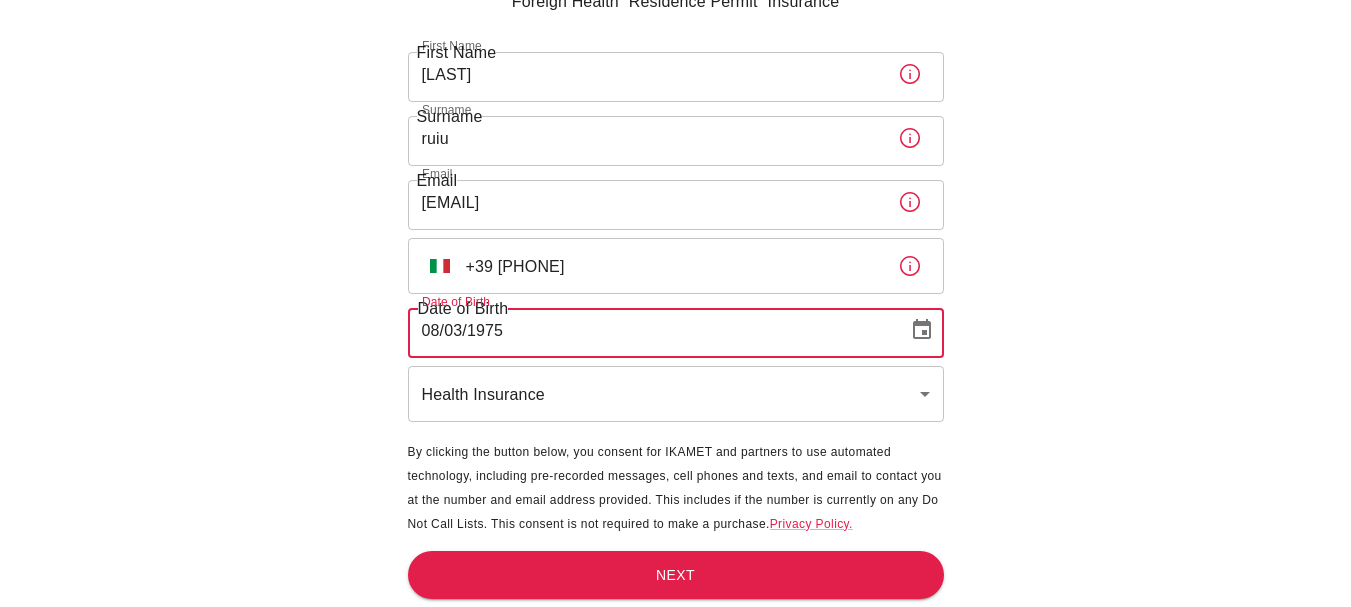 type on "08/03/1975" 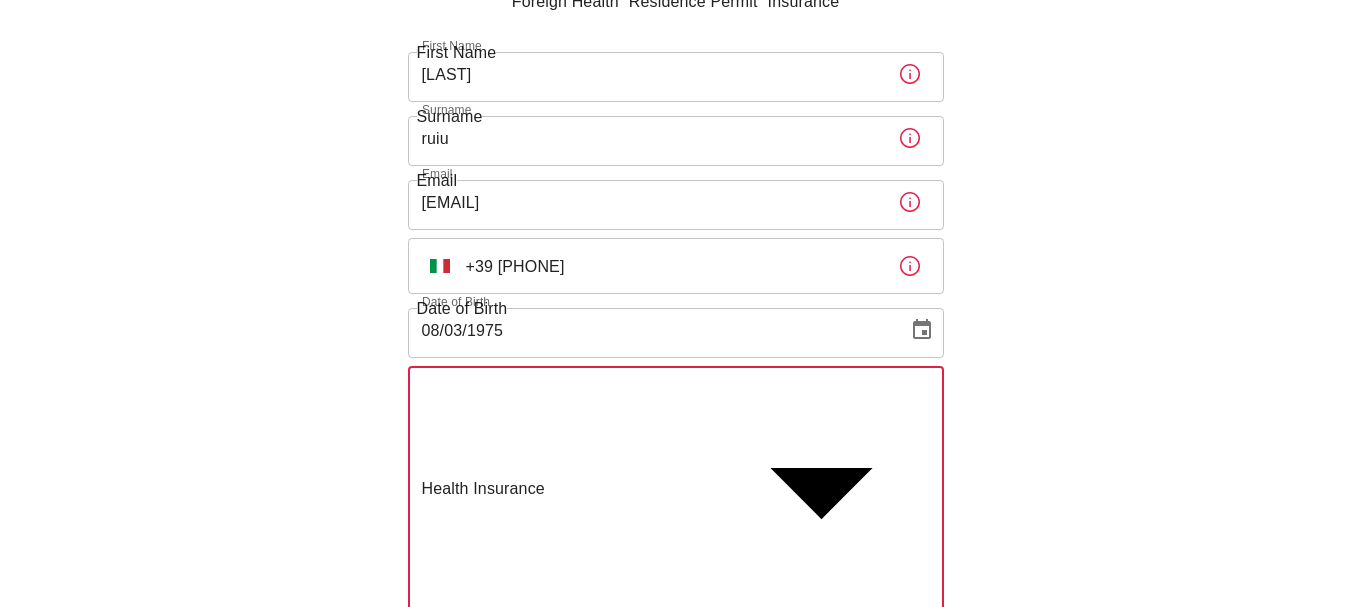 click on "Traffik Insurance" at bounding box center (675, 832) 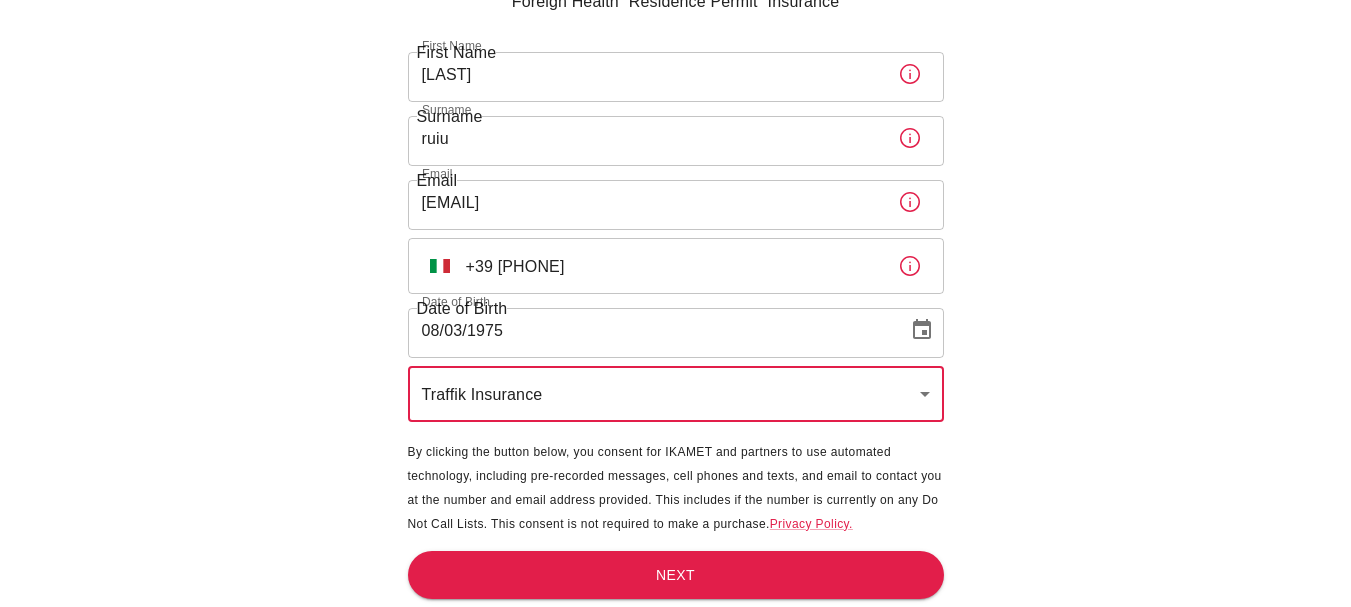 click on "Official Ikamet Sigorta – Turkey Foreign Health “Residence Permit” Insurance First Name ETTORE First Name Surname ruiu Surname Email ettore.ruiu@gmail.com Email ​ IT +39 347 325 8487 ​ Date of Birth 08/03/1975 Date of Birth Traffik Insurance traffik ​ By clicking the button below, you consent for IKAMET and partners to use automated technology, including pre-recorded messages, cell phones and texts, and email to contact you at the number and email address provided. This includes if the number is currently on any Do Not Call Lists. This consent is not required to make a purchase.  Privacy Policy. Next" at bounding box center (675, 241) 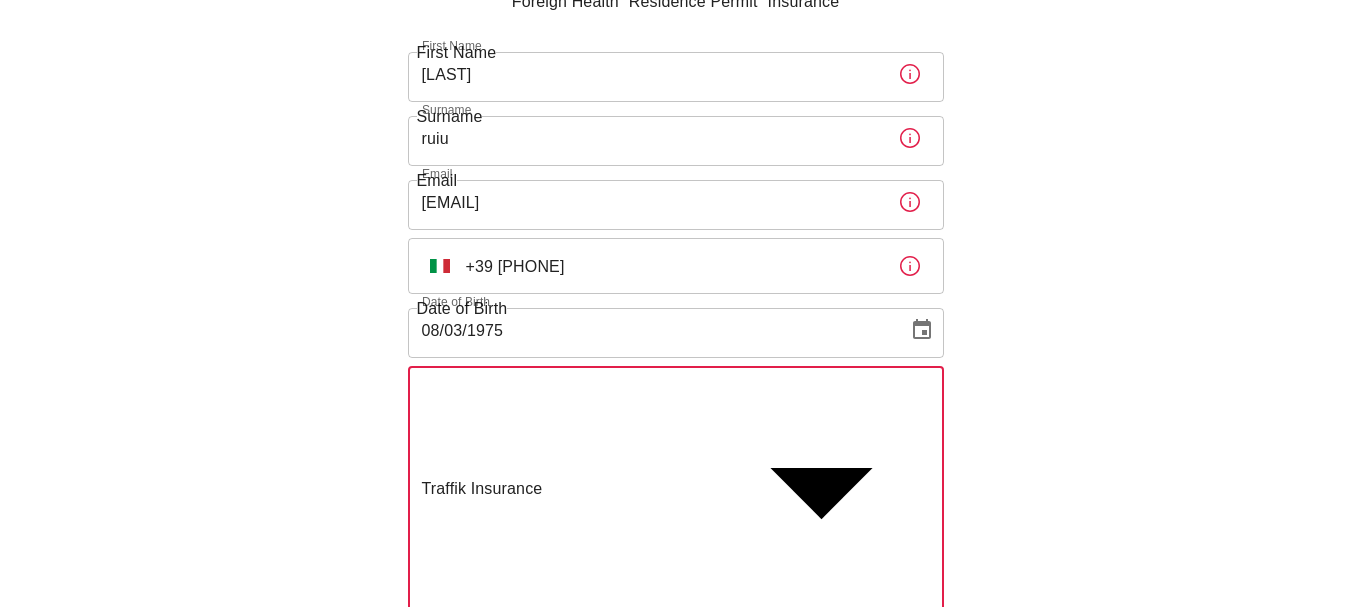 click at bounding box center (675, 796) 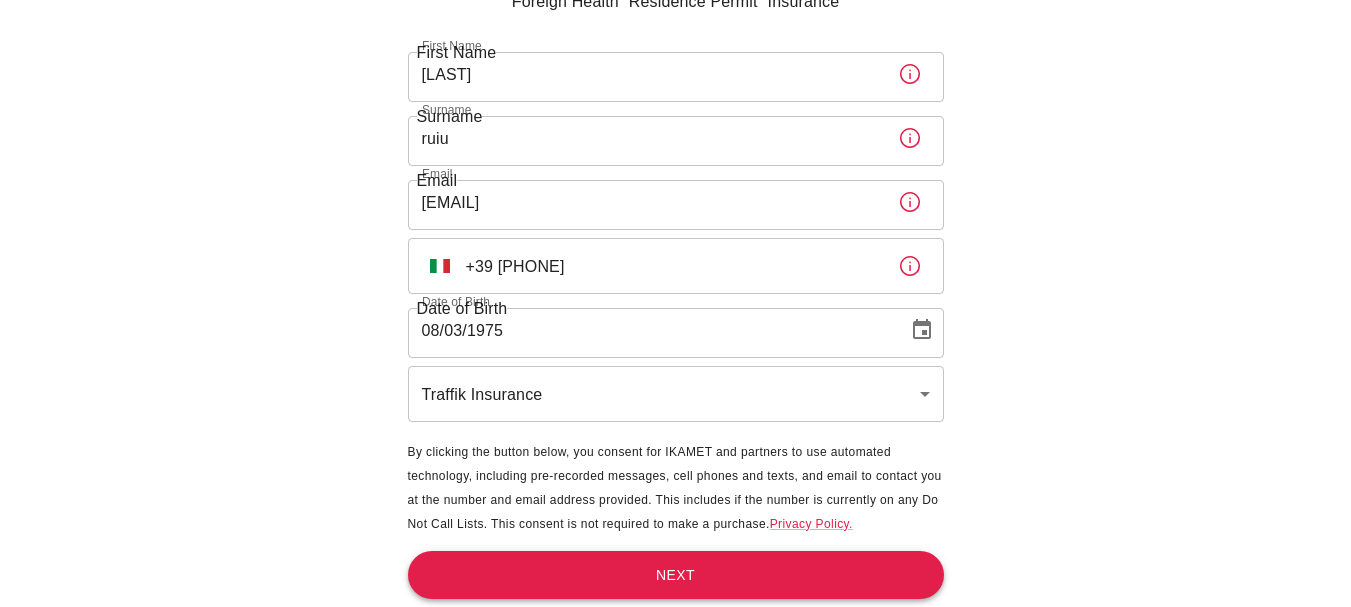 click on "Next" at bounding box center (676, 575) 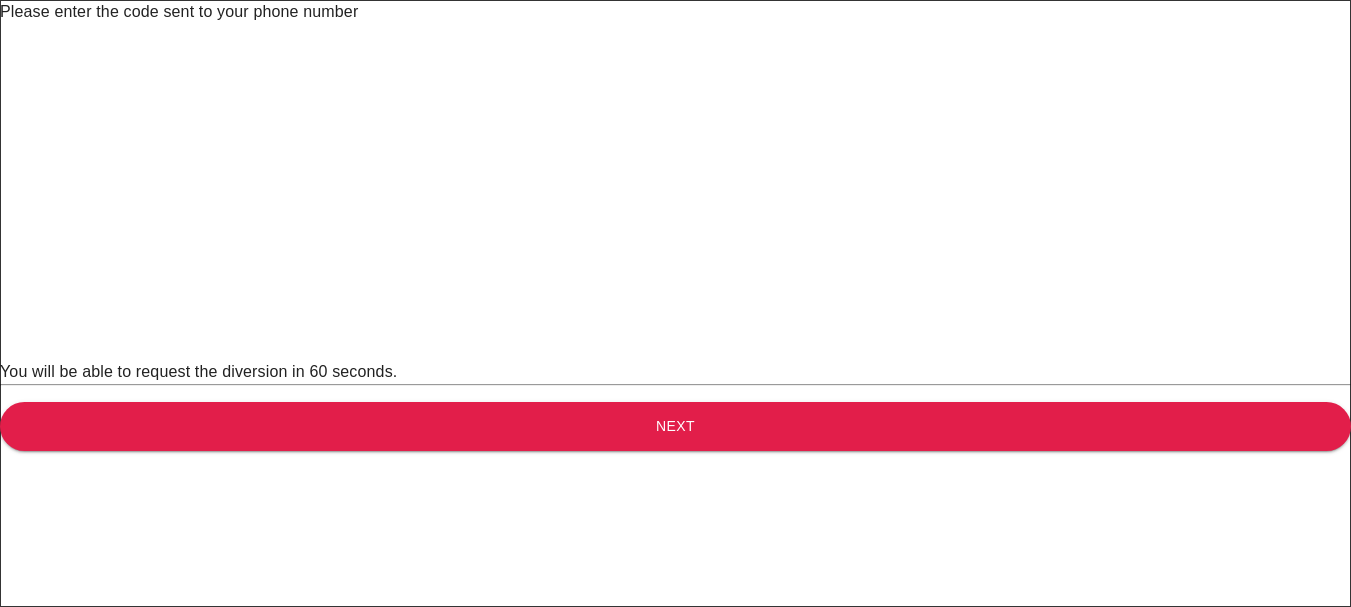 scroll, scrollTop: 0, scrollLeft: 0, axis: both 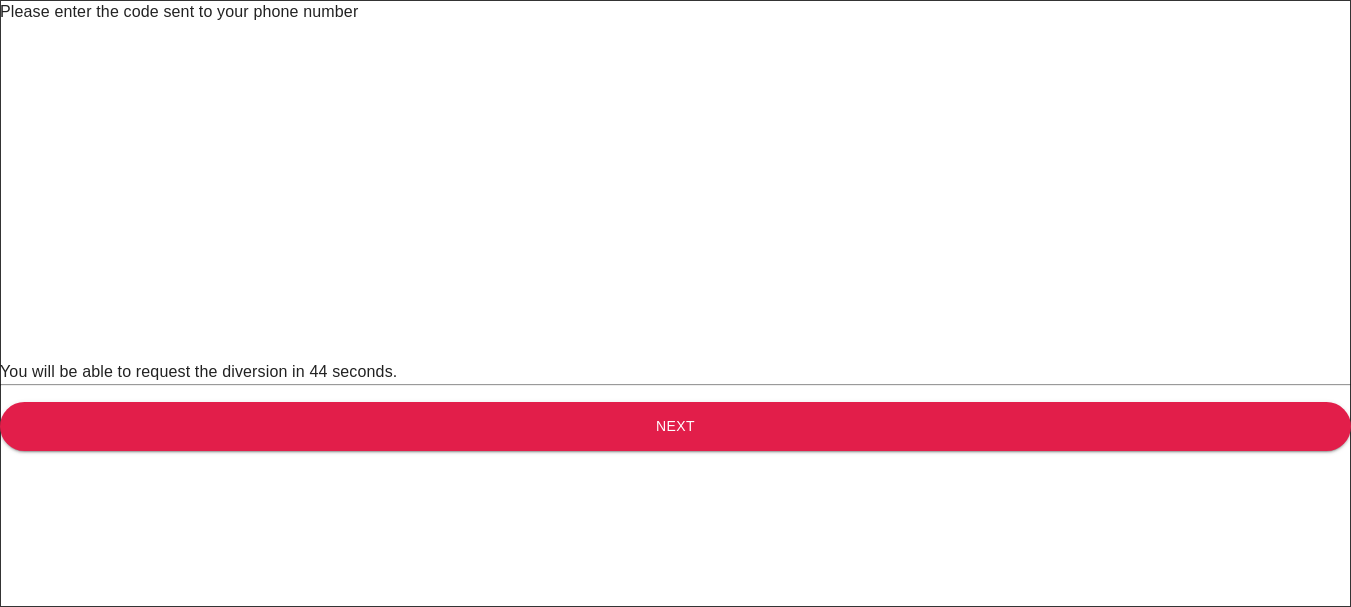 click at bounding box center [689, 52] 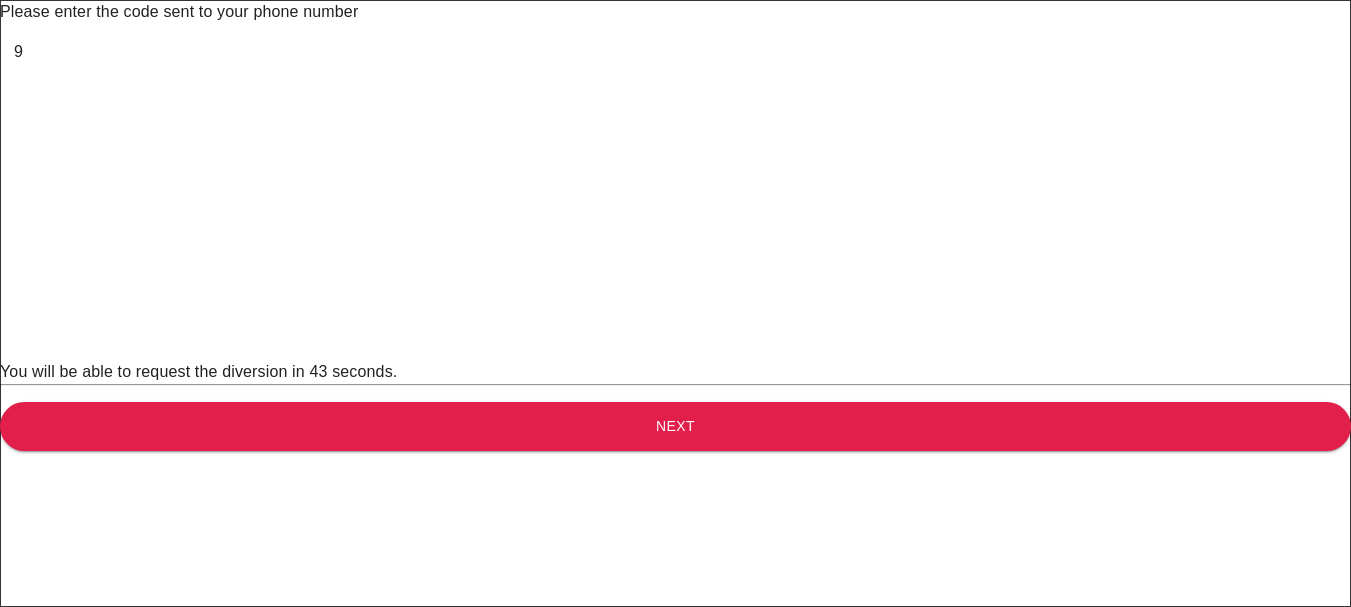 type on "2" 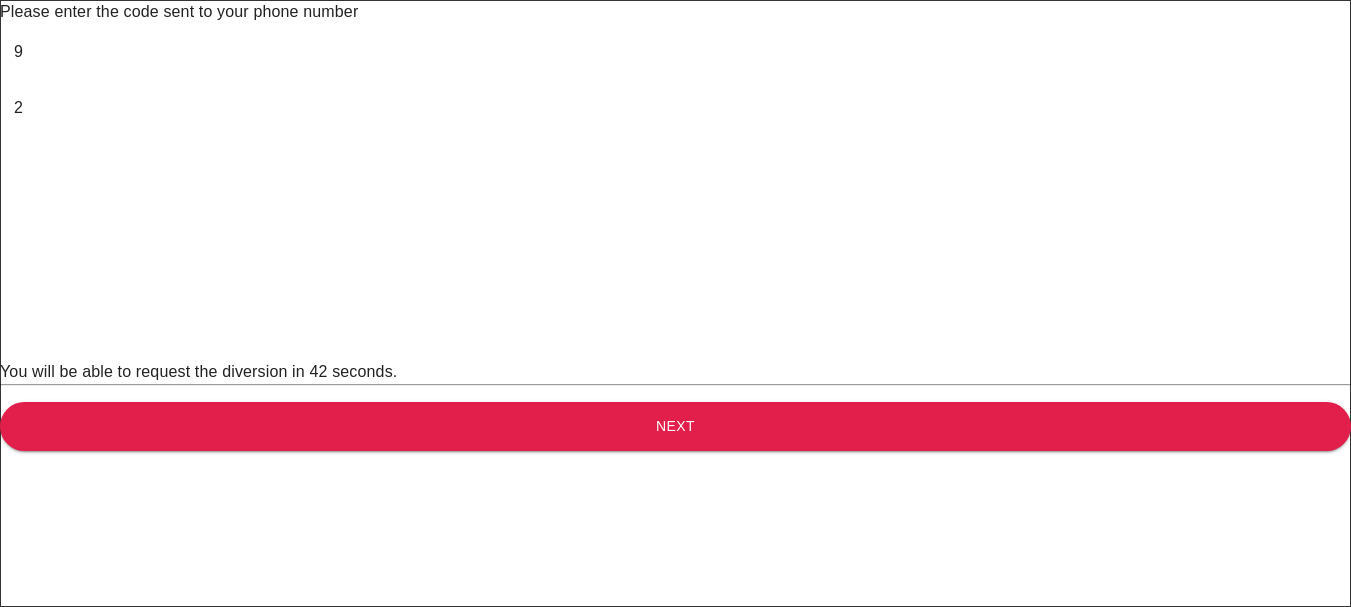 type on "9" 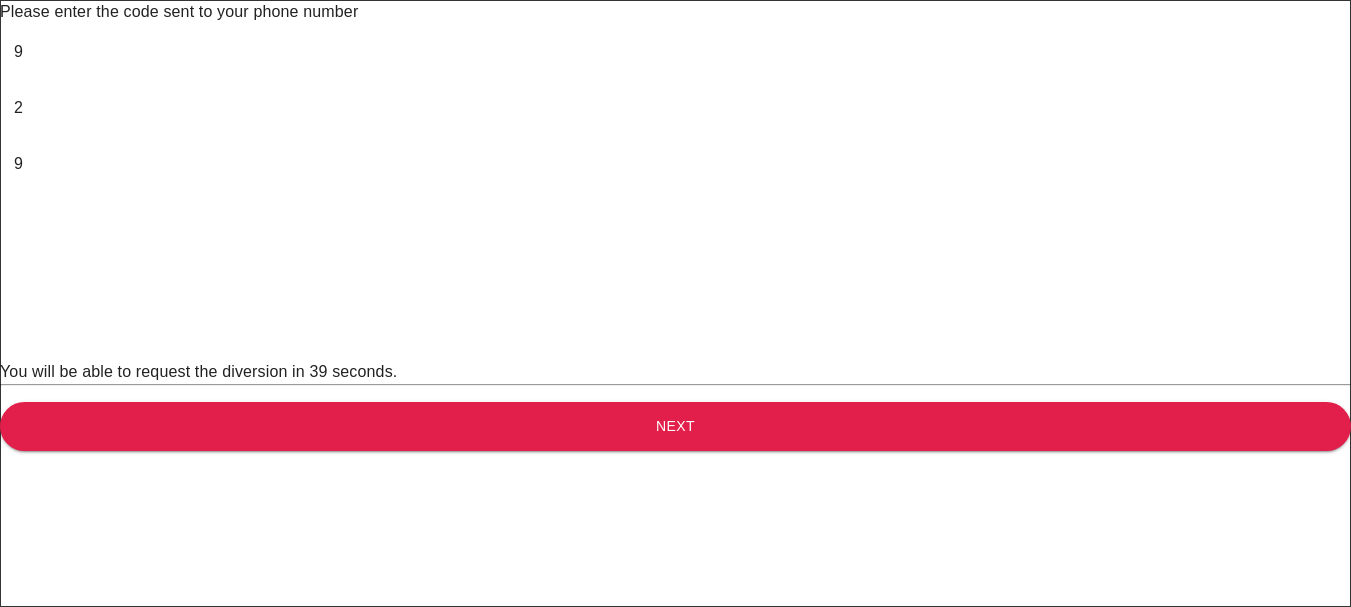 type on "9" 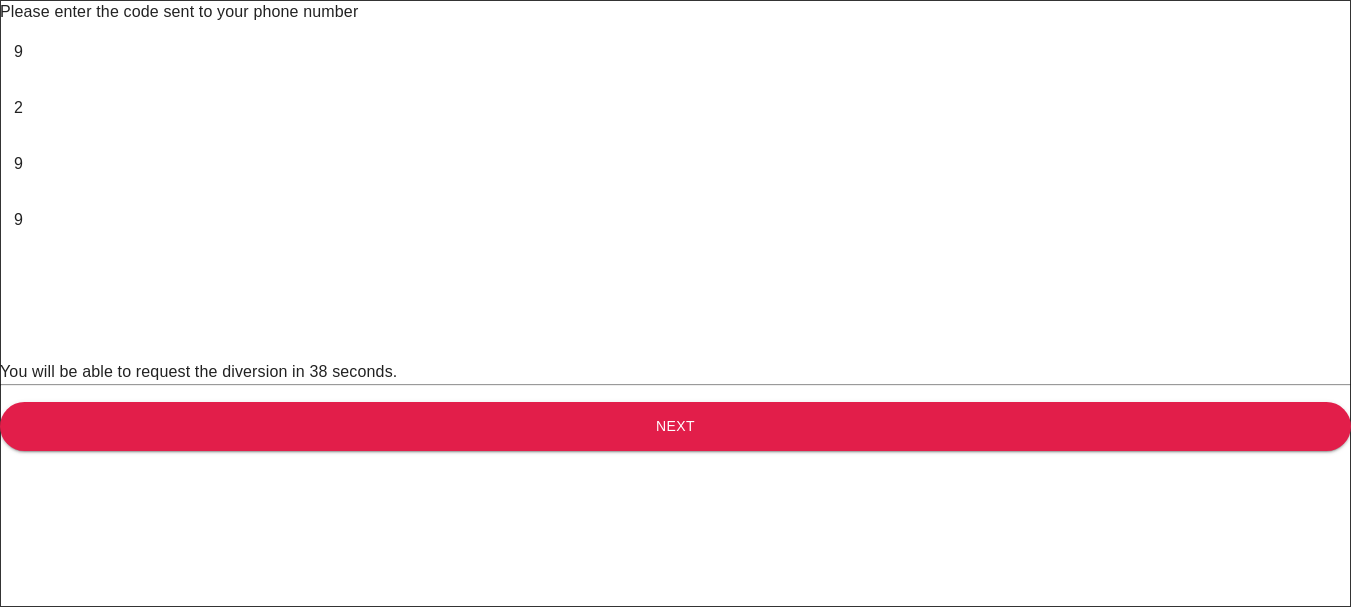 type on "6" 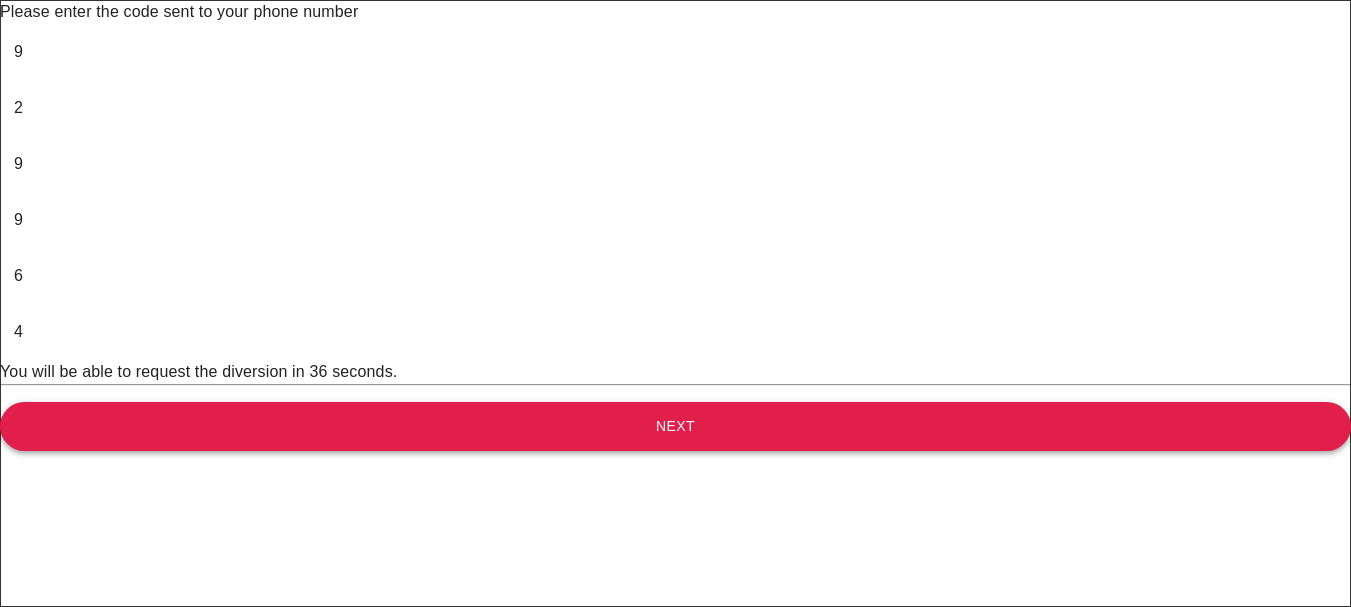 type on "4" 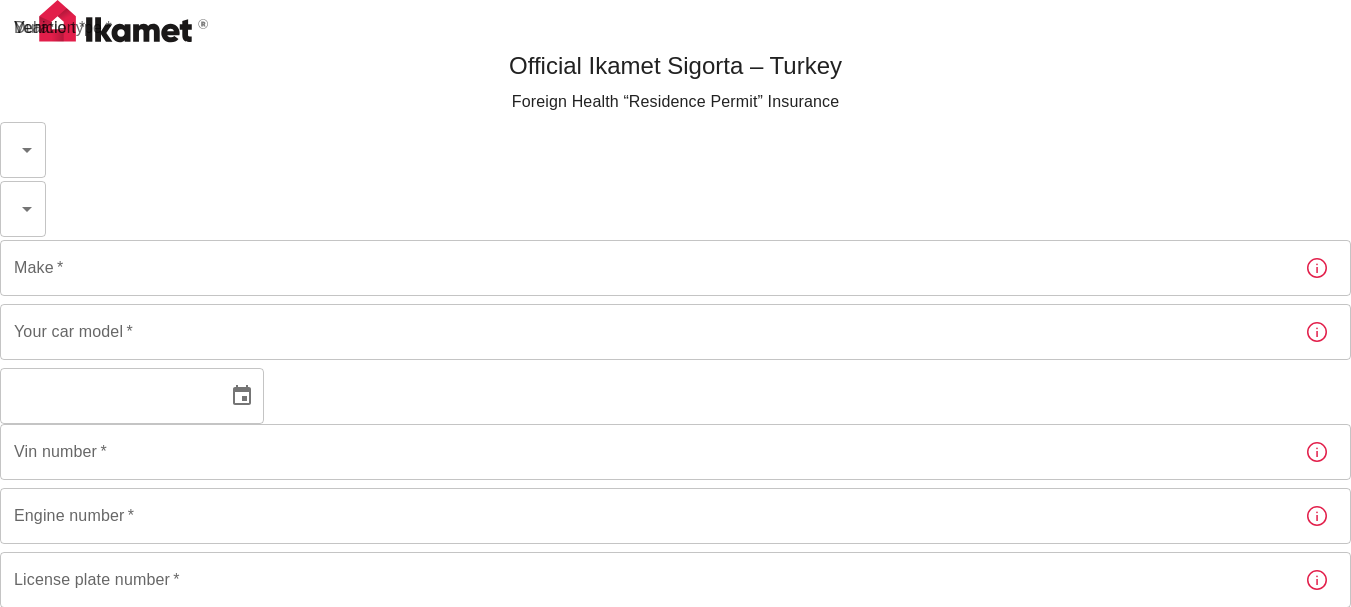 click on "Official Ikamet Sigorta – Turkey Foreign Health “Residence Permit” Insurance Vehicle type   * ​ Vehicle type   * Duration   * ​ Duration   * Make   * Make   * Your car model   * Your car model   * Year Year Vin number   * Vin number   * Engine number   * Engine number   * License plate number   * License plate number   * Passport: Upload your passport Please upload your passport Checkout 0 Trafik Sigortası Trafik sigortası yaptırmak için bilgilerinizi girin Year: 01/01/1970 License plate: Passport: not uploaded Vin number: Engine number: Make: Not Selected Price:  0  TL Model:  Payment:  CCP EFT Checkout 0
Ikamet Sigorta | Trafik" at bounding box center [675, 612] 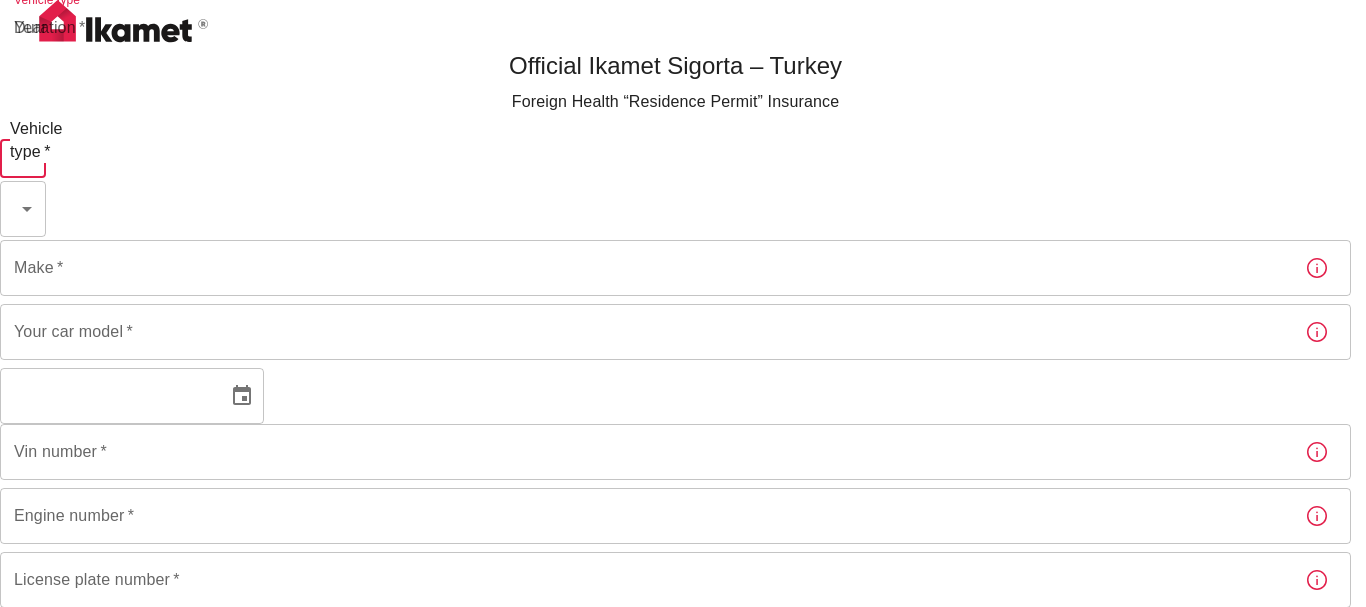 click on "Automobile" at bounding box center [675, 1260] 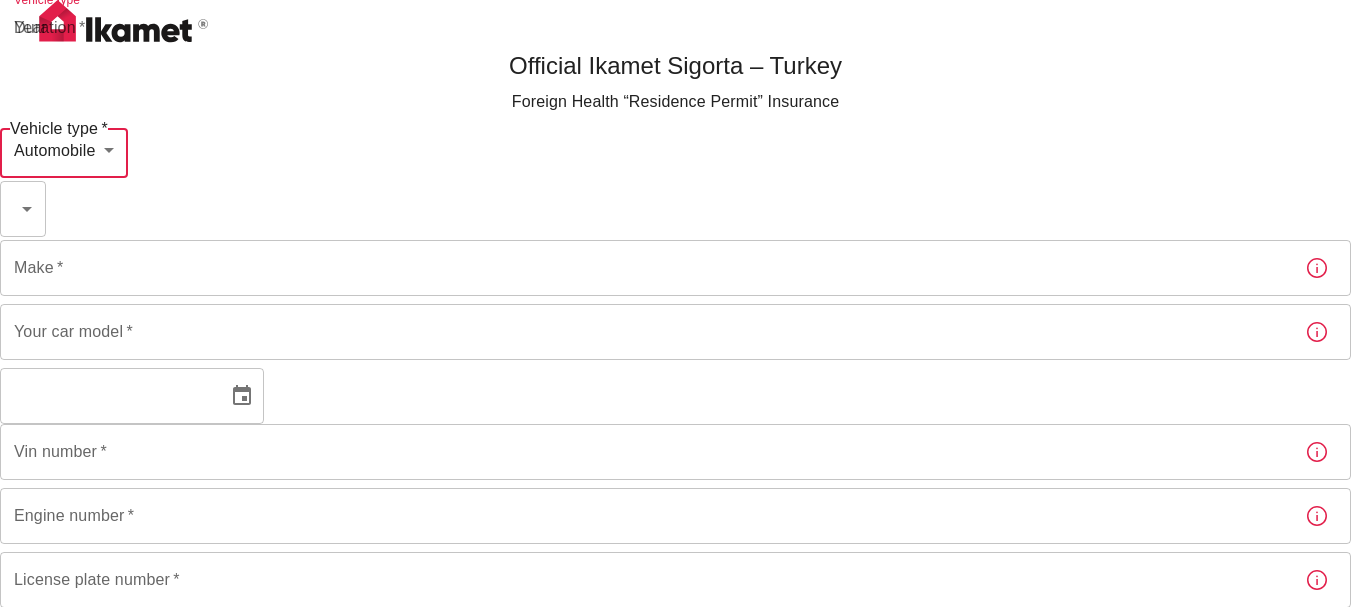 click on "Official Ikamet Sigorta – Turkey Foreign Health “Residence Permit” Insurance Vehicle type   * Automobile dd656822-4f88-4f02-a9cf-d0a66ee8ec5d Vehicle type   * Duration   * ​ Duration   * Make   * Make   * Your car model   * Your car model   * Year Year Vin number   * Vin number   * Engine number   * Engine number   * License plate number   * License plate number   * Passport: Upload your passport Please upload your passport Checkout 0 Trafik Sigortası Trafik sigortası yaptırmak için bilgilerinizi girin Year: 01/01/1970 License plate: Passport: not uploaded Vin number: Engine number: Make: Automobile Price:  0  TL Model:  Payment:  CCP EFT Checkout 0
Ikamet Sigorta | Trafik" at bounding box center [675, 612] 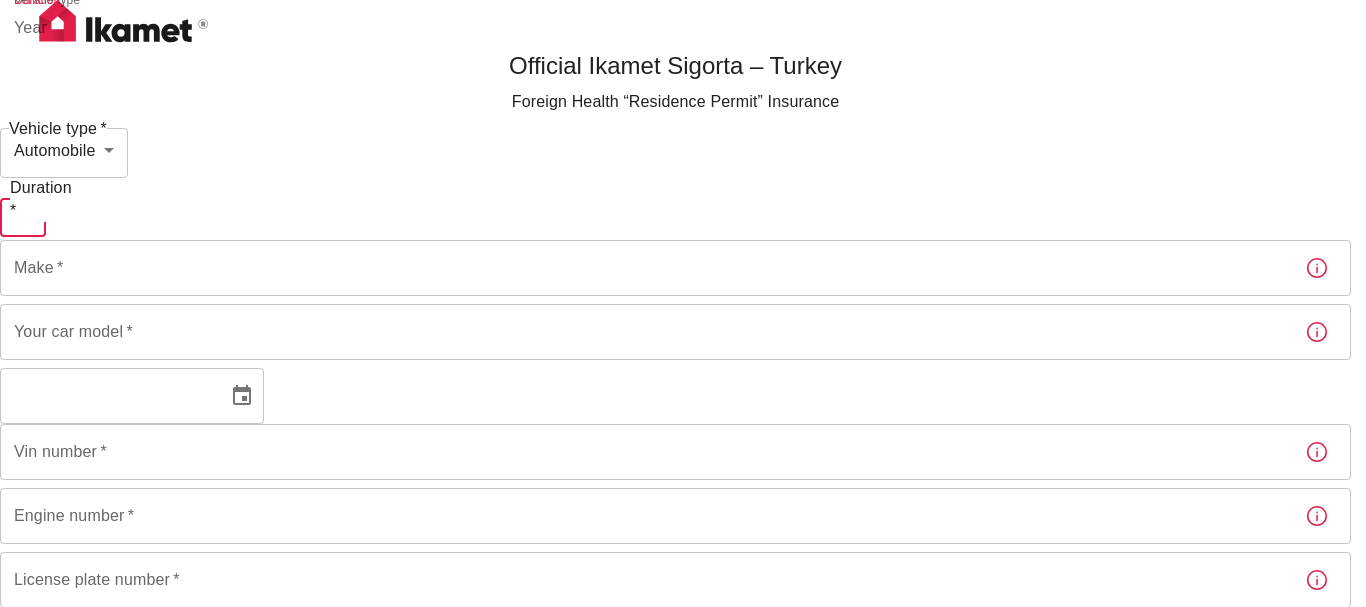 click on "30 days" at bounding box center (675, 1236) 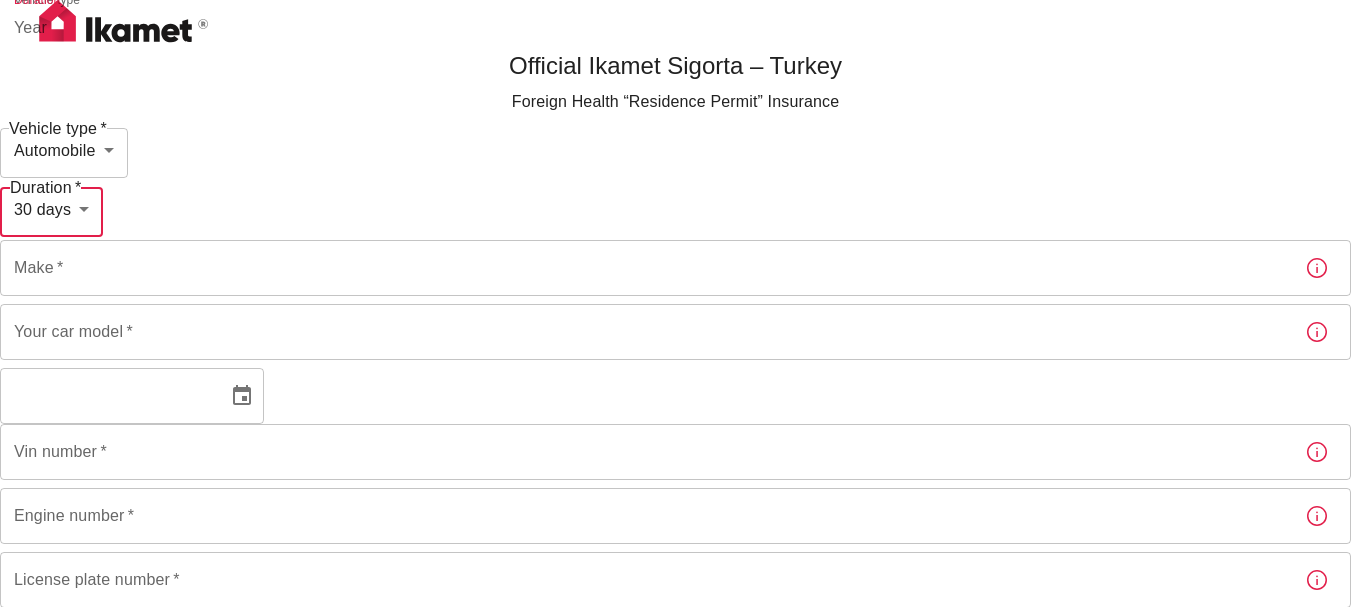 click on "Official Ikamet Sigorta – Turkey Foreign Health “Residence Permit” Insurance Vehicle type   * Automobile dd656822-4f88-4f02-a9cf-d0a66ee8ec5d Vehicle type   * Duration   * 30 days ef8e64f1-507e-48df-8632-dedc4ce03c5c Duration   * Make   * Make   * Your car model   * Your car model   * Year Year Vin number   * Vin number   * Engine number   * Engine number   * License plate number   * License plate number   * Passport: Upload your passport Please upload your passport Checkout 1000 Trafik Sigortası Trafik sigortası yaptırmak için bilgilerinizi girin Year: 01/01/1970 License plate: Passport: not uploaded Vin number: Engine number: Make: Automobile Price:  1000  TL Model:  Payment:  CCP EFT Checkout 1000
Ikamet Sigorta | Trafik" at bounding box center (675, 612) 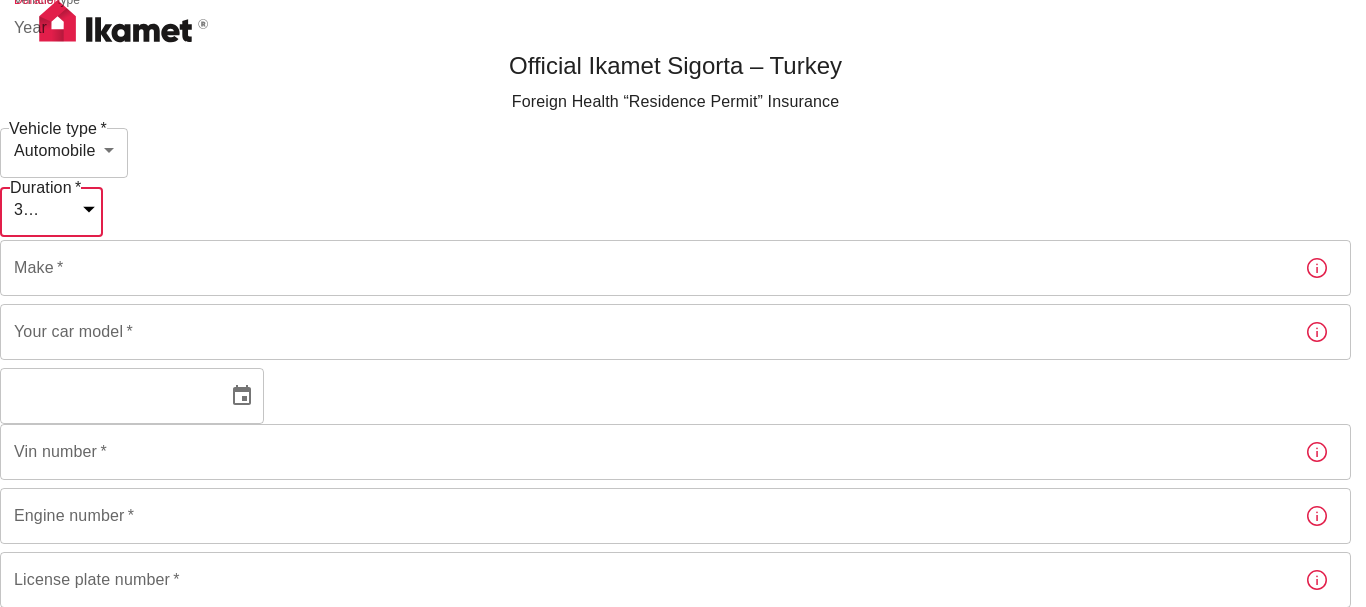 click on "90 days" at bounding box center (675, 1260) 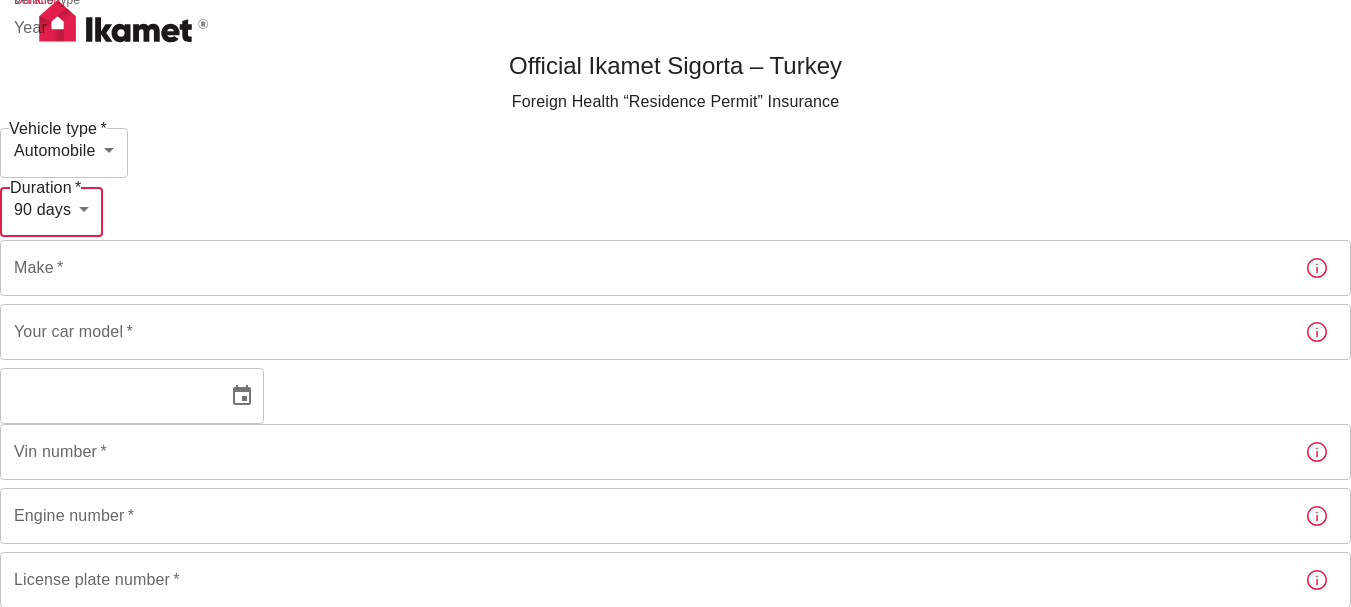 click on "Make   *" at bounding box center (644, 268) 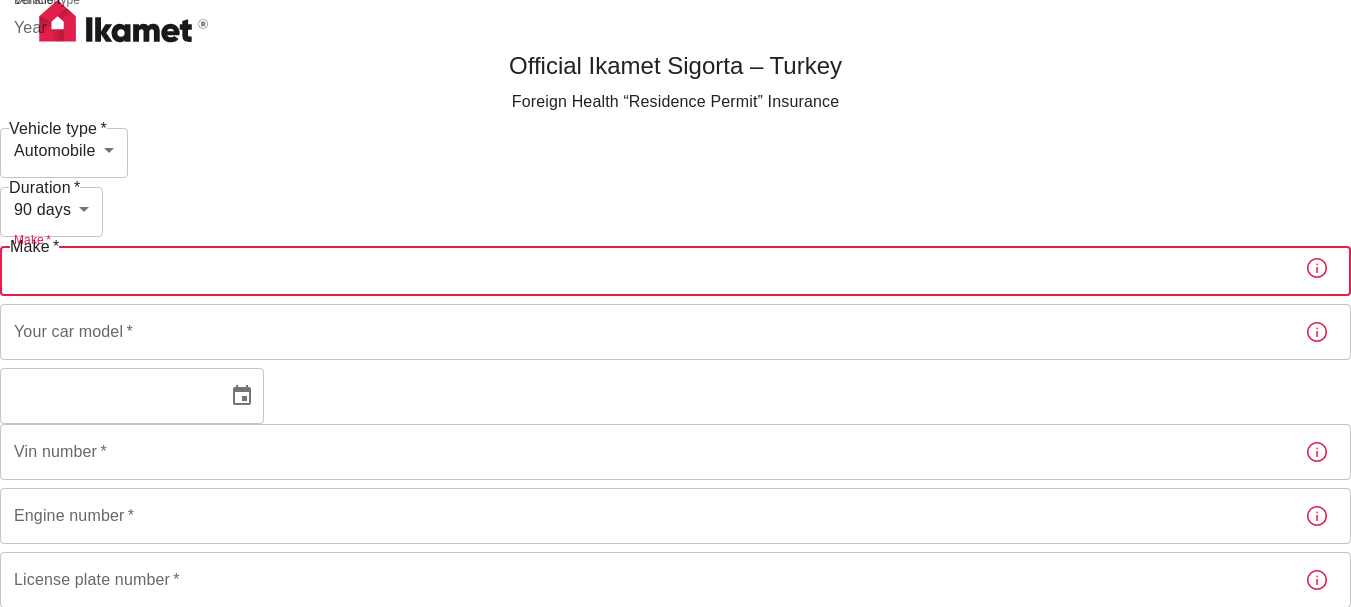 type on "H" 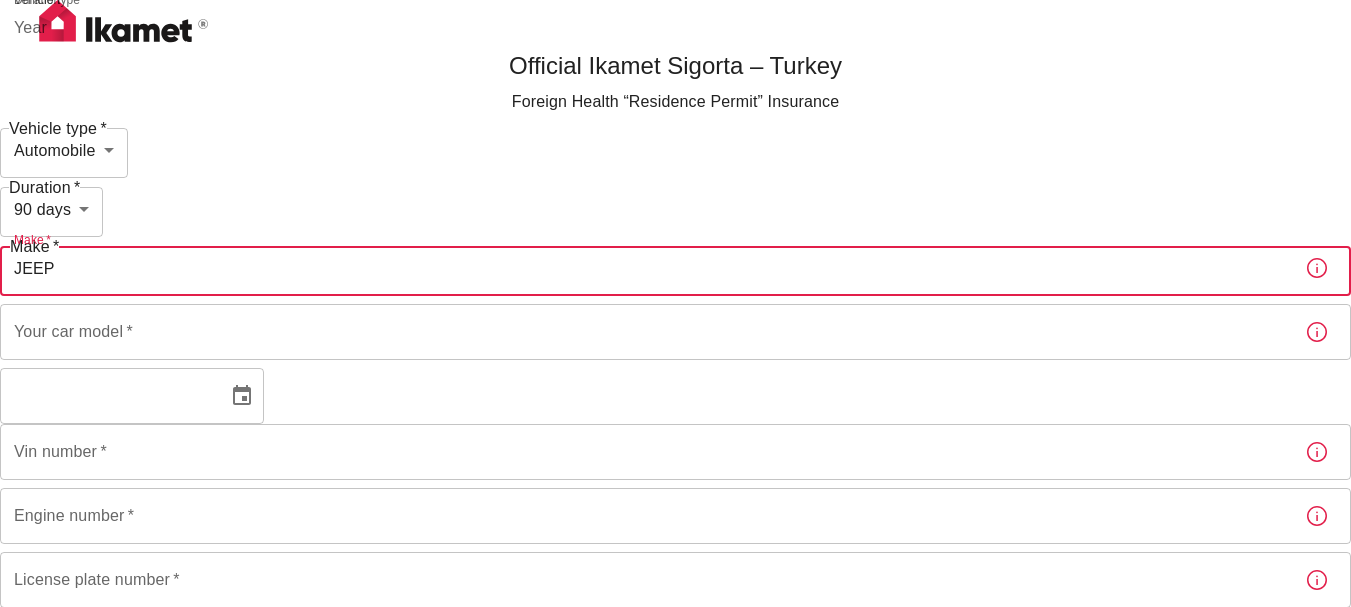 type on "JEEP" 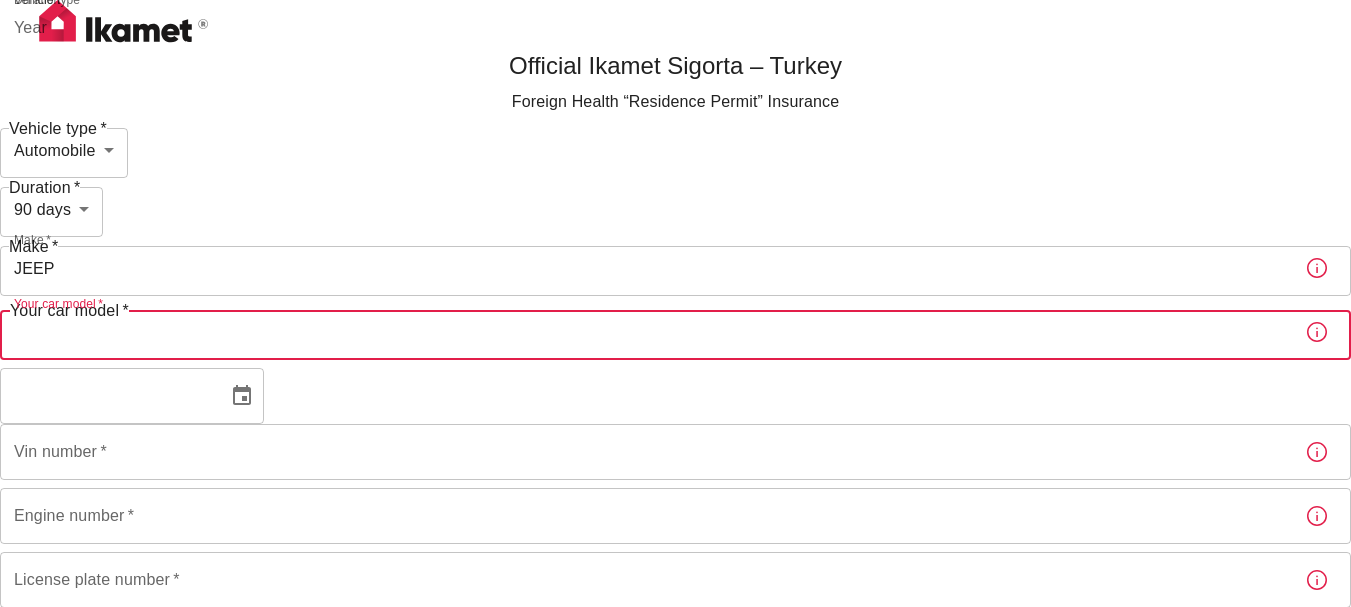 click on "Your car model   *" at bounding box center [644, 332] 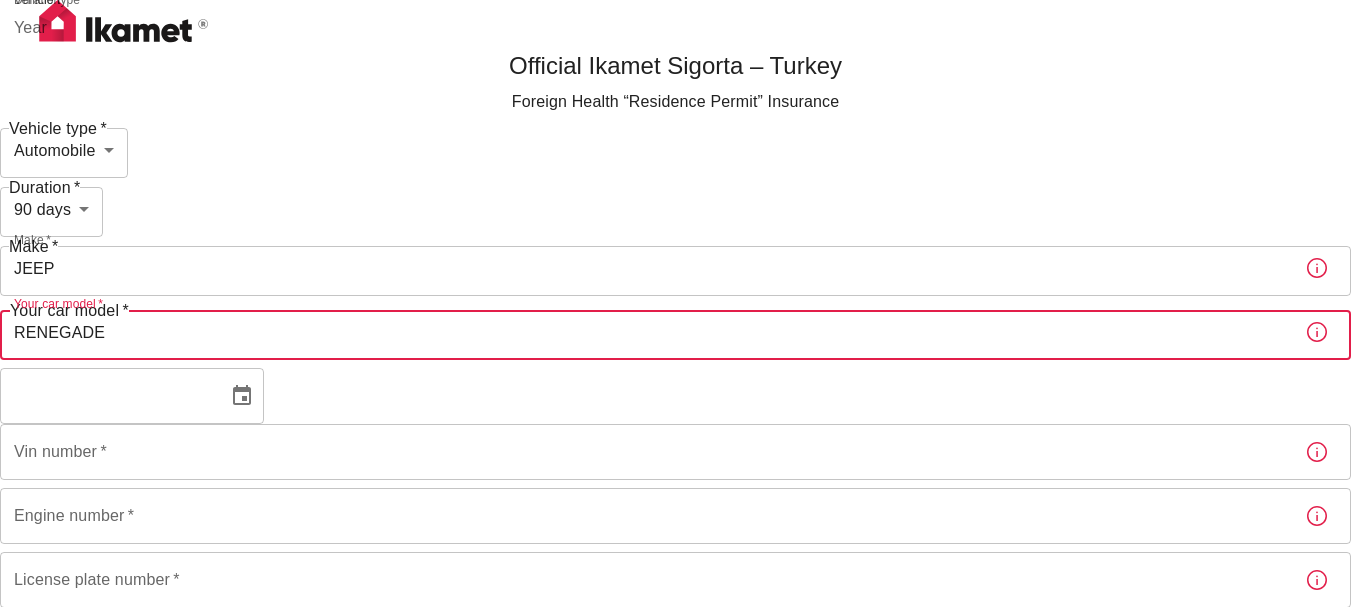 type on "RENEGADE" 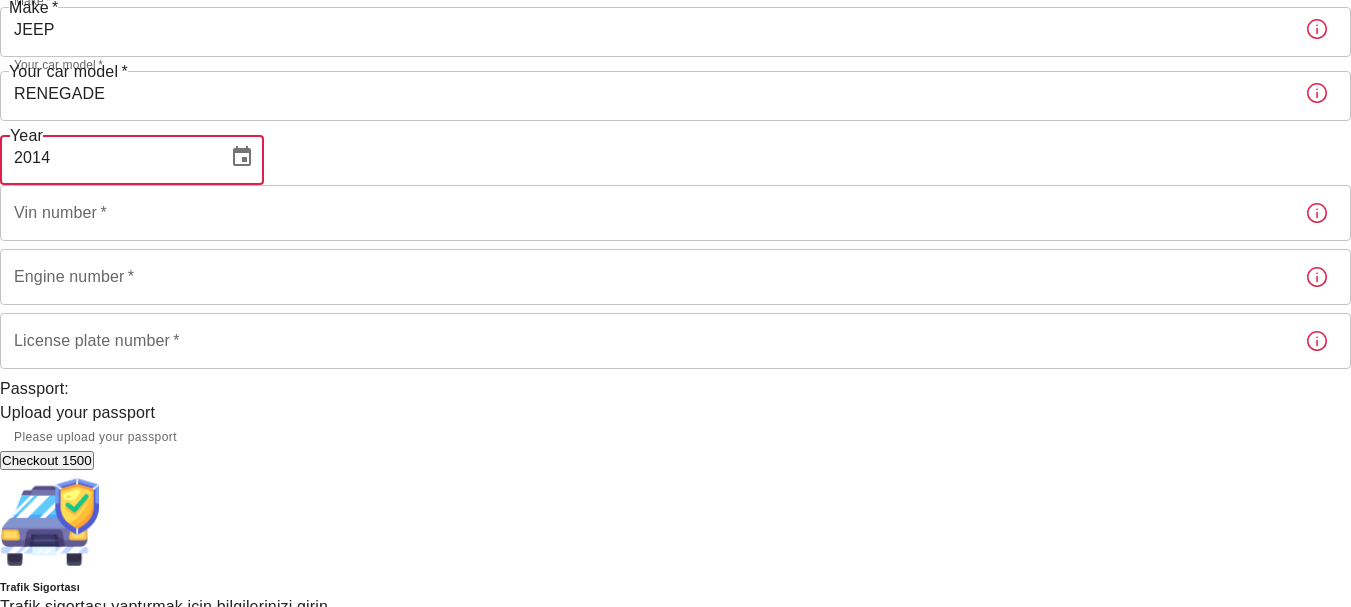 scroll, scrollTop: 240, scrollLeft: 0, axis: vertical 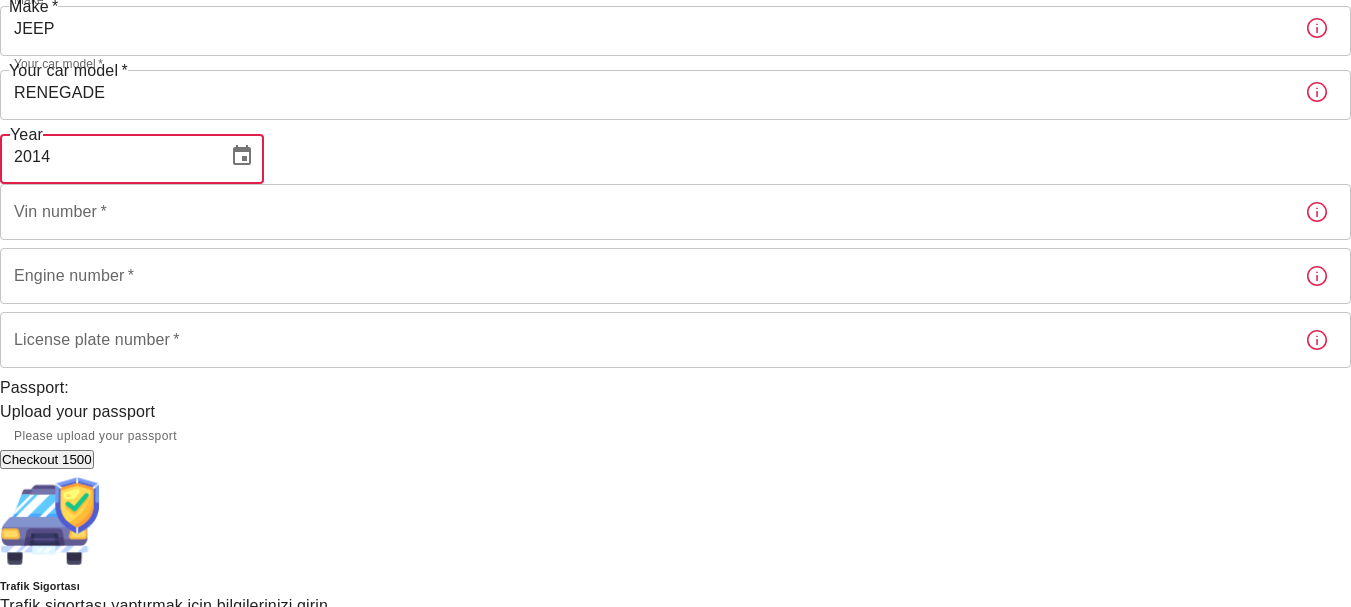 type on "2014" 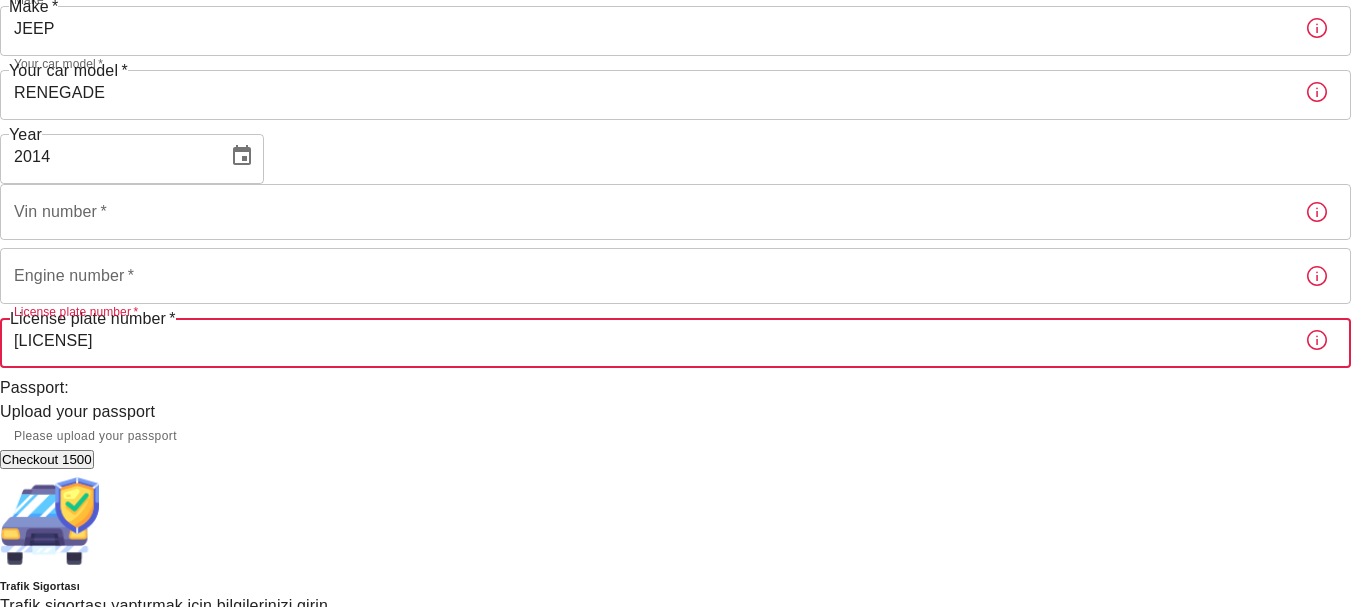 type on "EY009JA" 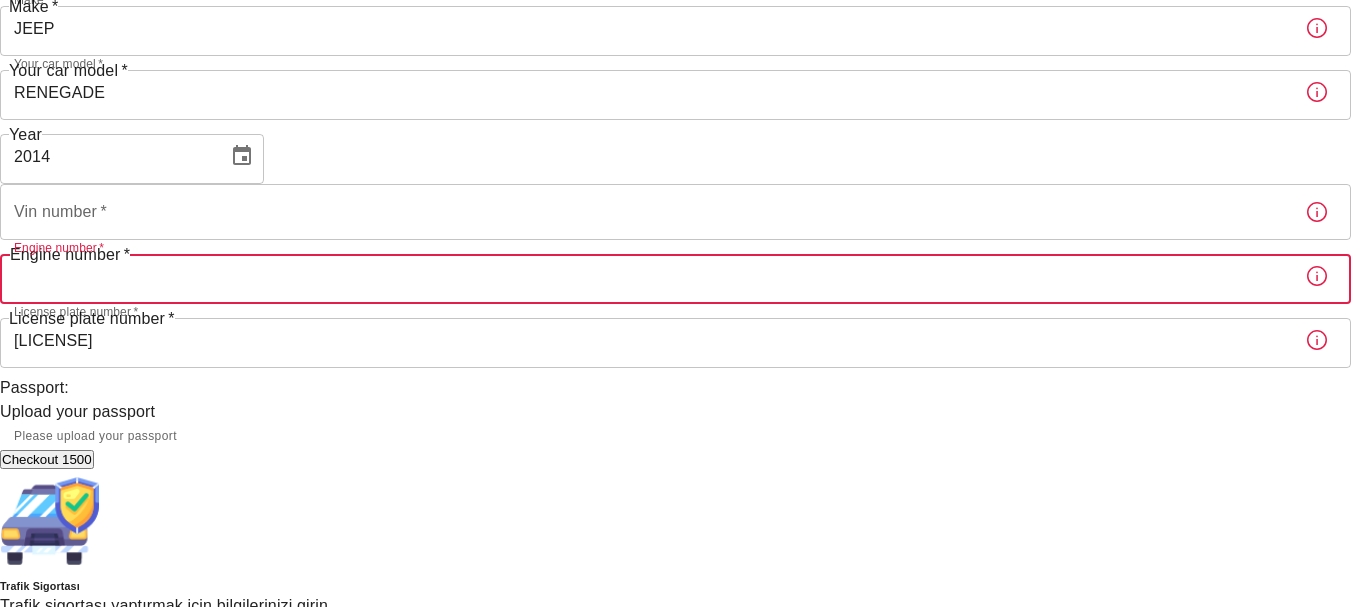 click on "Engine number   *" at bounding box center [644, 276] 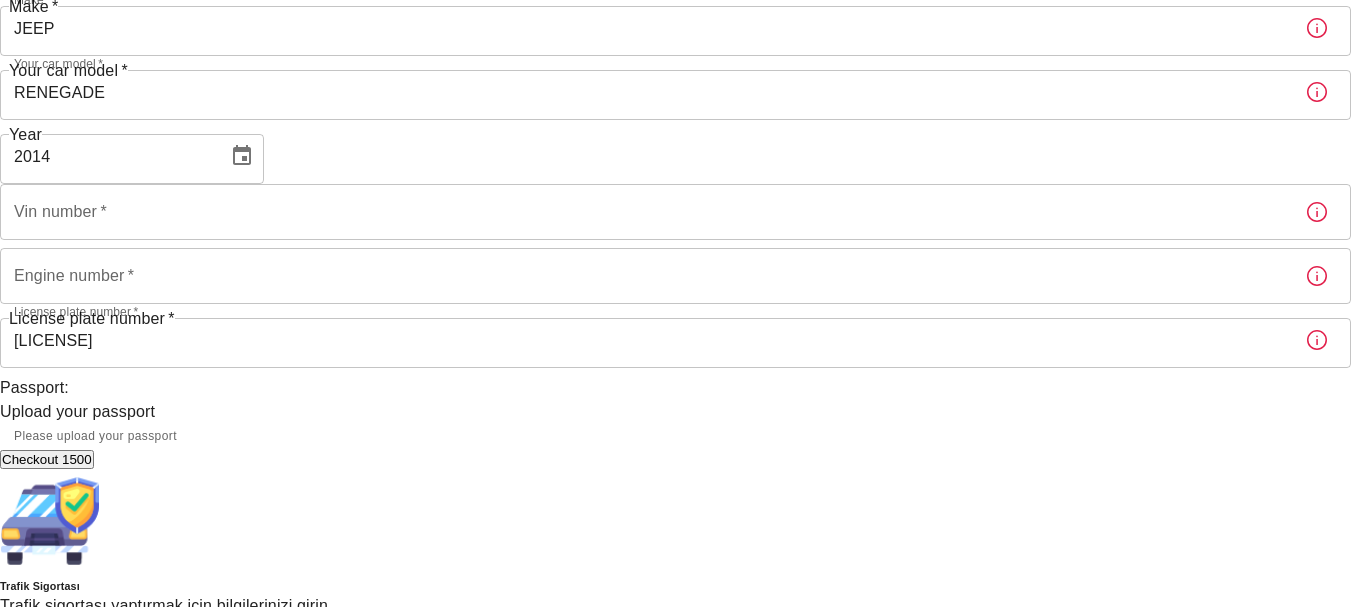 click 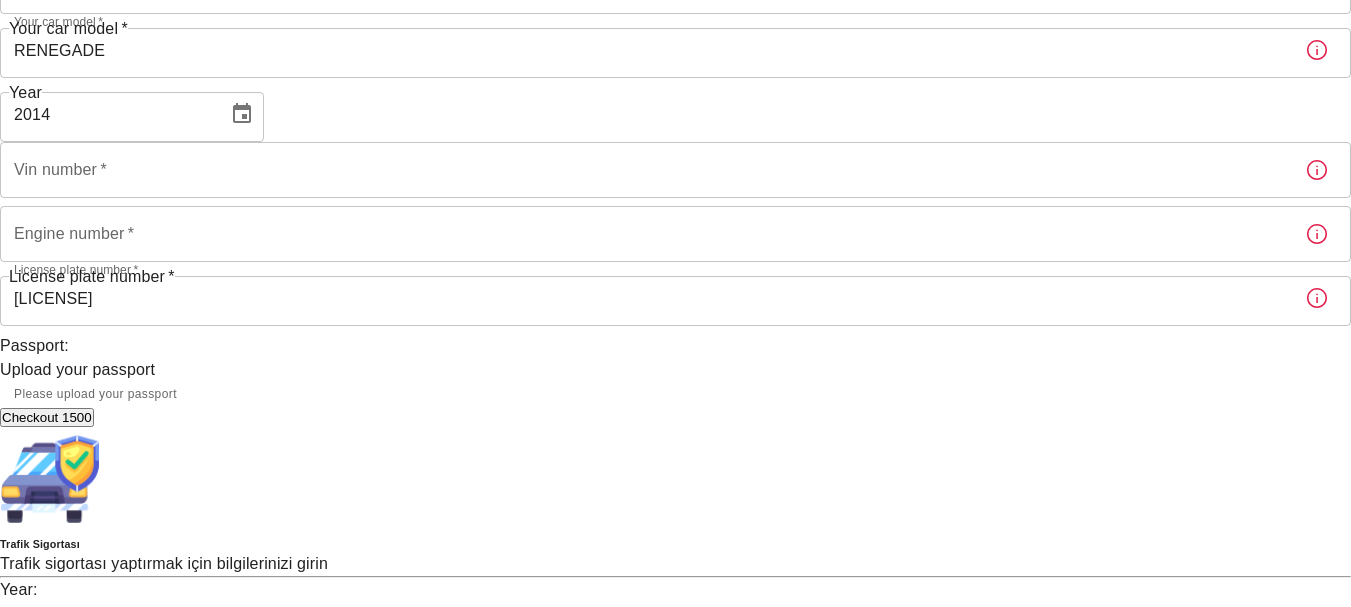 click on "Checkout 1500" at bounding box center (47, 417) 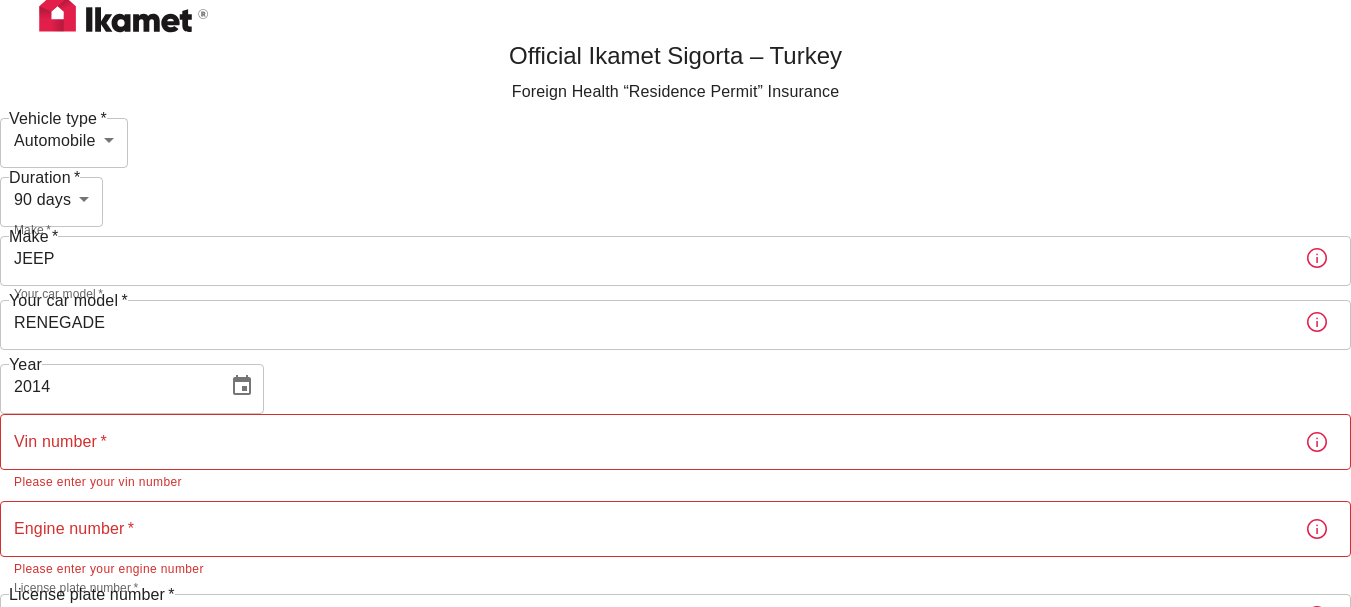 scroll, scrollTop: 0, scrollLeft: 0, axis: both 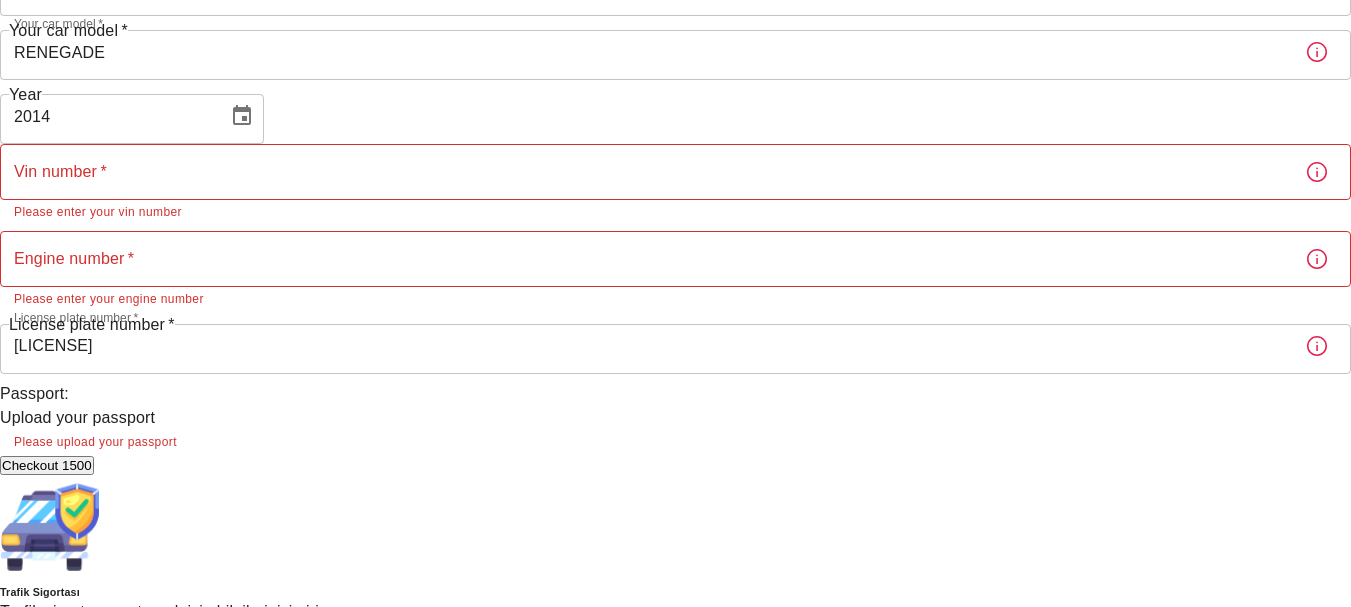 click on "Upload your passport" at bounding box center (77, 417) 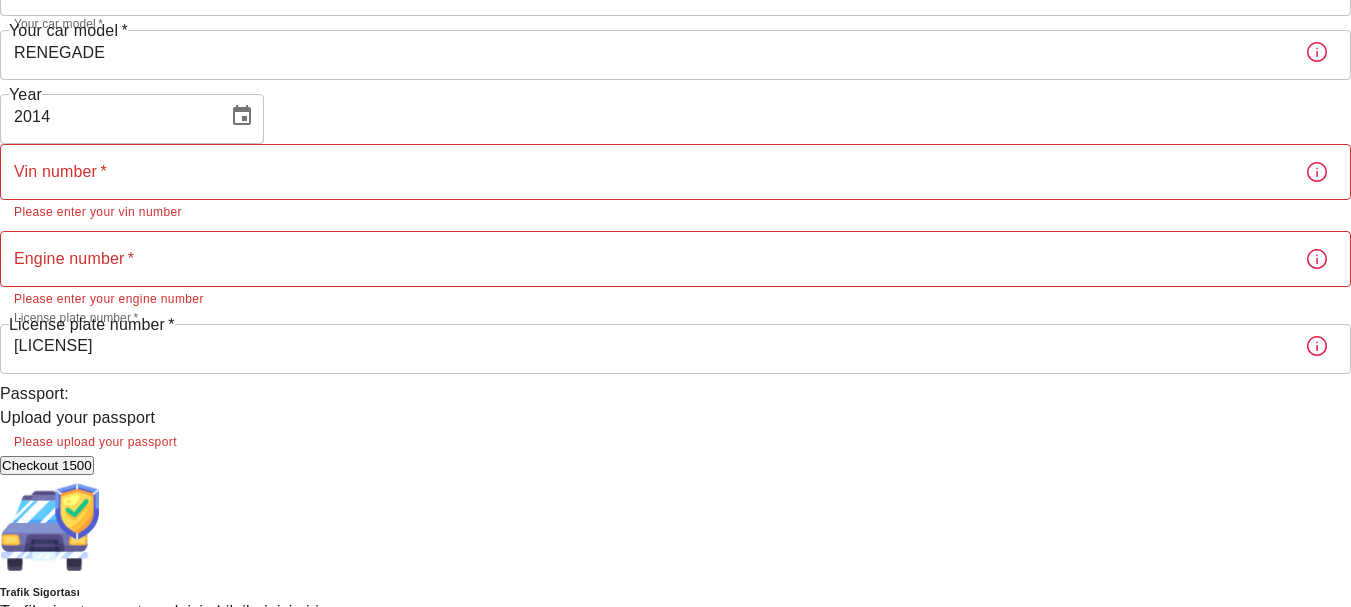scroll, scrollTop: 0, scrollLeft: 0, axis: both 